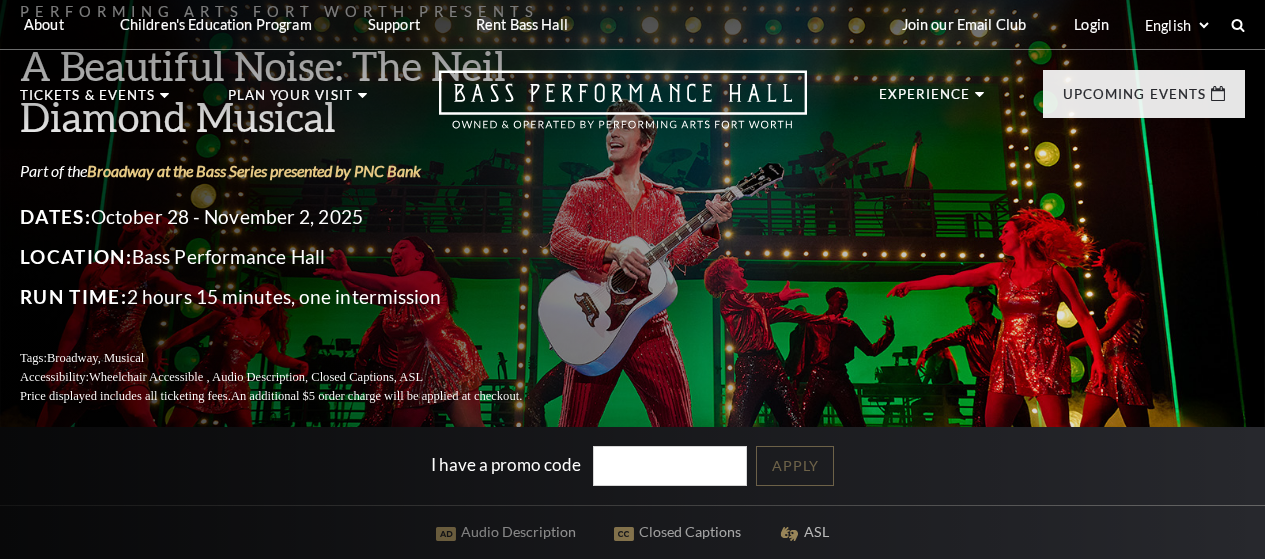 scroll, scrollTop: 0, scrollLeft: 0, axis: both 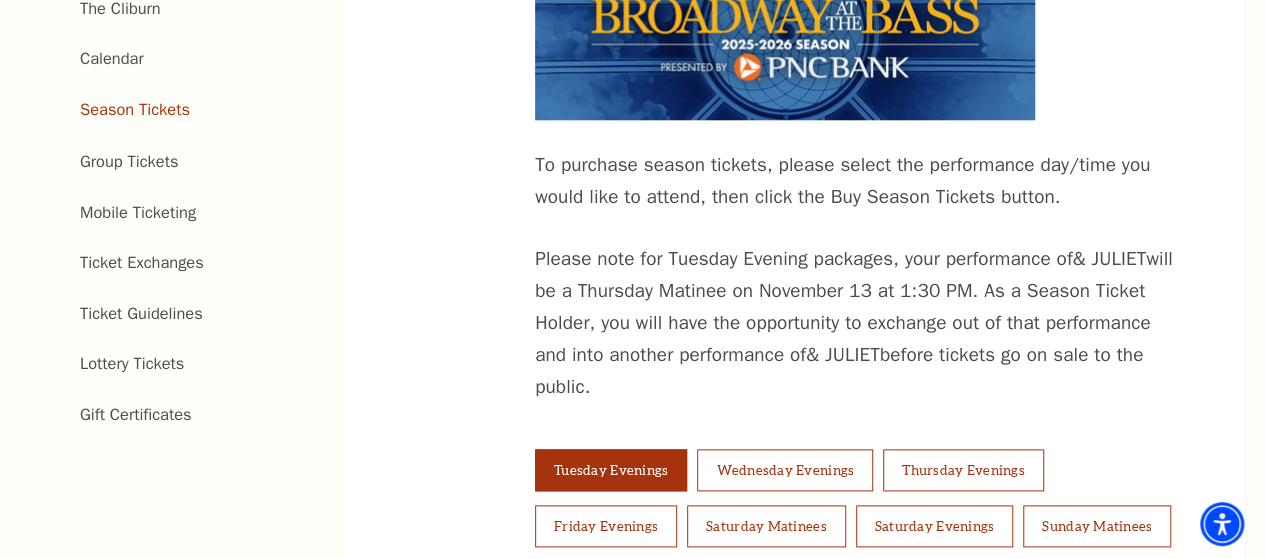 click on "Ticket Exchanges" at bounding box center [142, 262] 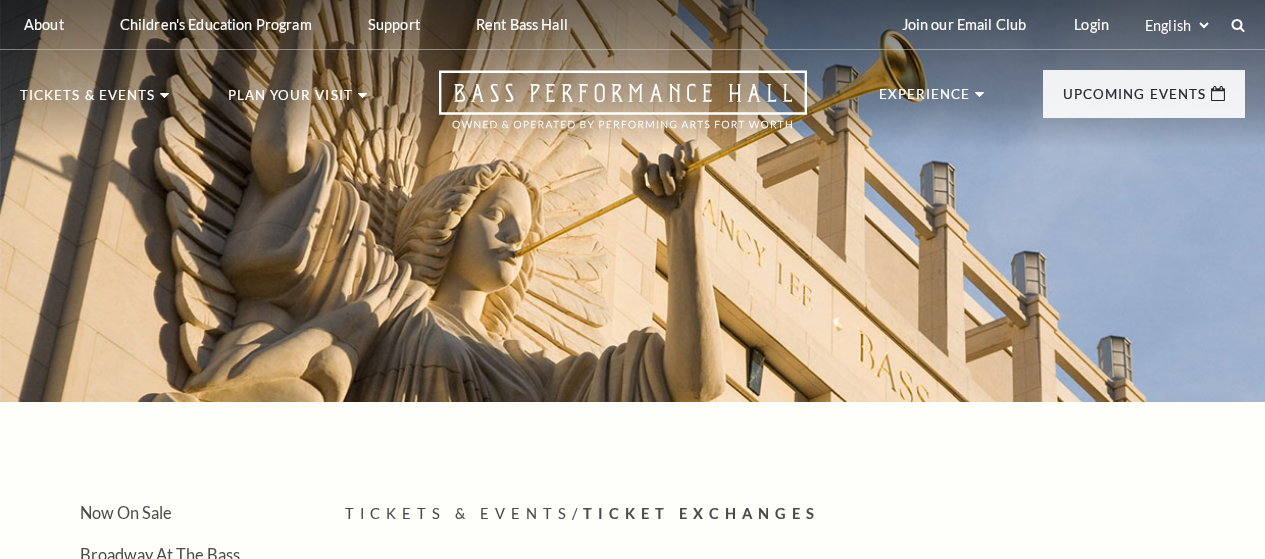 scroll, scrollTop: 0, scrollLeft: 0, axis: both 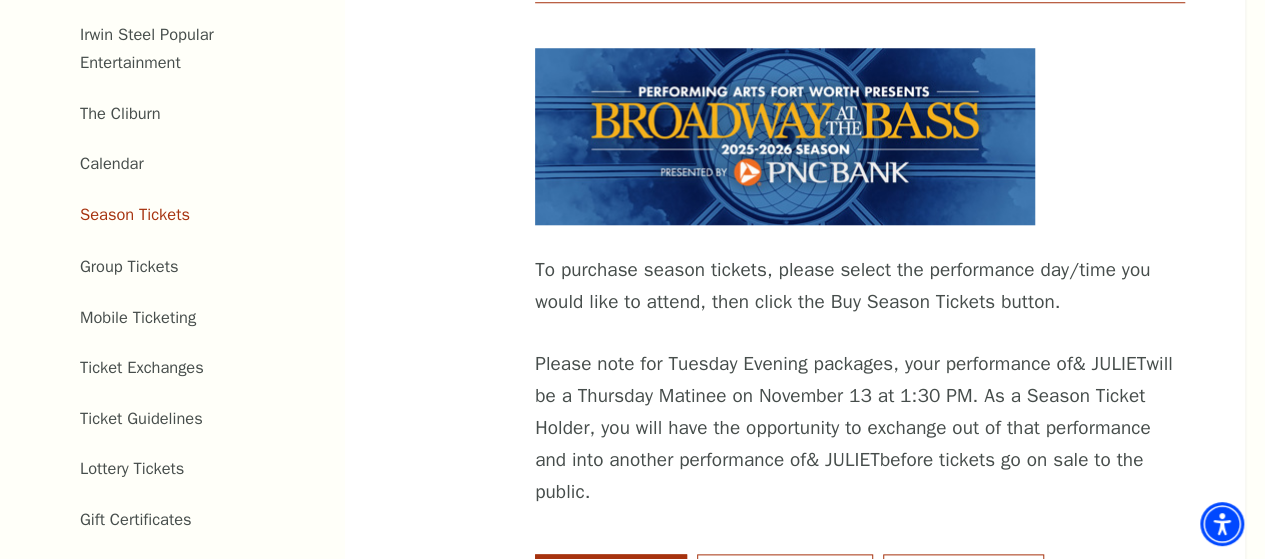 click at bounding box center (785, 136) 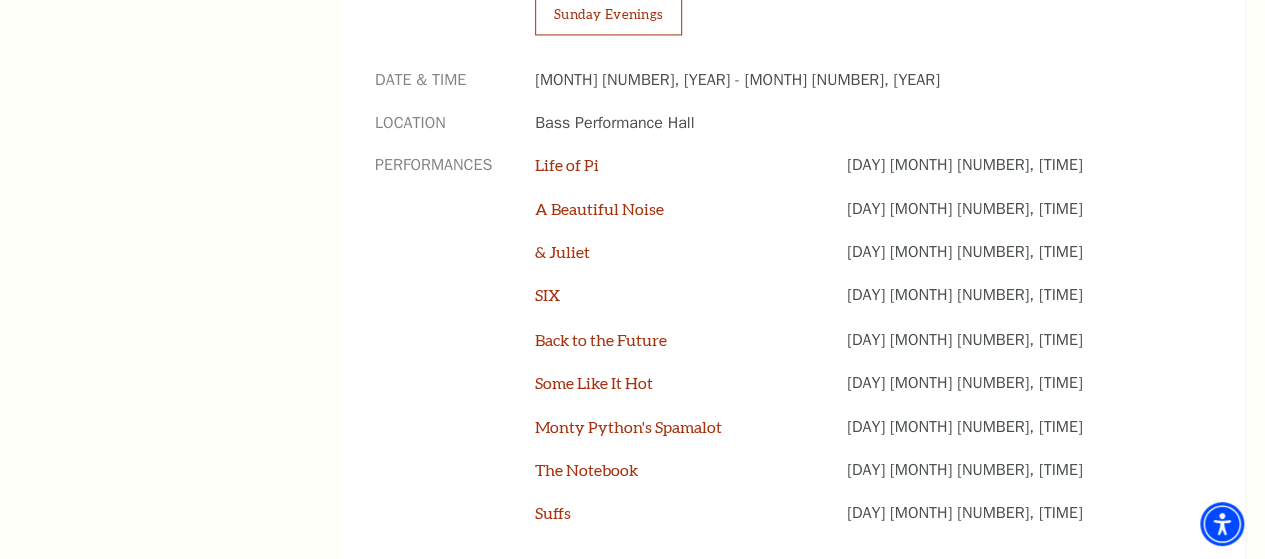 scroll, scrollTop: 1557, scrollLeft: 0, axis: vertical 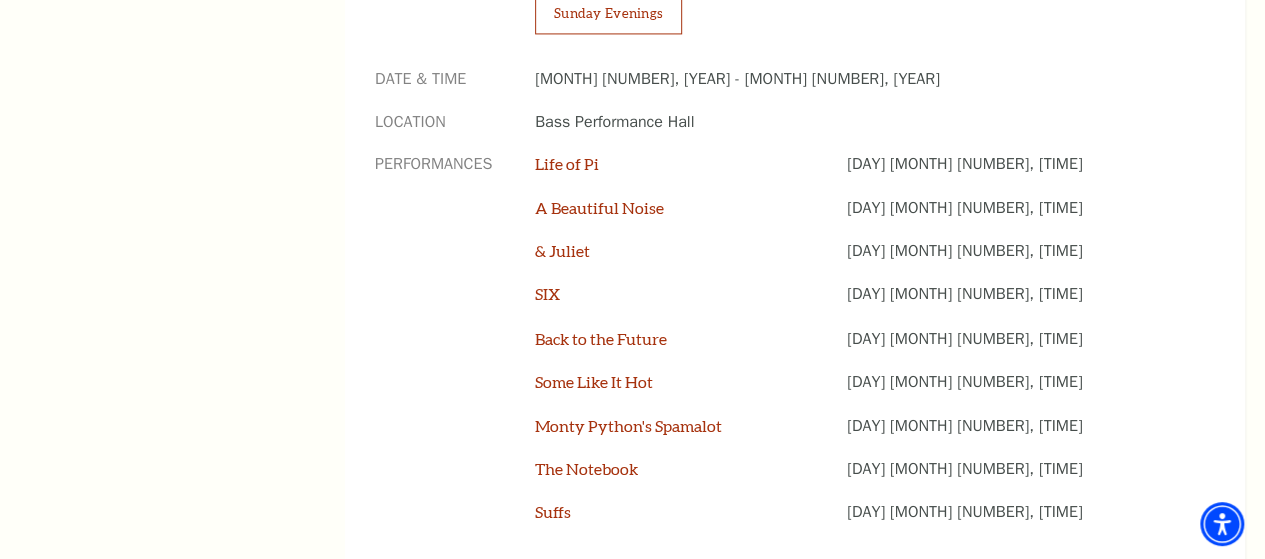 click on "Life of Pi" at bounding box center (567, 163) 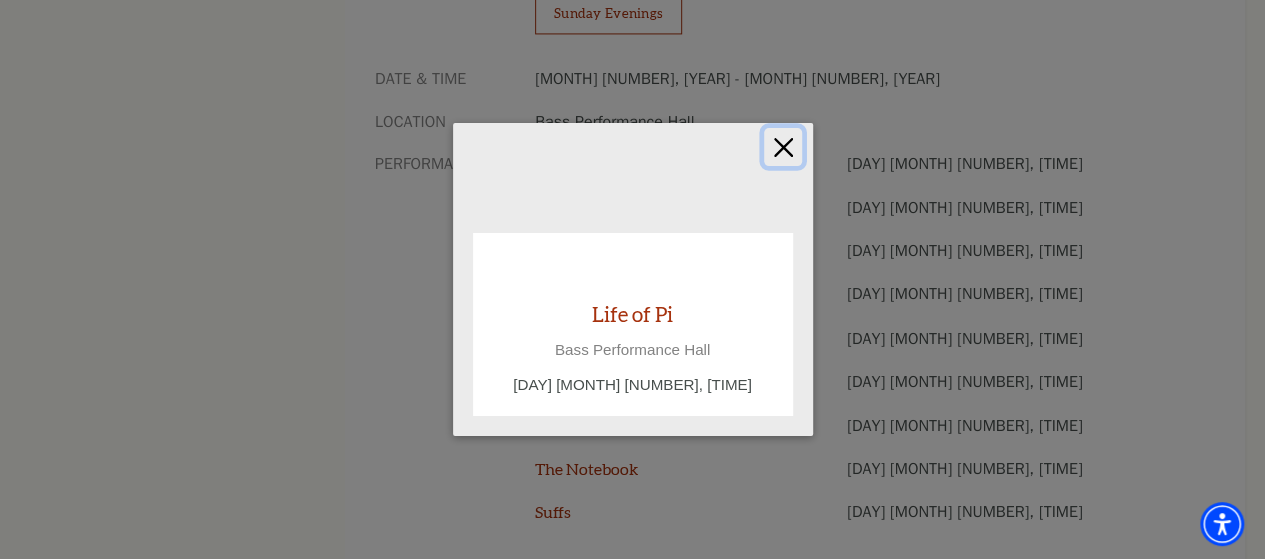 click at bounding box center (783, 147) 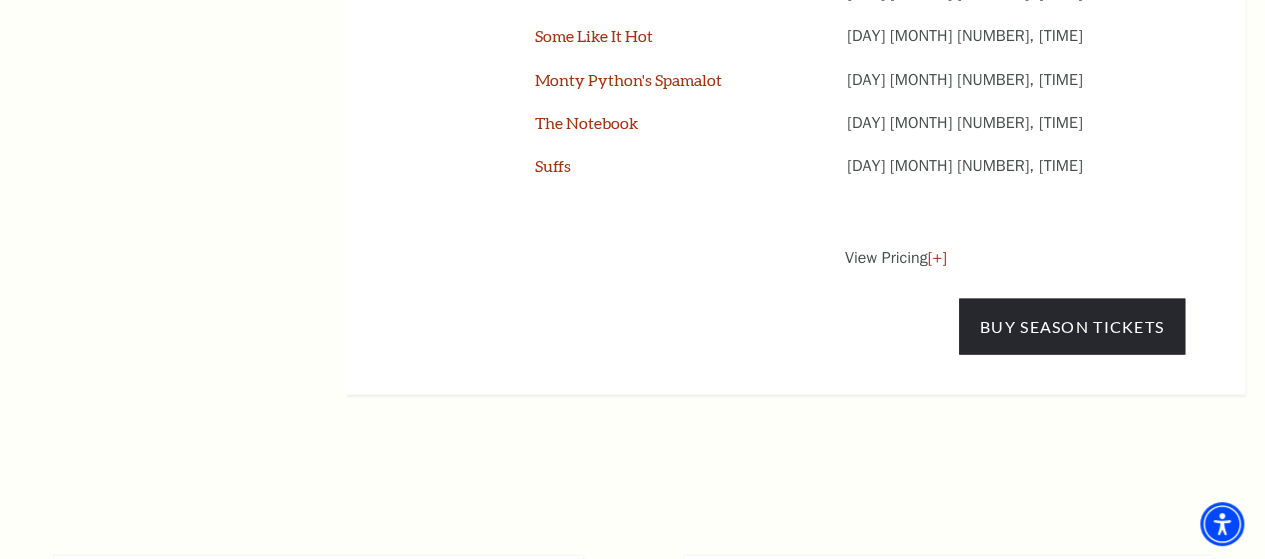 scroll, scrollTop: 1903, scrollLeft: 0, axis: vertical 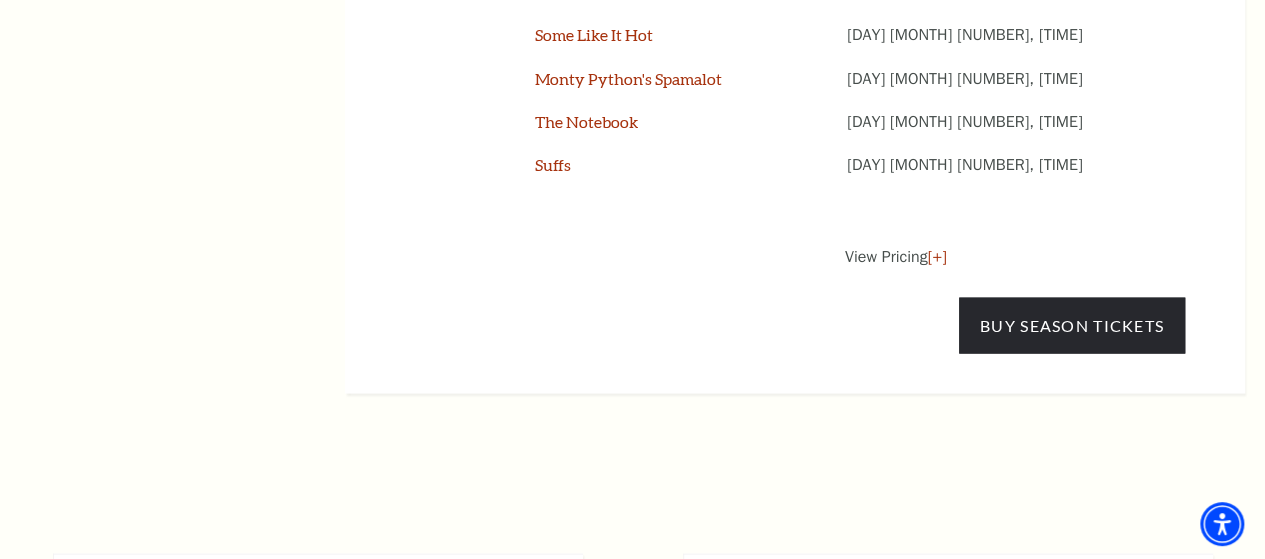 click on "[+]" at bounding box center [936, 257] 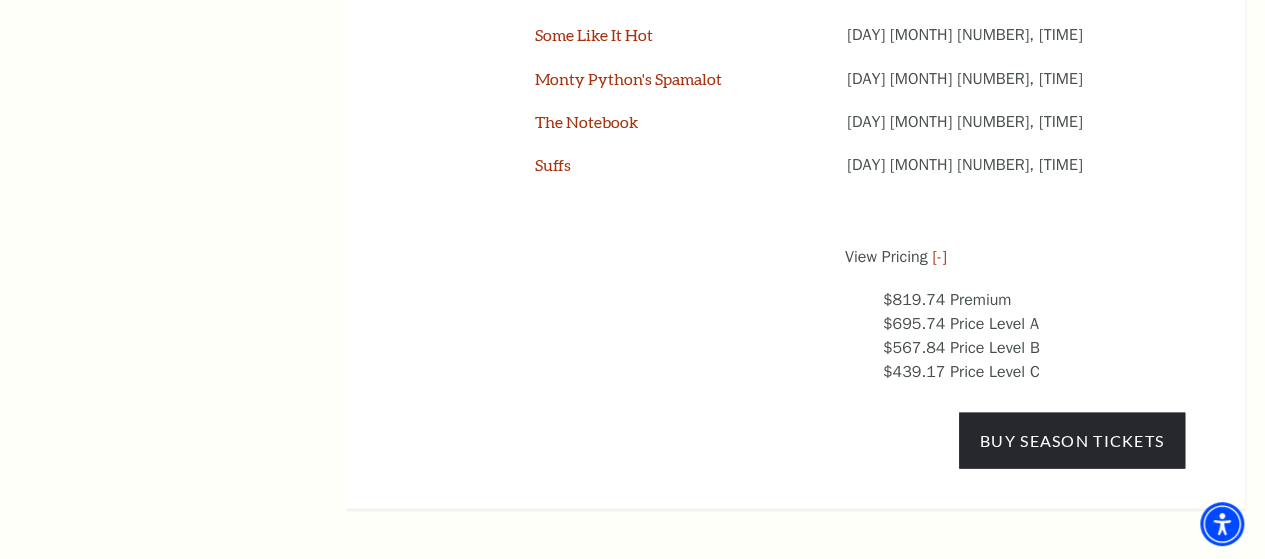 scroll, scrollTop: 1918, scrollLeft: 0, axis: vertical 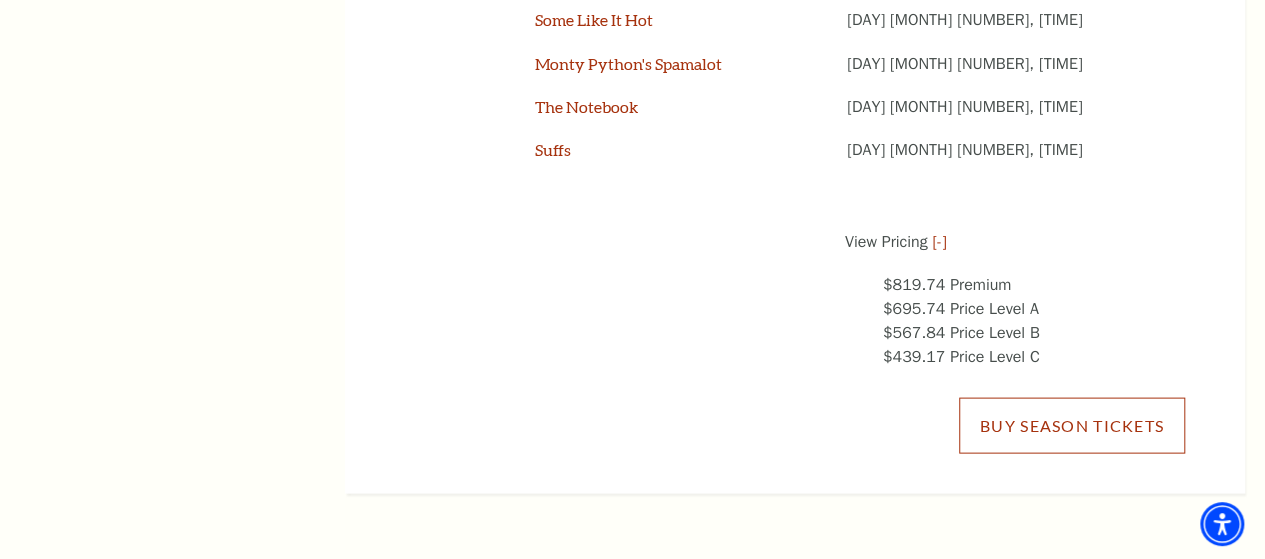 click on "Buy Season Tickets" at bounding box center [1072, 426] 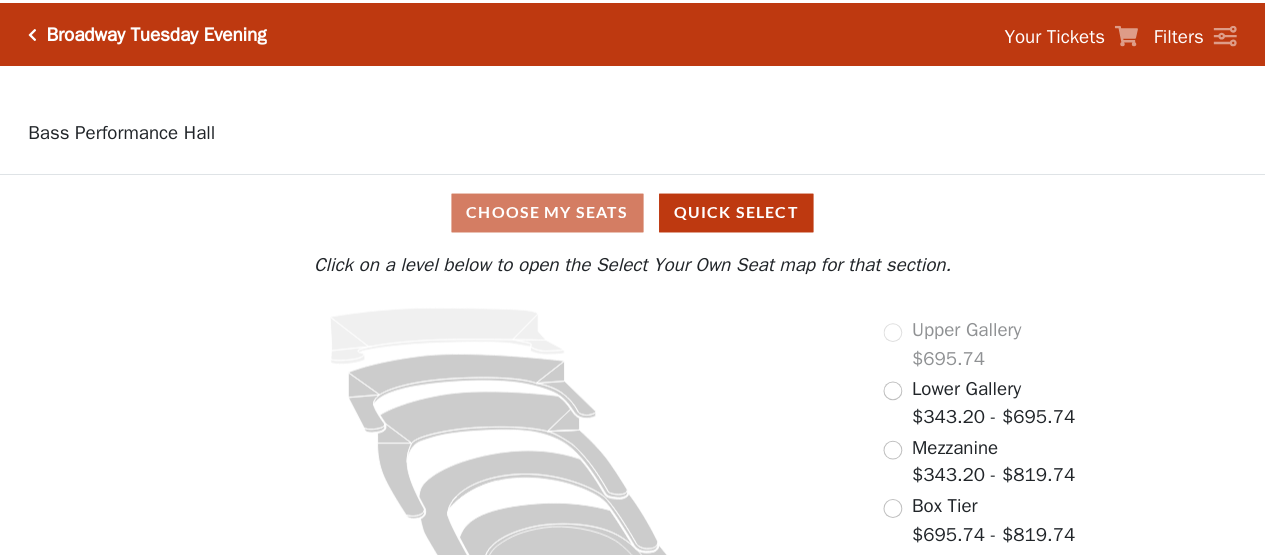 scroll, scrollTop: 0, scrollLeft: 0, axis: both 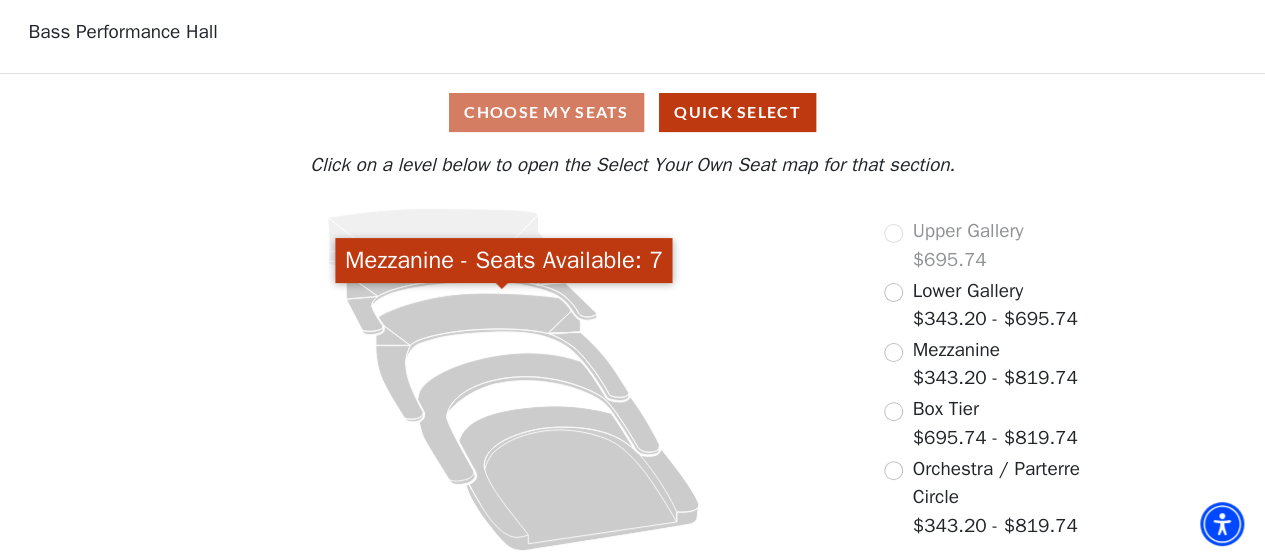 click 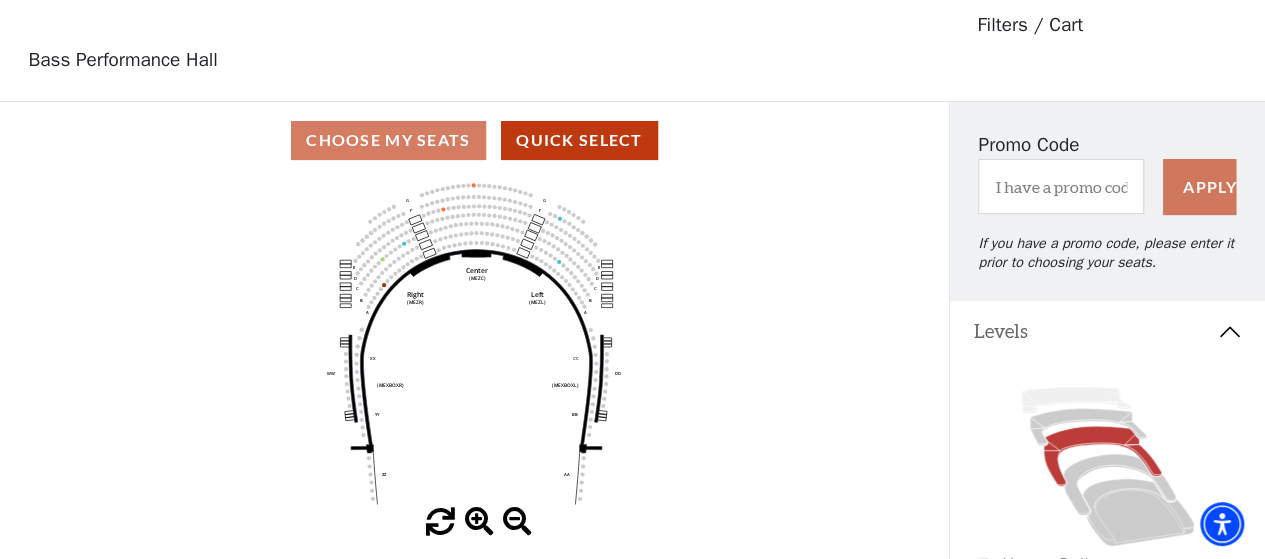 scroll, scrollTop: 92, scrollLeft: 0, axis: vertical 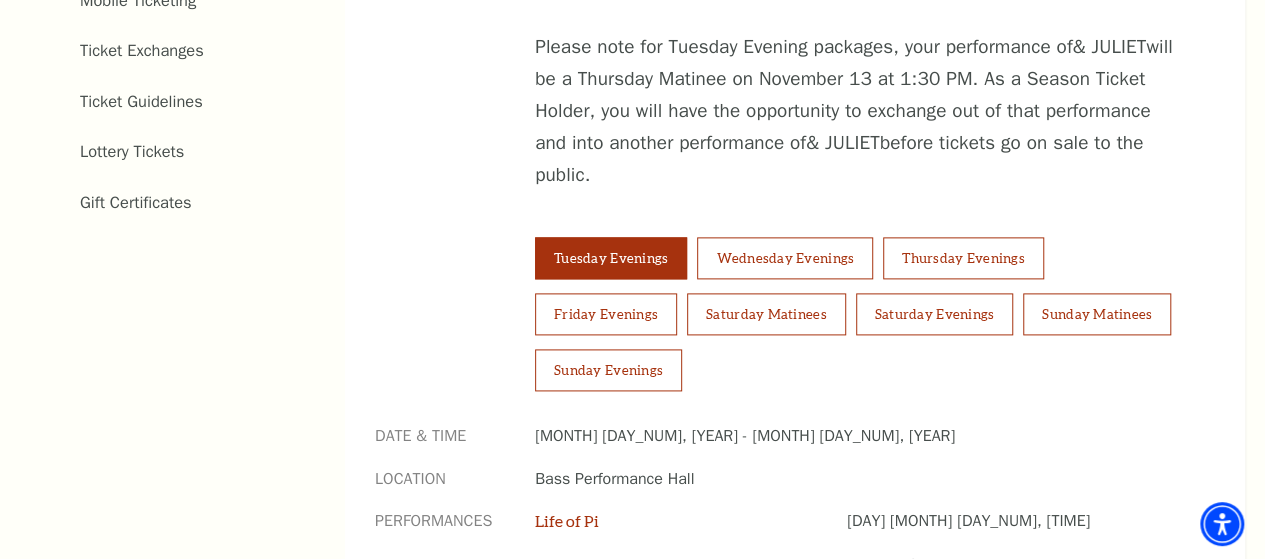 click on "Thursday Evenings" at bounding box center [963, 258] 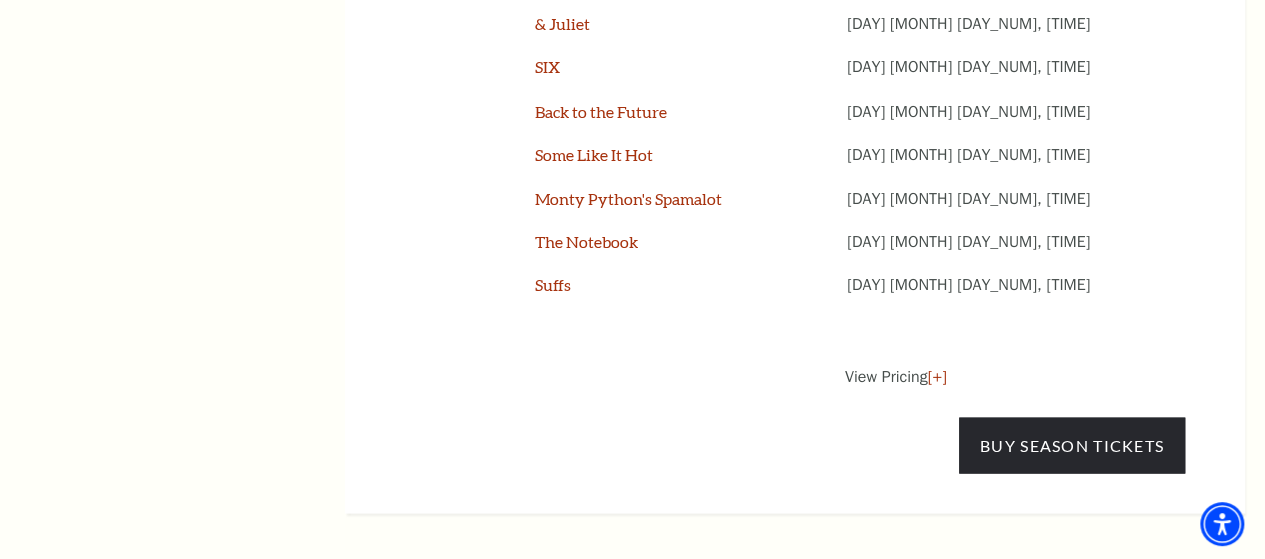 scroll, scrollTop: 1813, scrollLeft: 0, axis: vertical 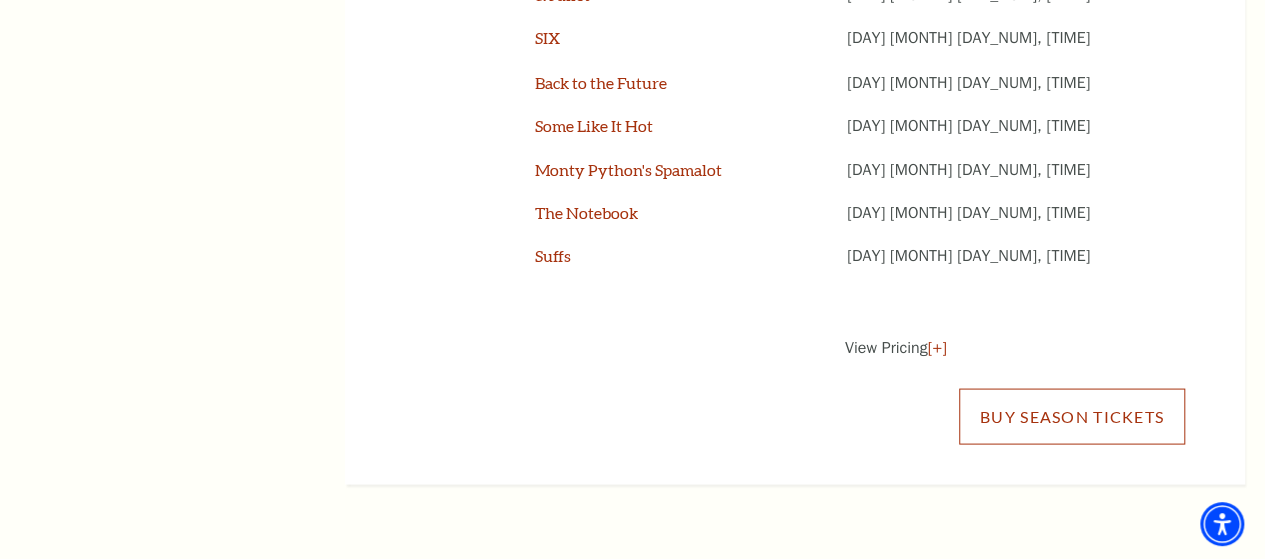 click on "Buy Season Tickets" at bounding box center [1072, 416] 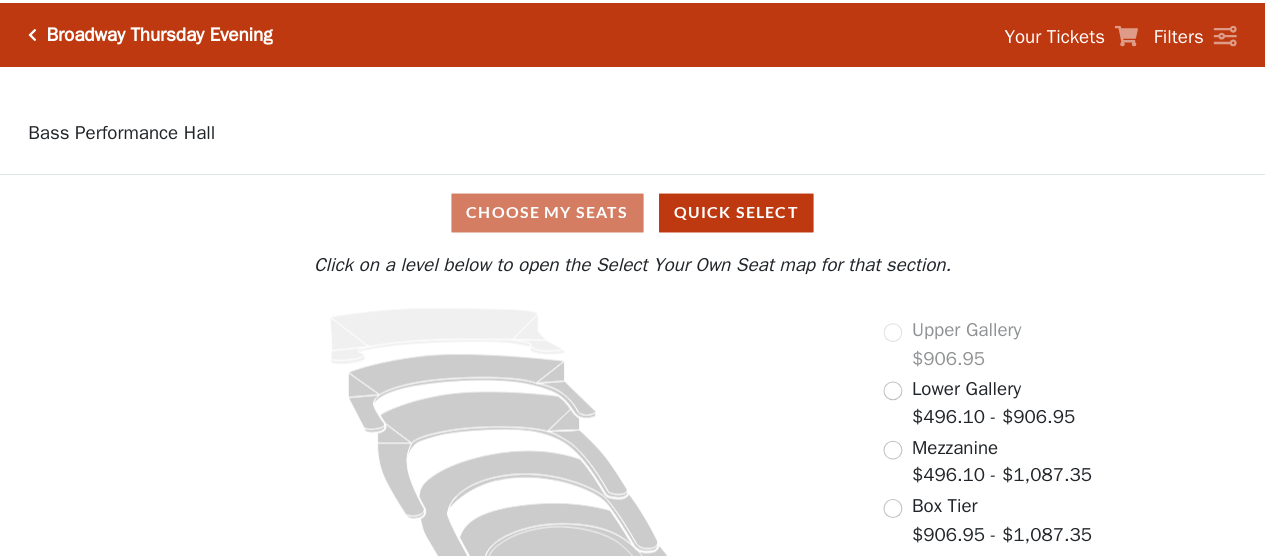 scroll, scrollTop: 0, scrollLeft: 0, axis: both 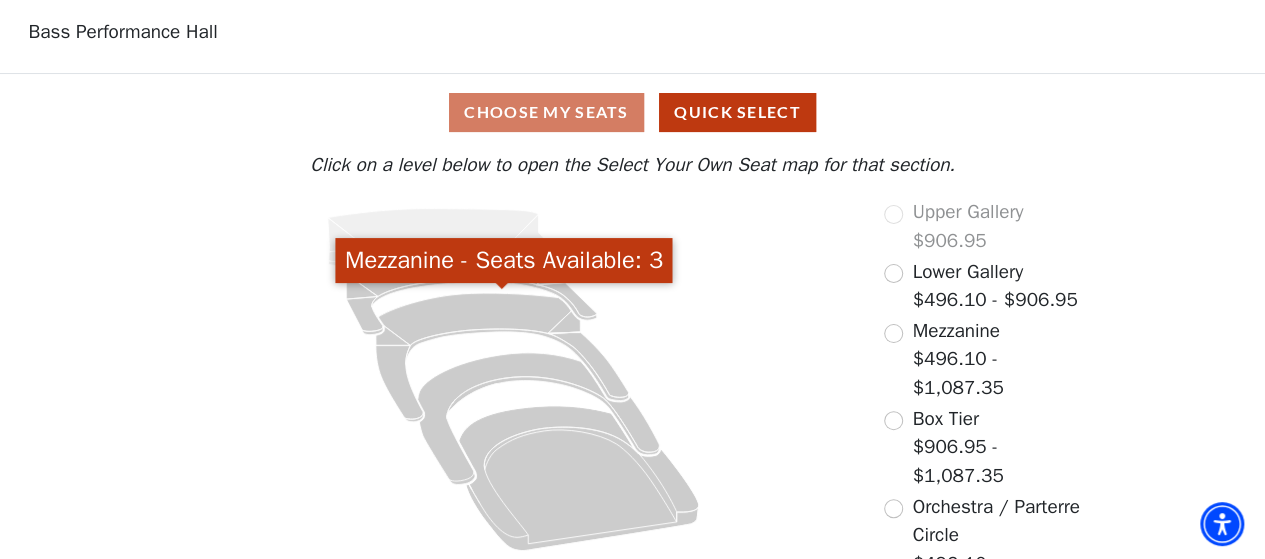 click 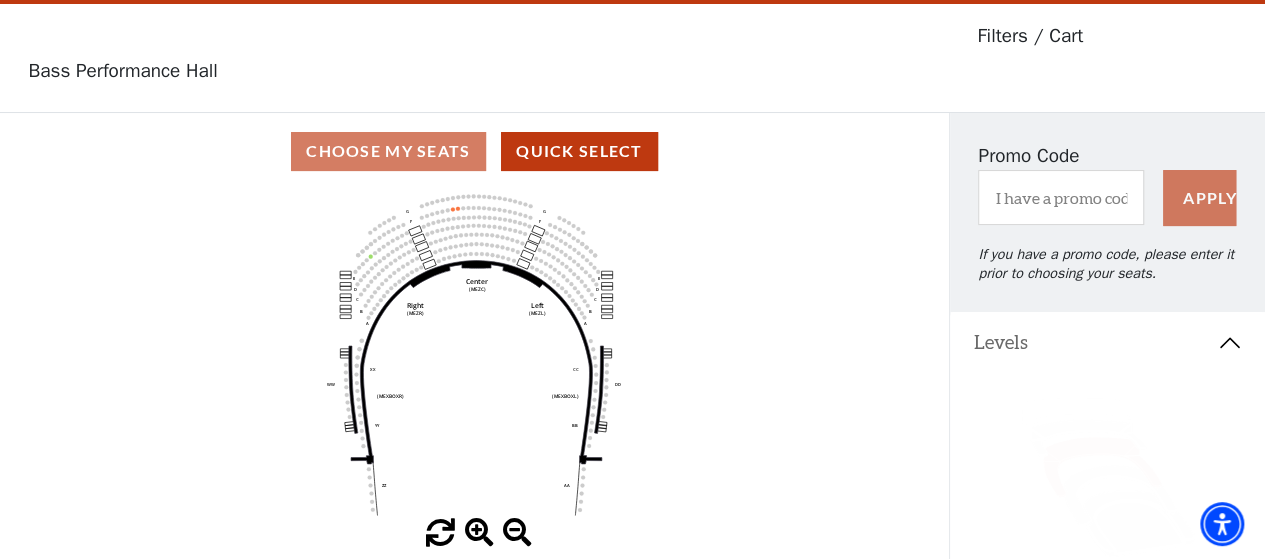 scroll, scrollTop: 92, scrollLeft: 0, axis: vertical 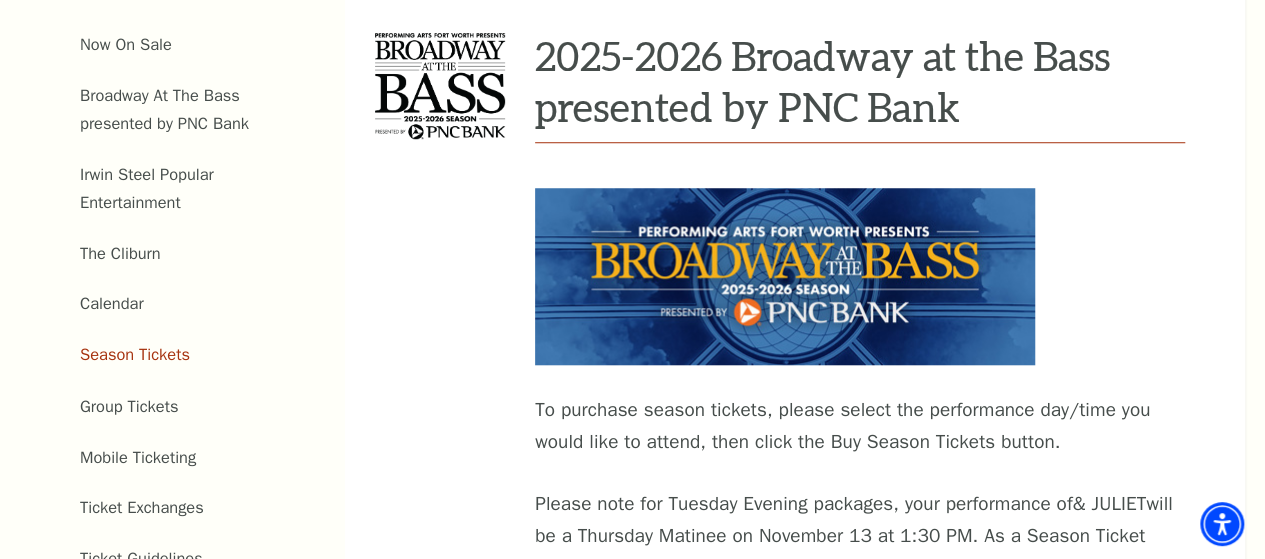 click on "Broadway At The Bass presented by PNC Bank" at bounding box center (164, 110) 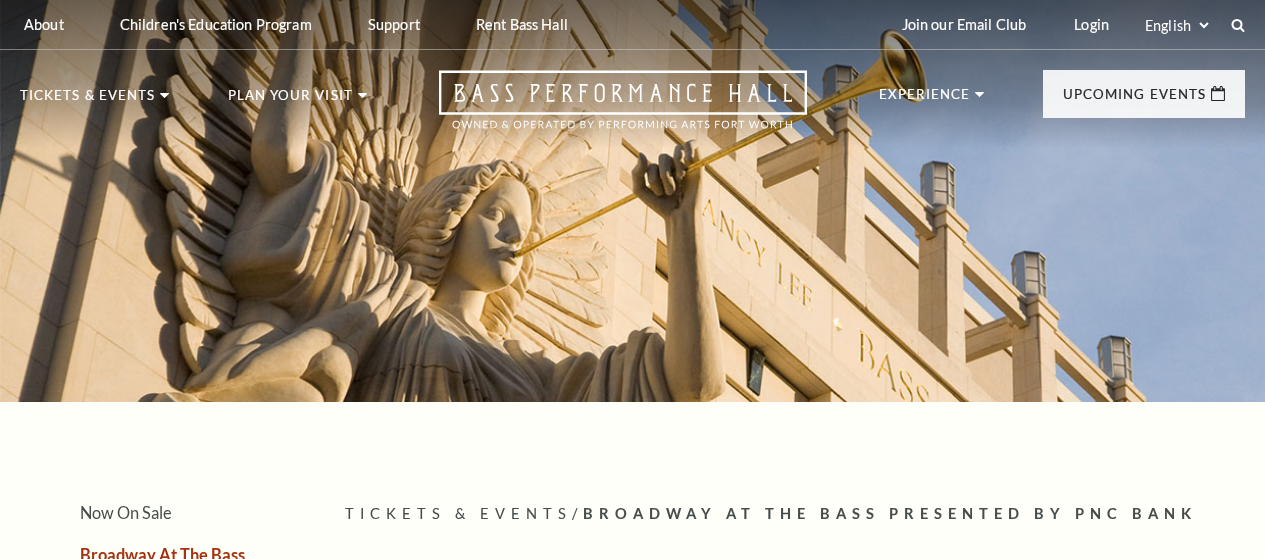 scroll, scrollTop: 0, scrollLeft: 0, axis: both 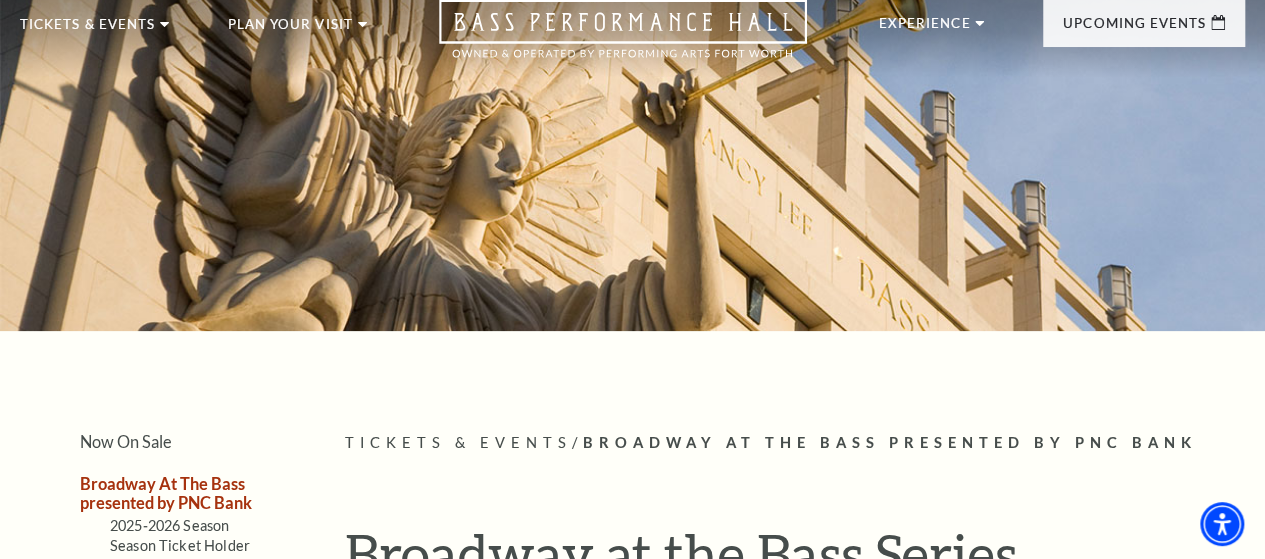 click on "View Events" at bounding box center [404, 417] 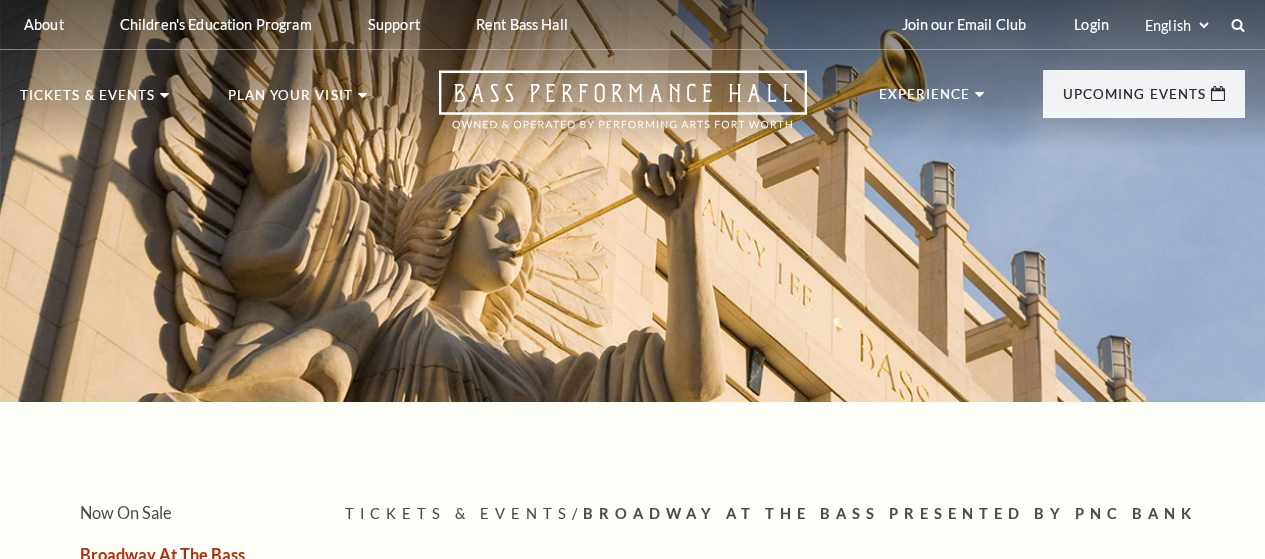 scroll, scrollTop: 0, scrollLeft: 0, axis: both 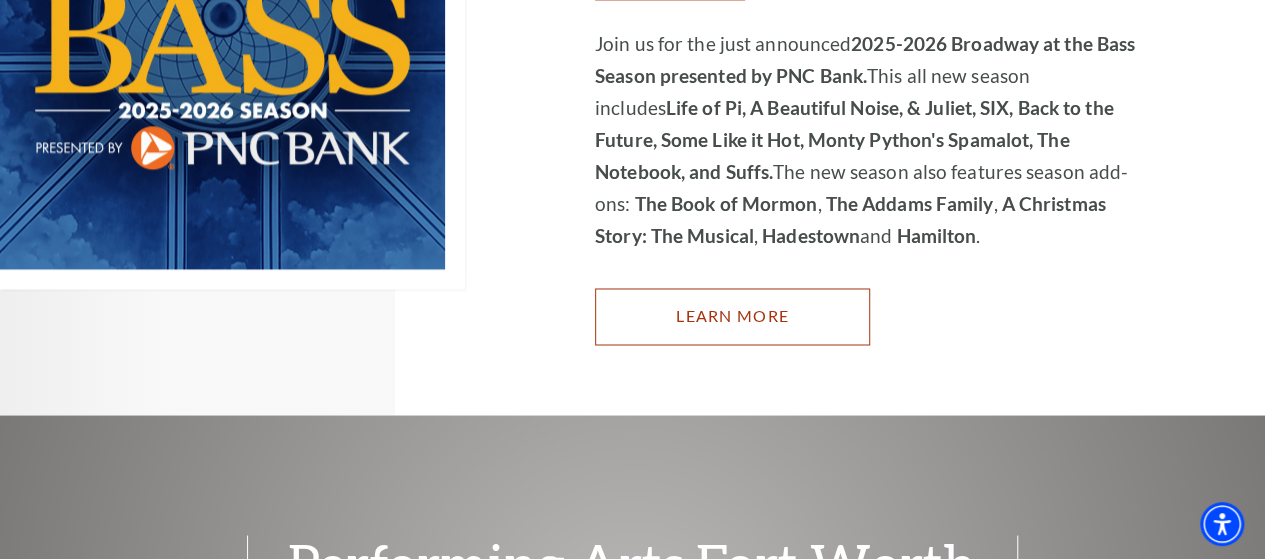 click on "Learn More" at bounding box center (732, 316) 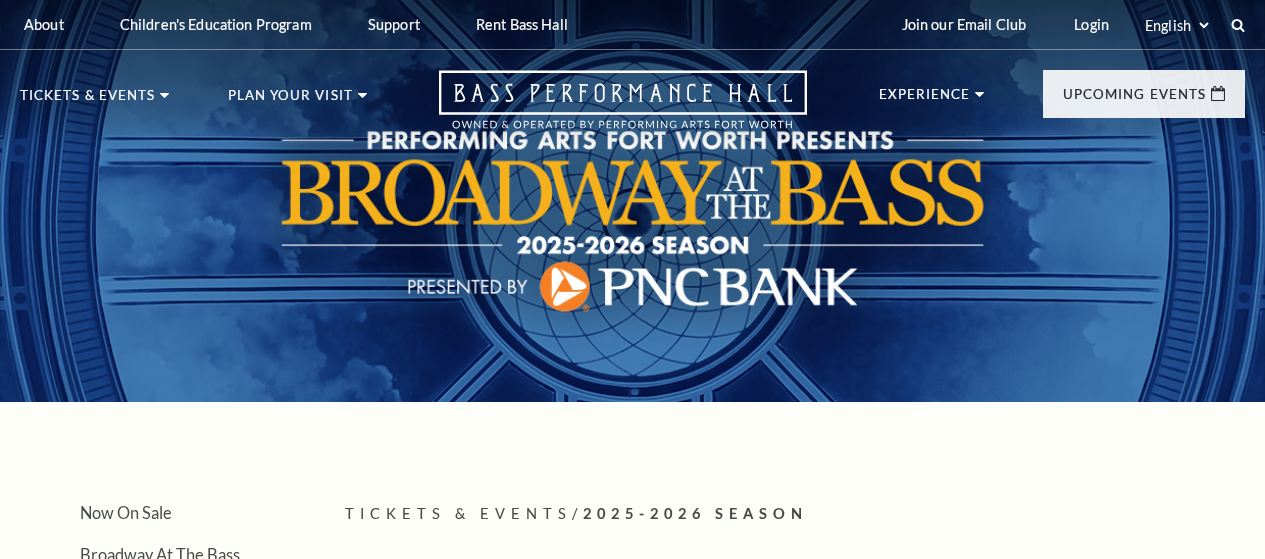 scroll, scrollTop: 0, scrollLeft: 0, axis: both 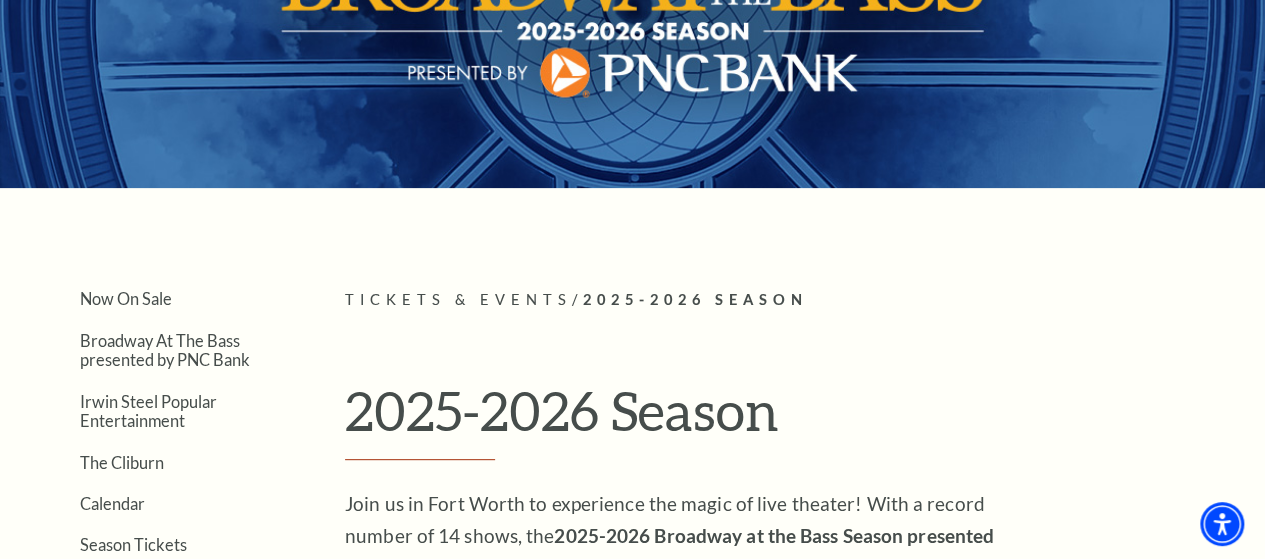 click on "Now On Sale" at bounding box center (126, 298) 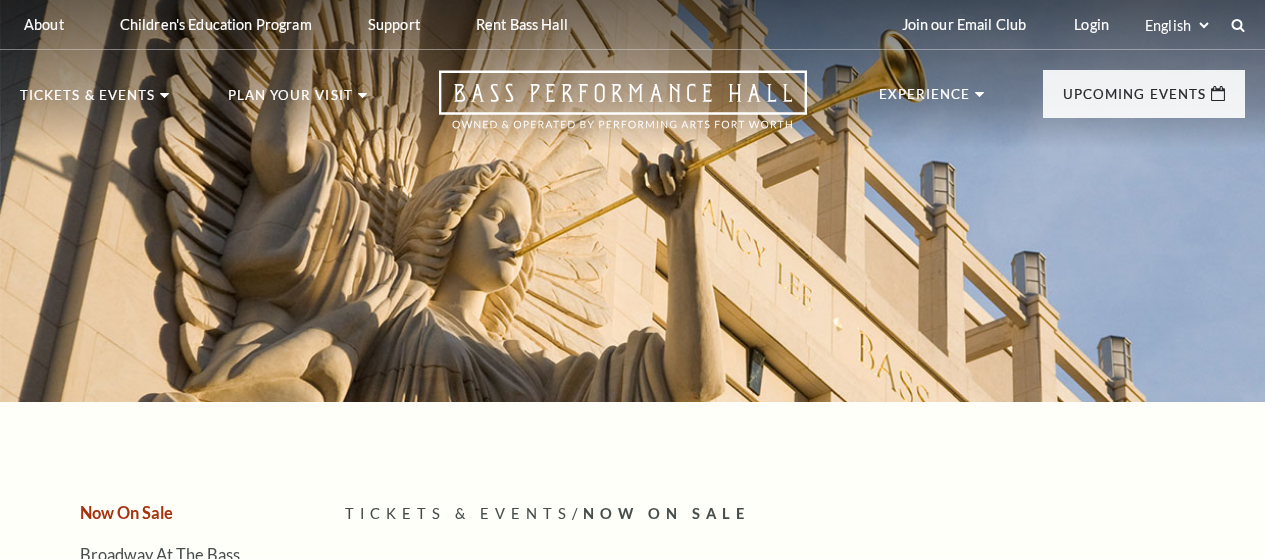 scroll, scrollTop: 0, scrollLeft: 0, axis: both 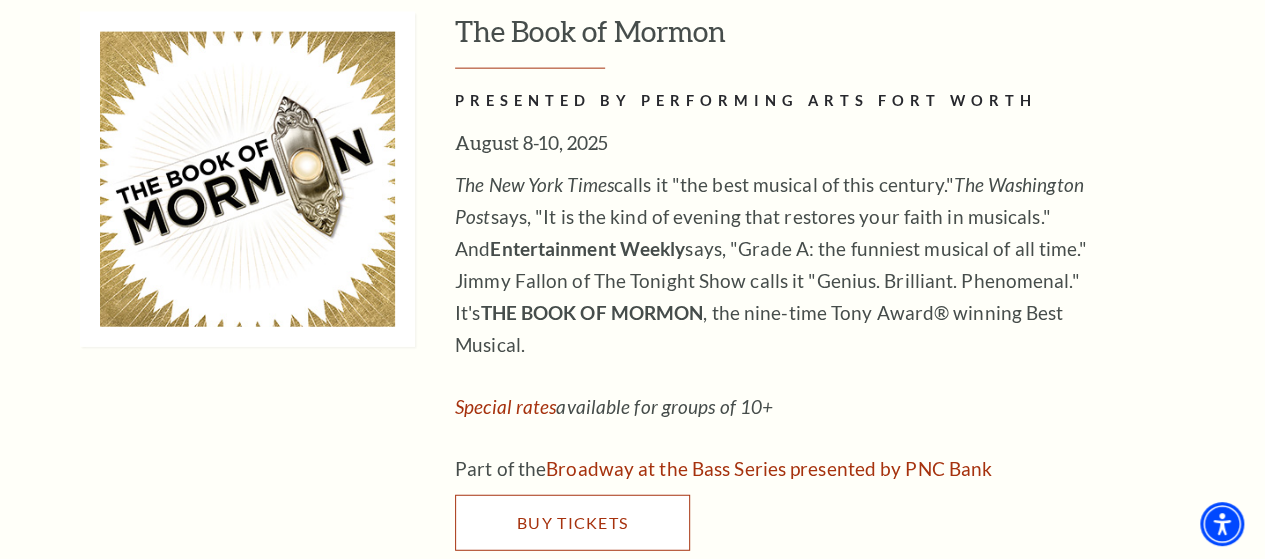 click on "Buy Tickets" at bounding box center [572, 522] 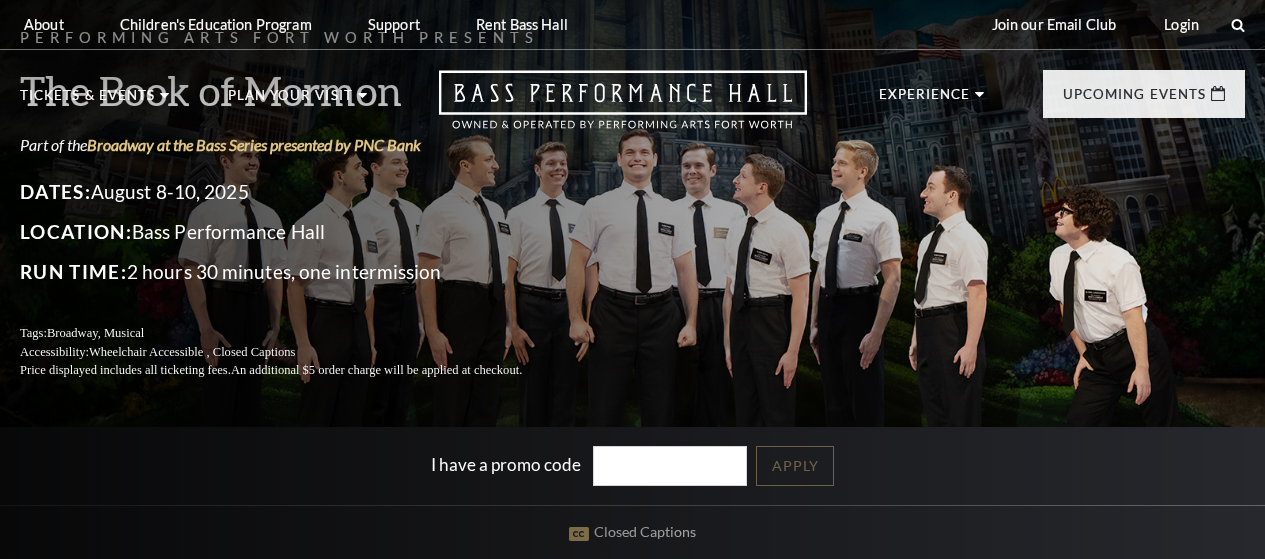 scroll, scrollTop: 0, scrollLeft: 0, axis: both 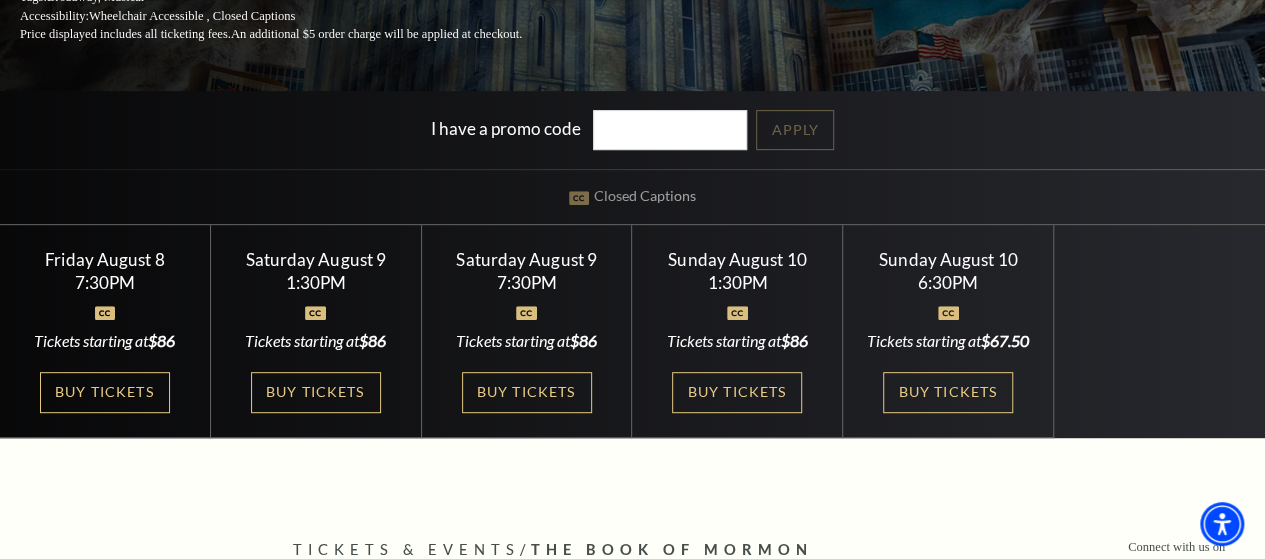 click on "Buy Tickets" at bounding box center [316, 392] 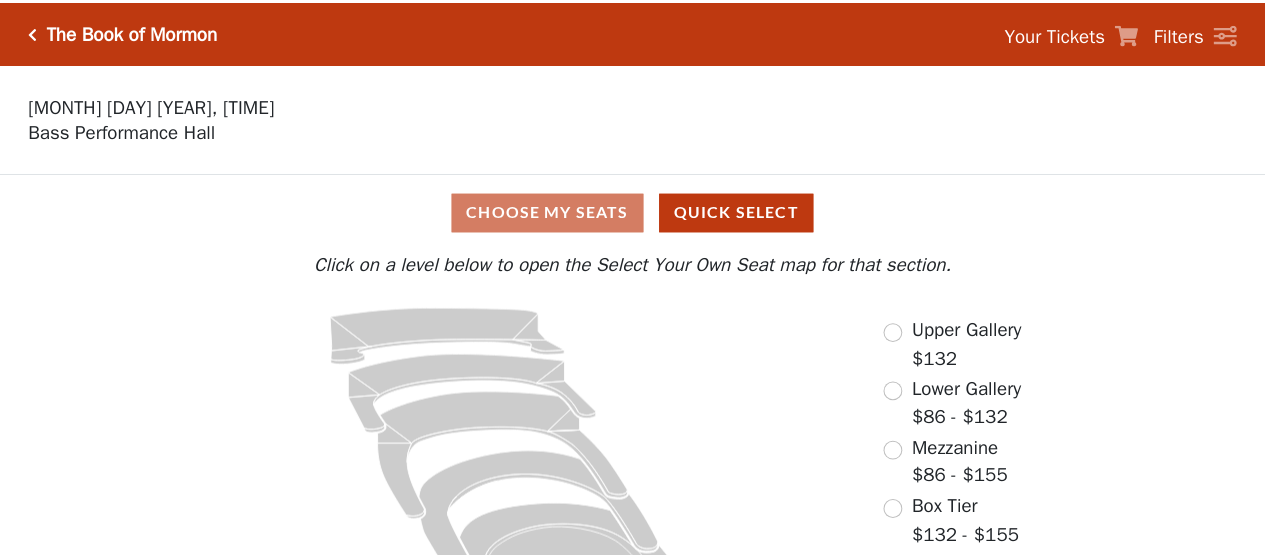scroll, scrollTop: 0, scrollLeft: 0, axis: both 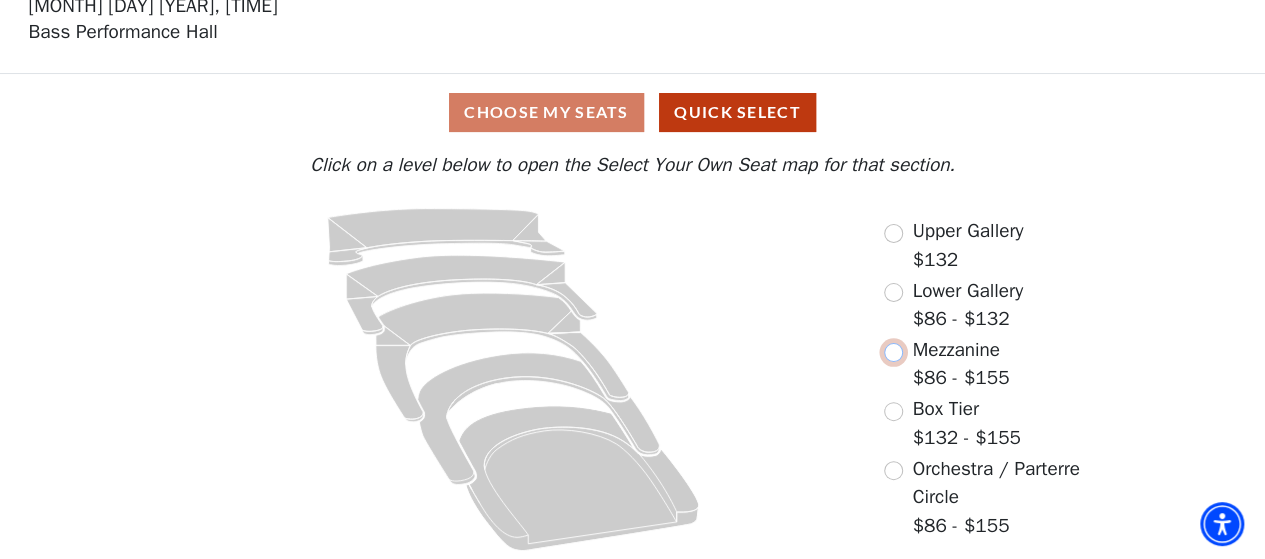 click at bounding box center [893, 352] 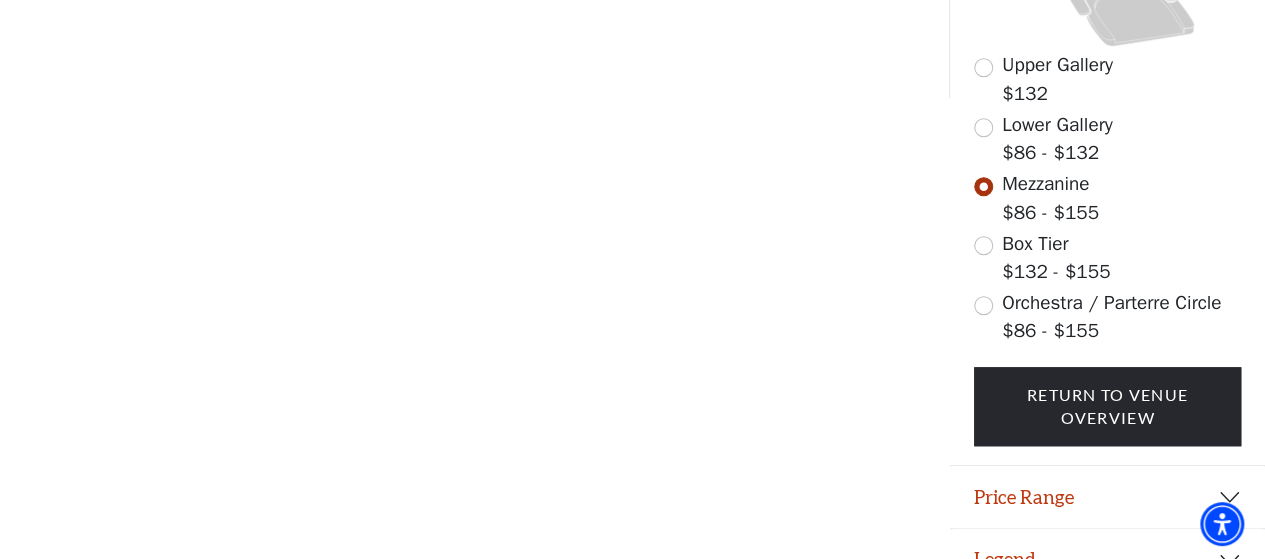 scroll, scrollTop: 661, scrollLeft: 0, axis: vertical 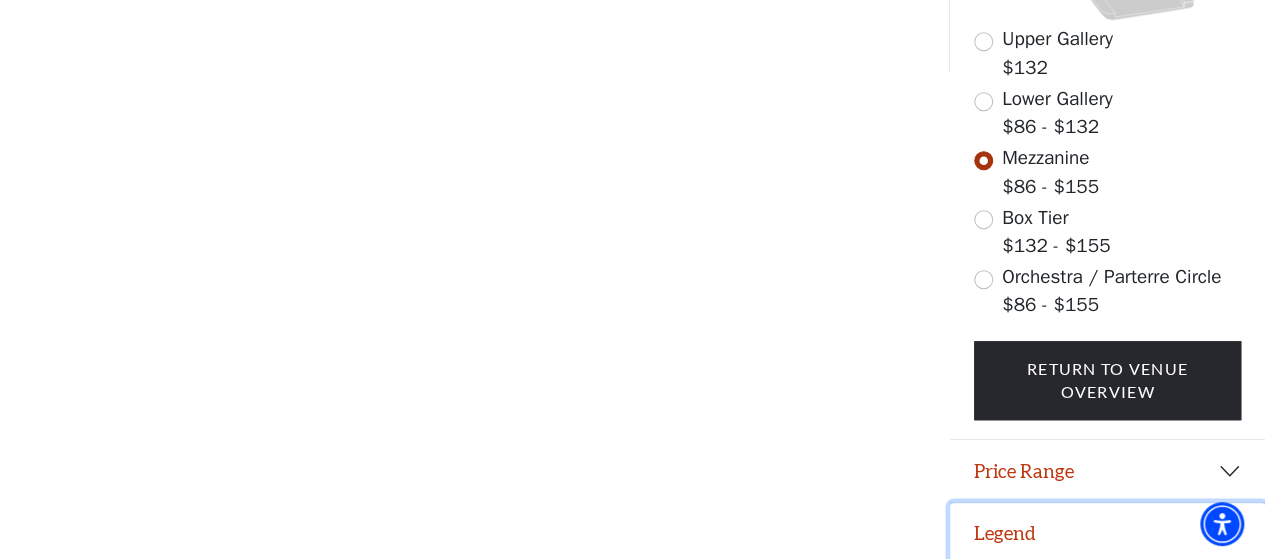 click on "Legend" at bounding box center [1107, 534] 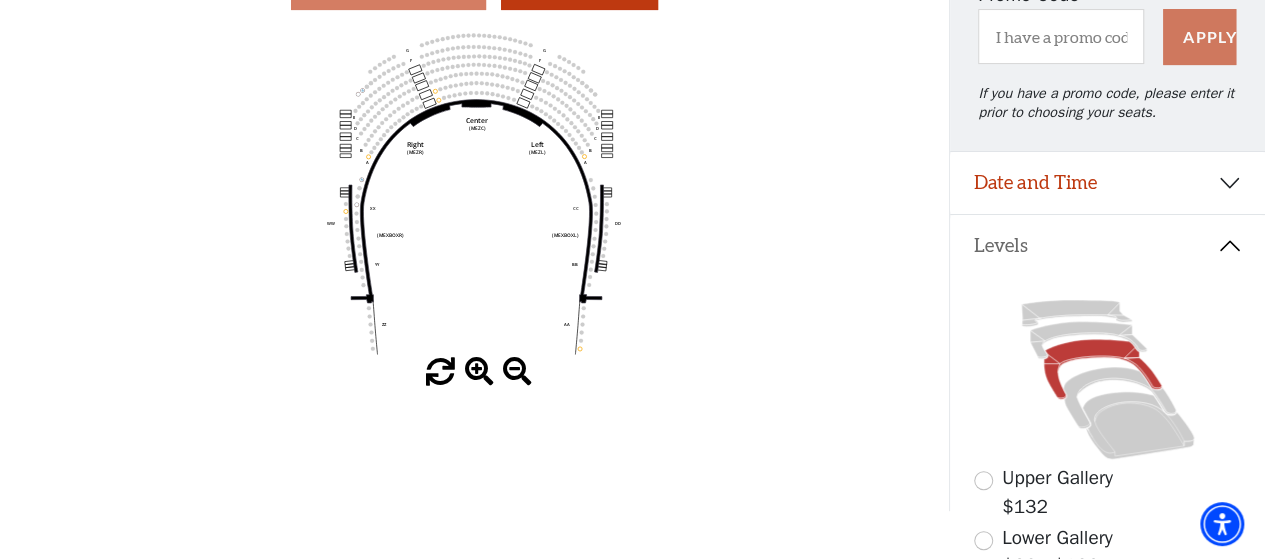 scroll, scrollTop: 289, scrollLeft: 0, axis: vertical 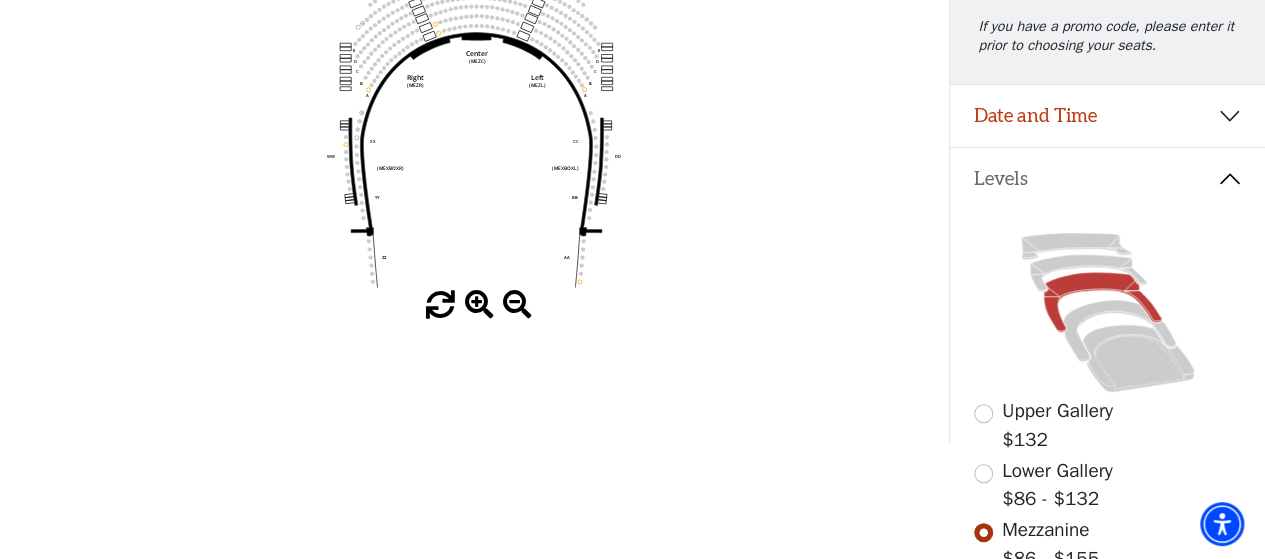 click 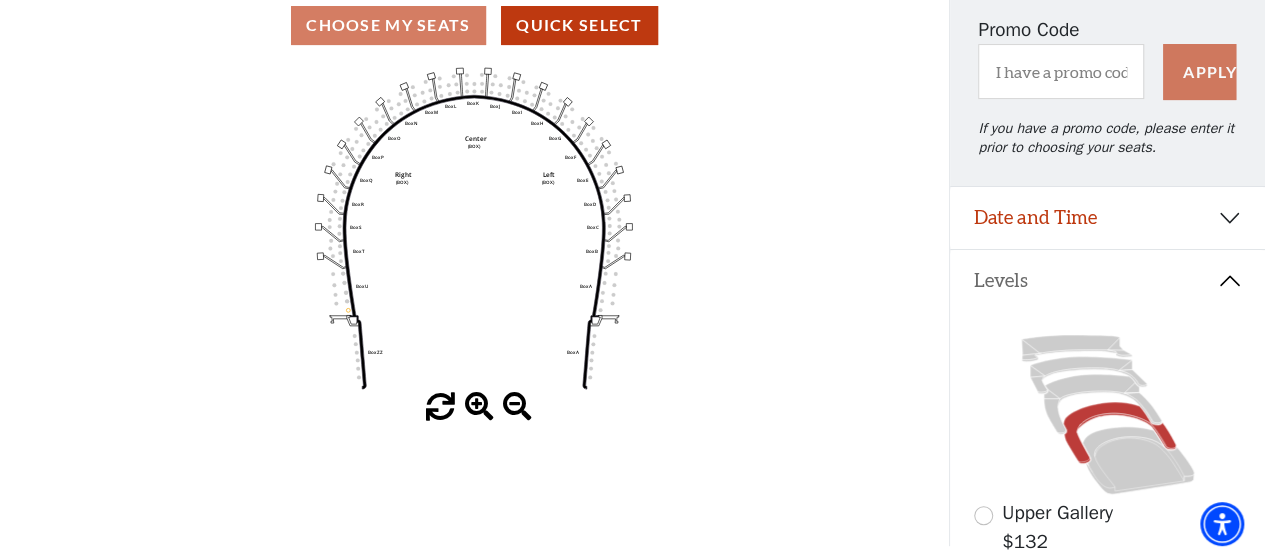 scroll, scrollTop: 191, scrollLeft: 0, axis: vertical 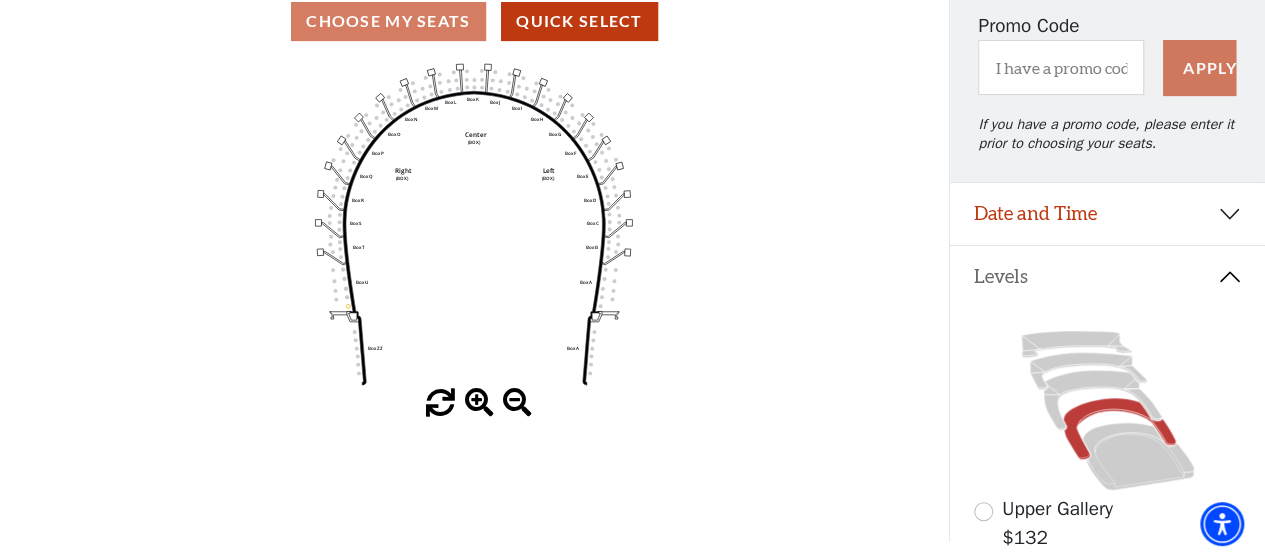 click 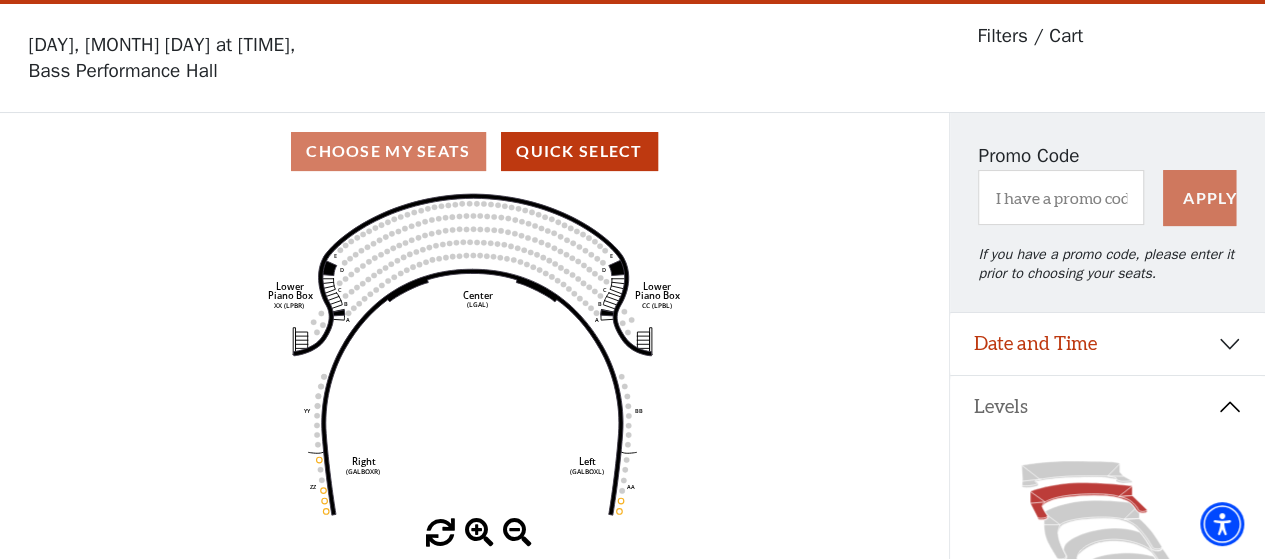 scroll, scrollTop: 92, scrollLeft: 0, axis: vertical 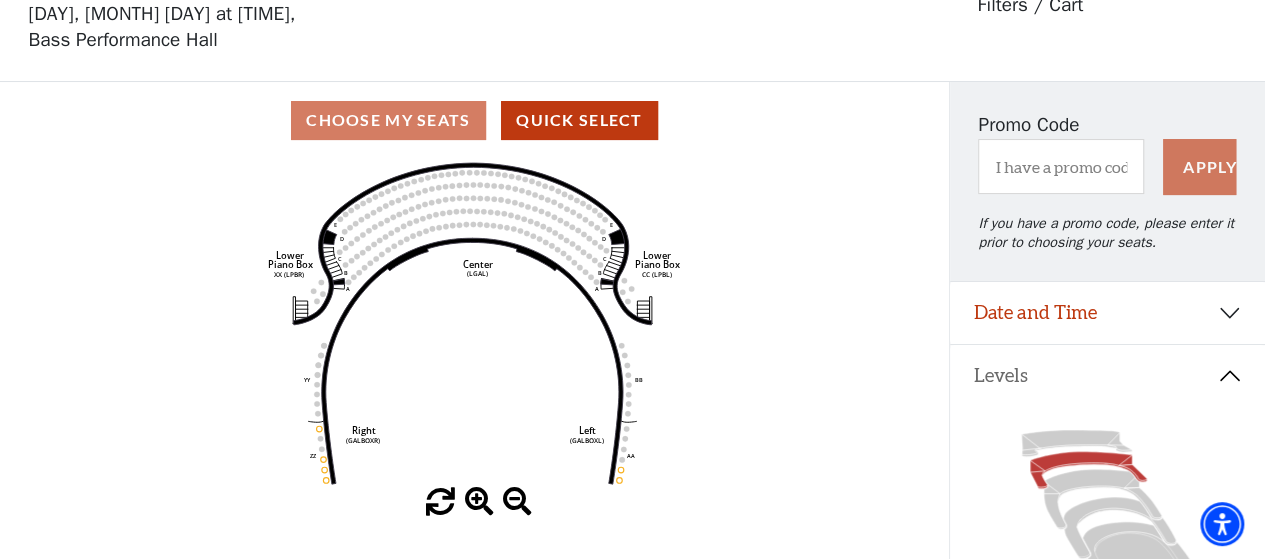 click on "Right   (GALBOXR)   E   D   C   B   A   E   D   C   B   A   YY   ZZ   Left   (GALBOXL)   BB   AA   Center   Lower   Piano Box   (LGAL)   CC (LPBL)   Lower   Piano Box   XX (LPBR)" 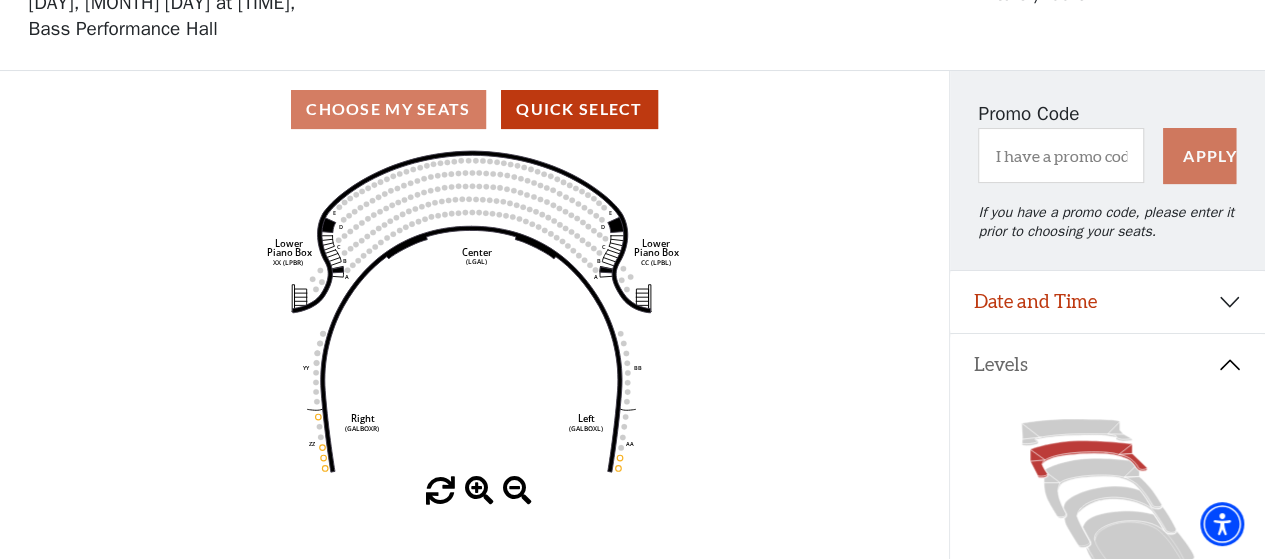 scroll, scrollTop: 100, scrollLeft: 0, axis: vertical 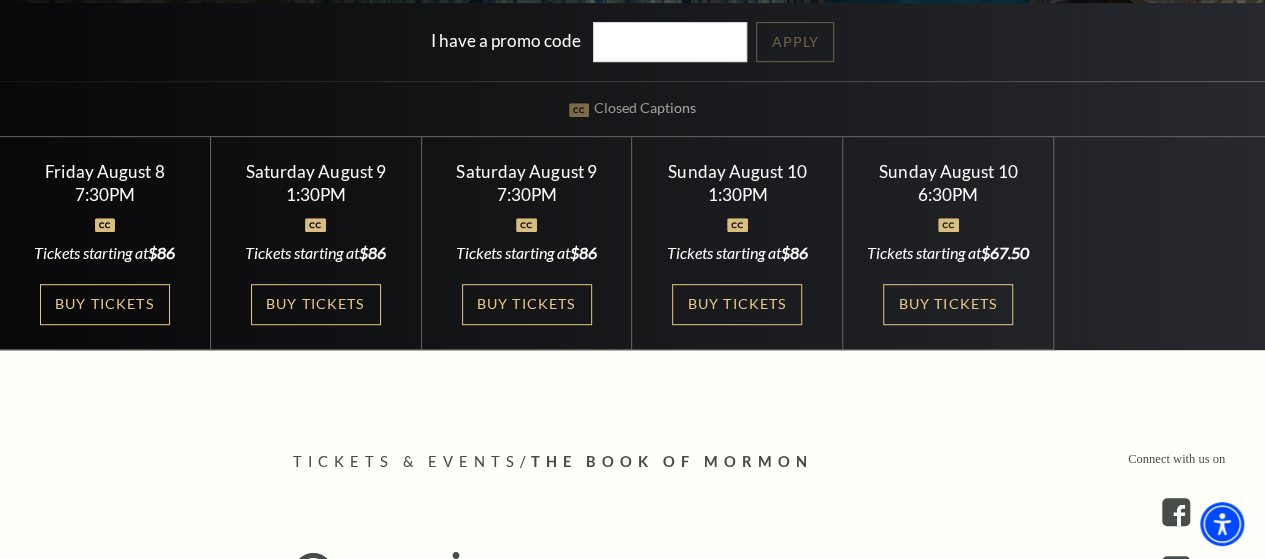 click on "Buy Tickets" at bounding box center (527, 304) 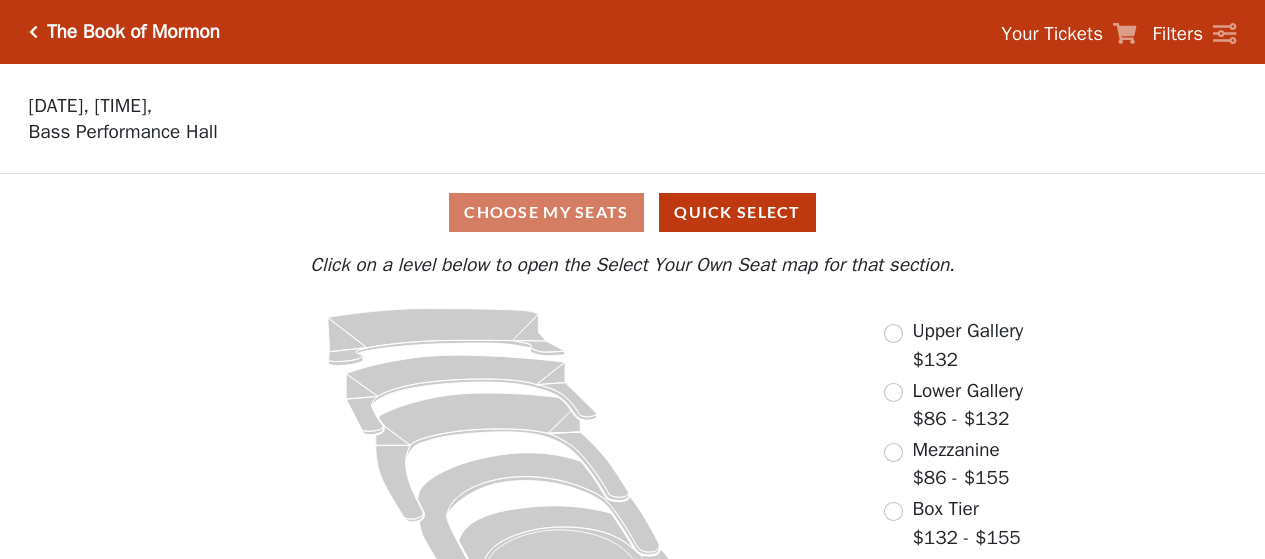 scroll, scrollTop: 0, scrollLeft: 0, axis: both 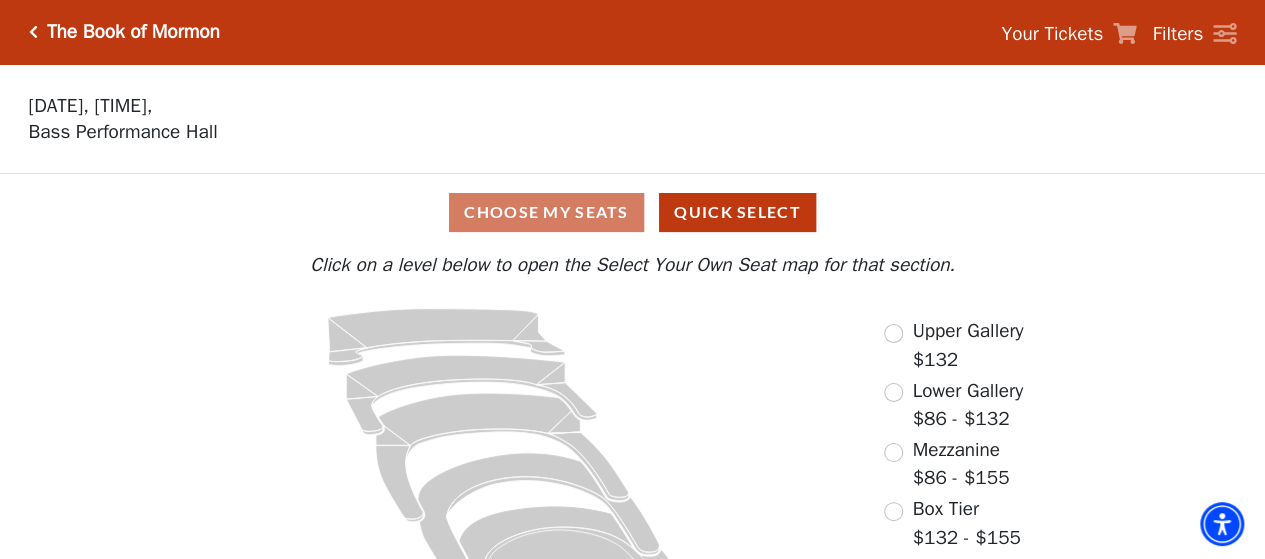 click on "The Book of Mormon   Your Tickets       Filters" at bounding box center [632, 32] 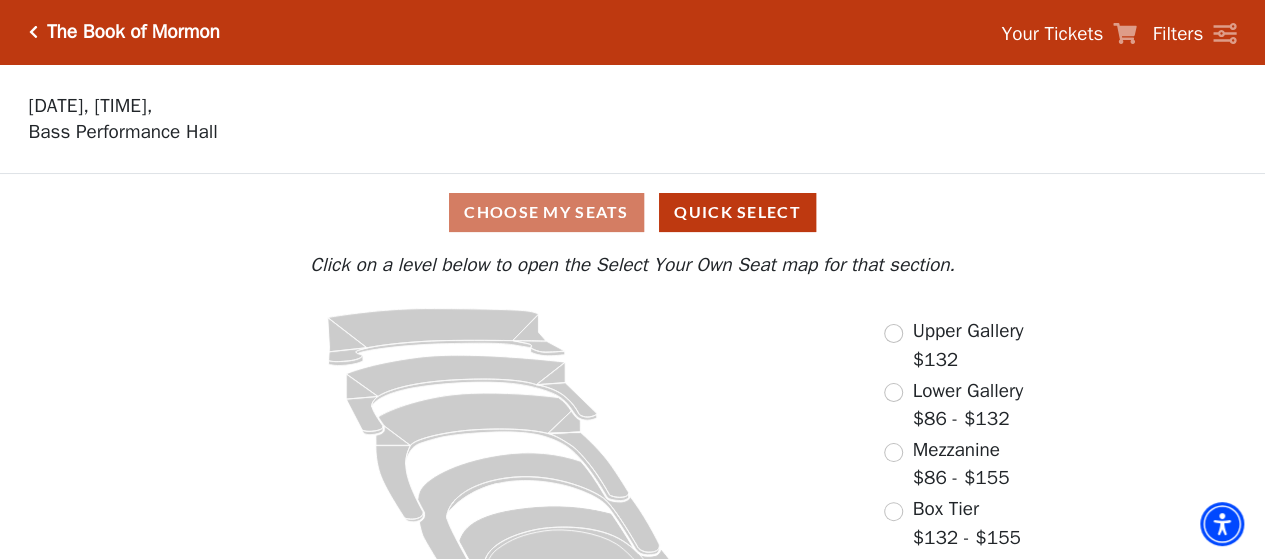 click at bounding box center [33, 32] 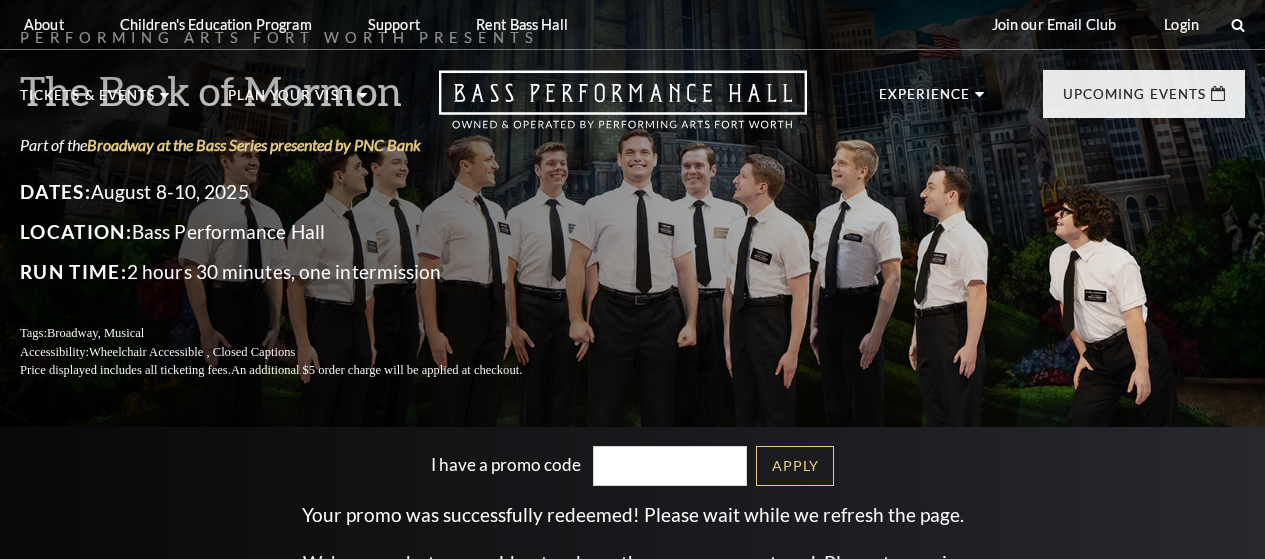 scroll, scrollTop: 0, scrollLeft: 0, axis: both 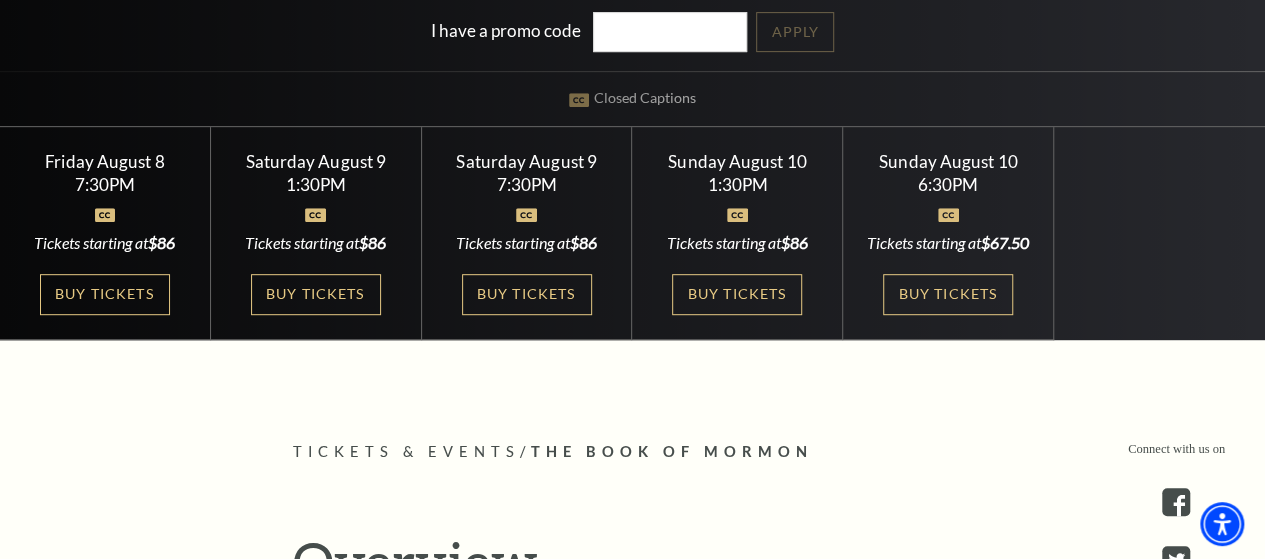 click on "Buy Tickets" at bounding box center [316, 294] 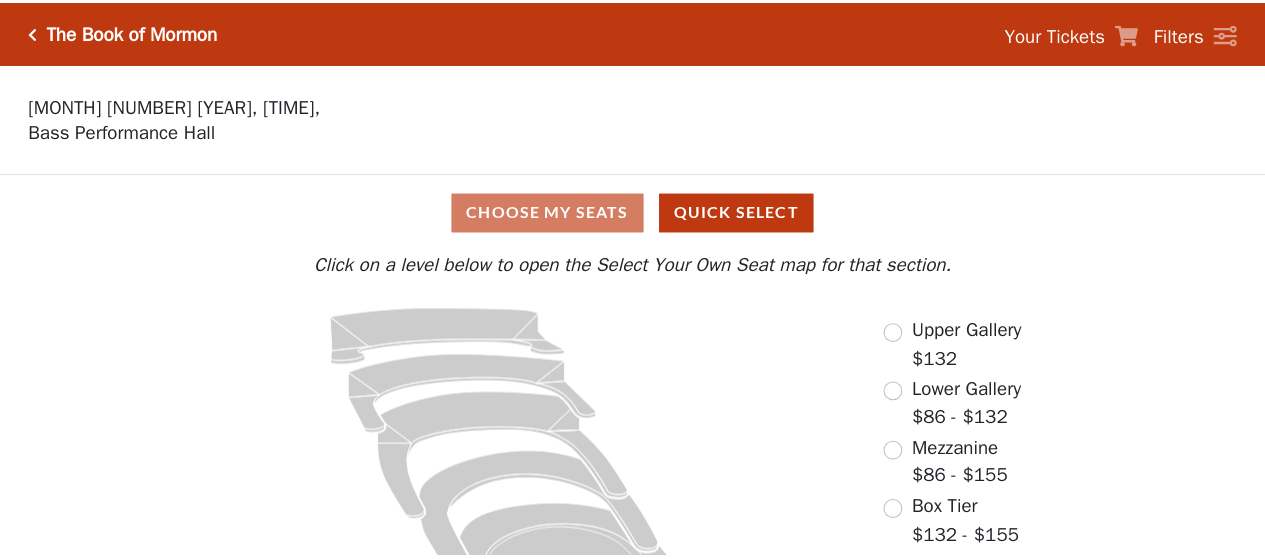 scroll, scrollTop: 0, scrollLeft: 0, axis: both 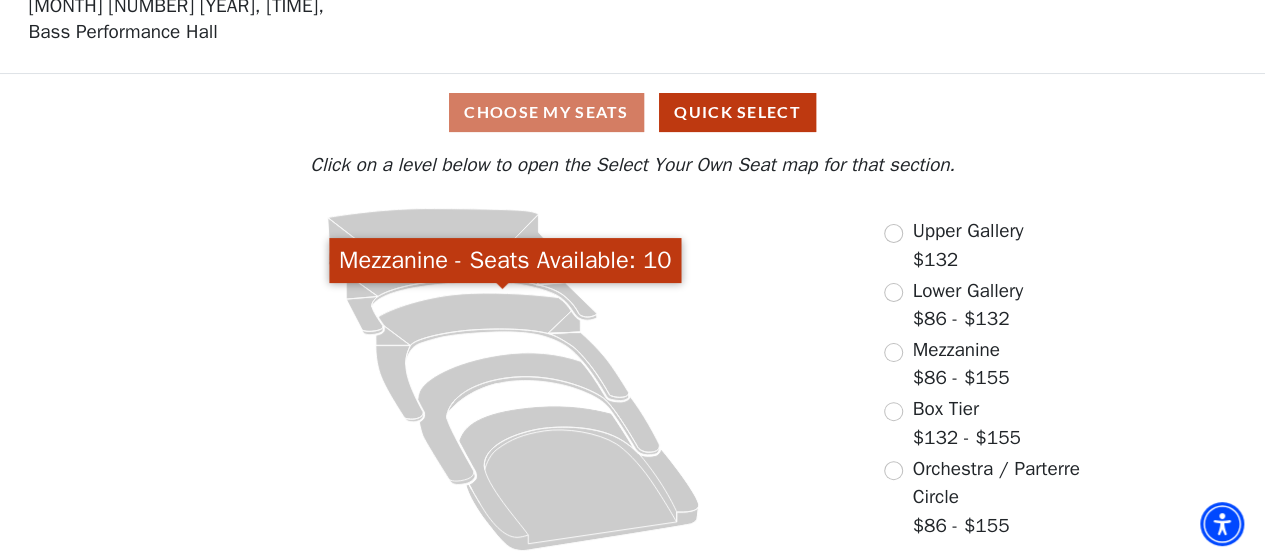 click 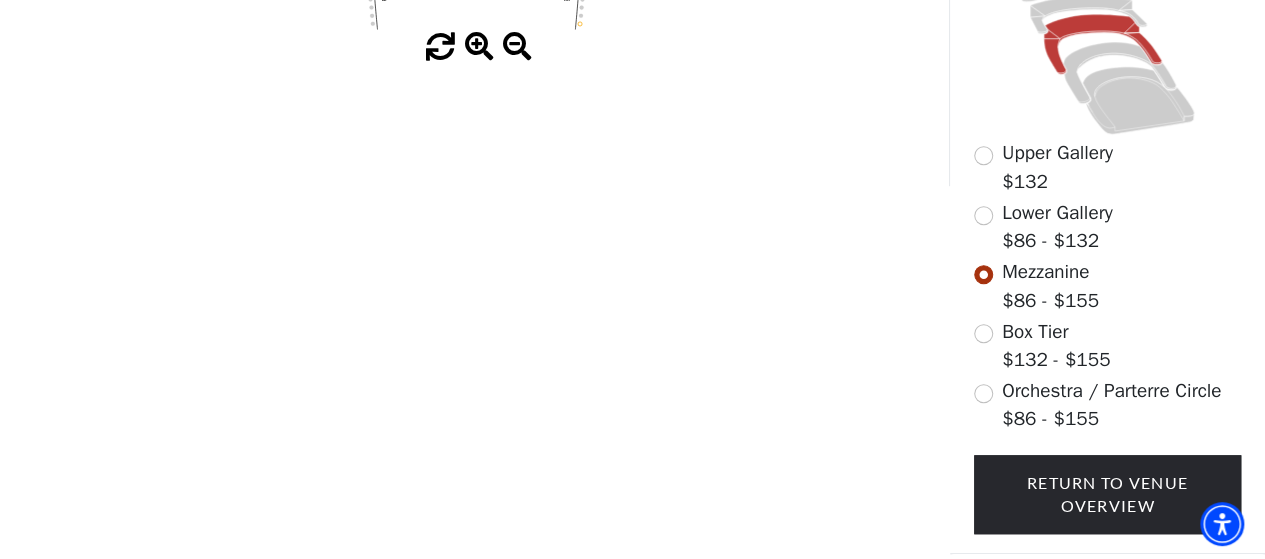 scroll, scrollTop: 661, scrollLeft: 0, axis: vertical 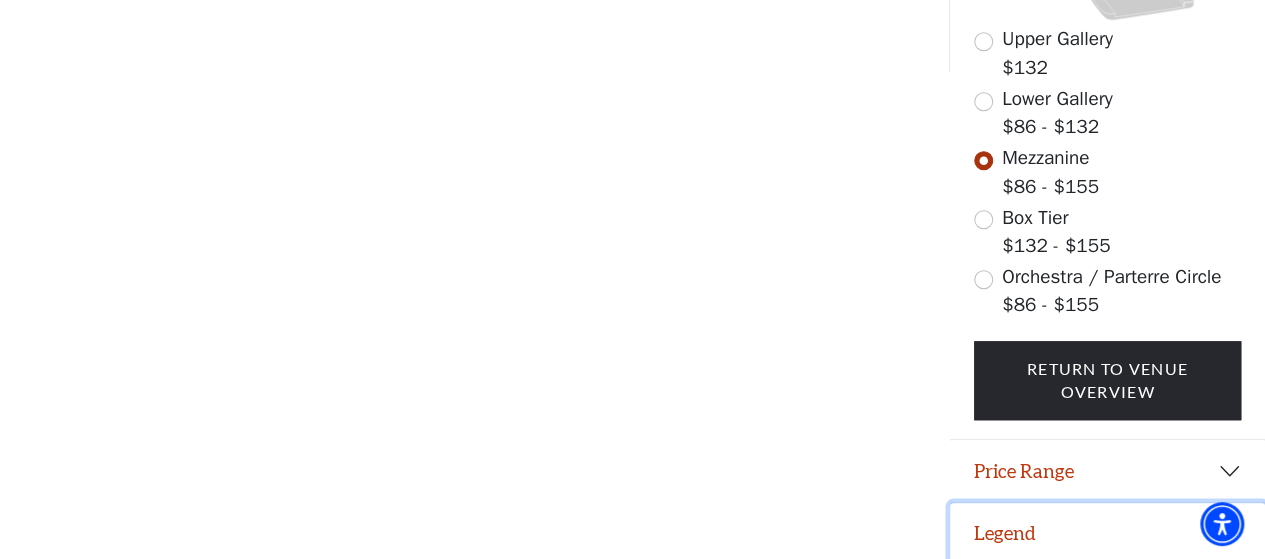 click on "Legend" at bounding box center (1107, 534) 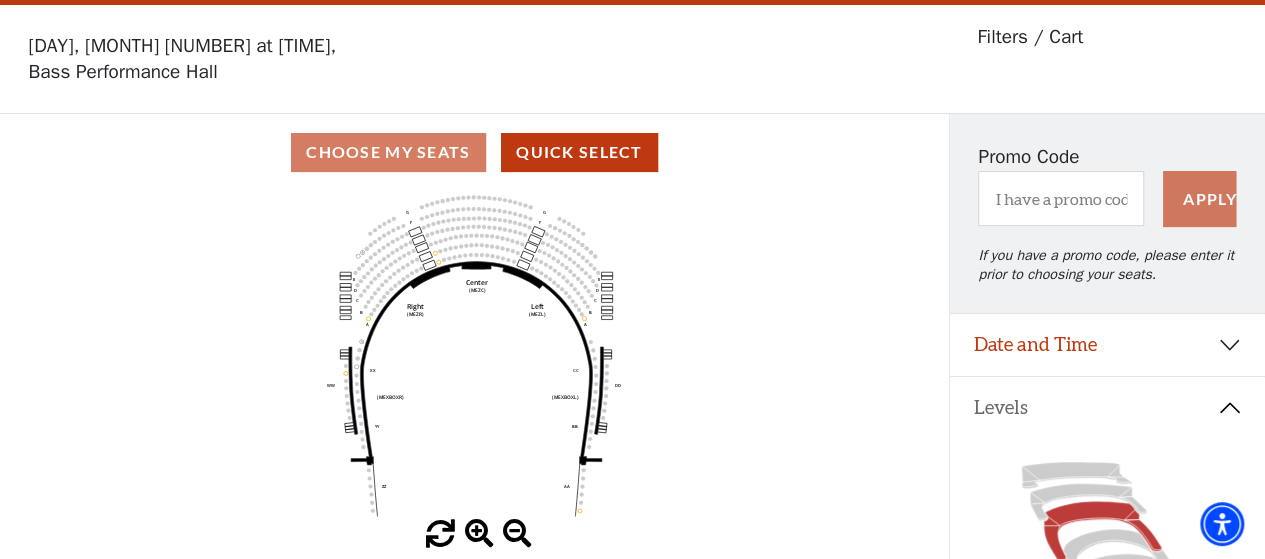 scroll, scrollTop: 0, scrollLeft: 0, axis: both 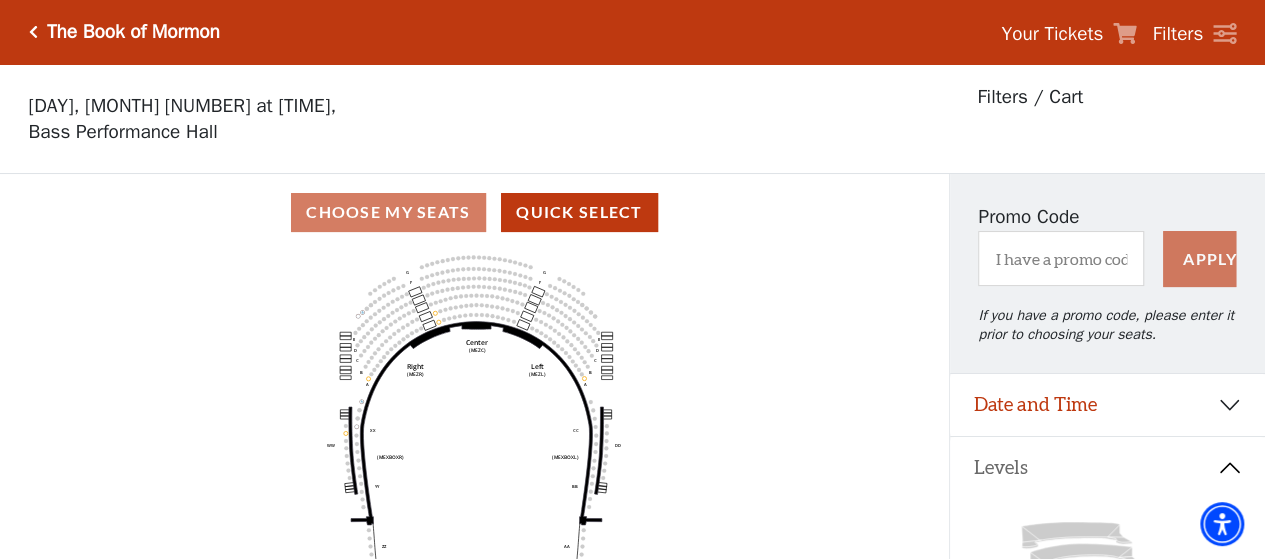 click at bounding box center (33, 32) 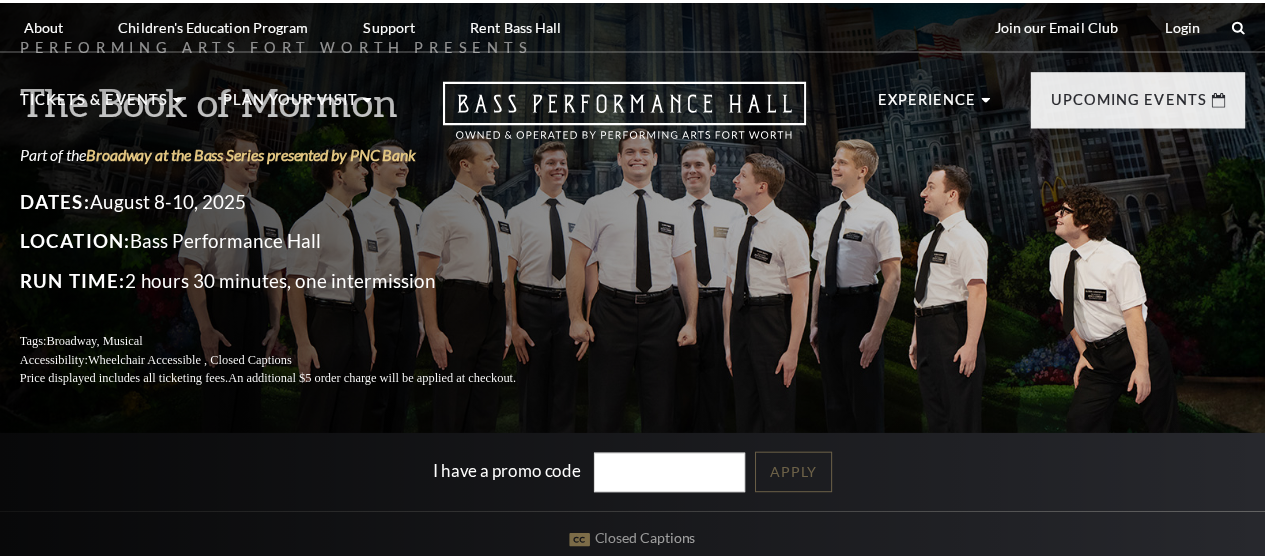 scroll, scrollTop: 0, scrollLeft: 0, axis: both 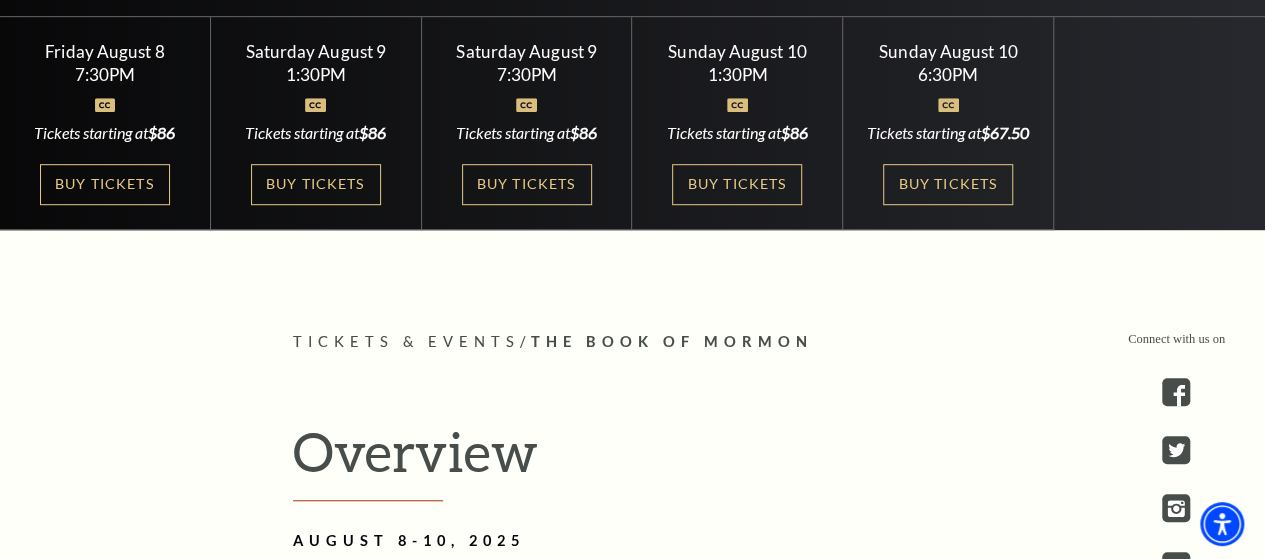 click on "Buy Tickets" at bounding box center [527, 184] 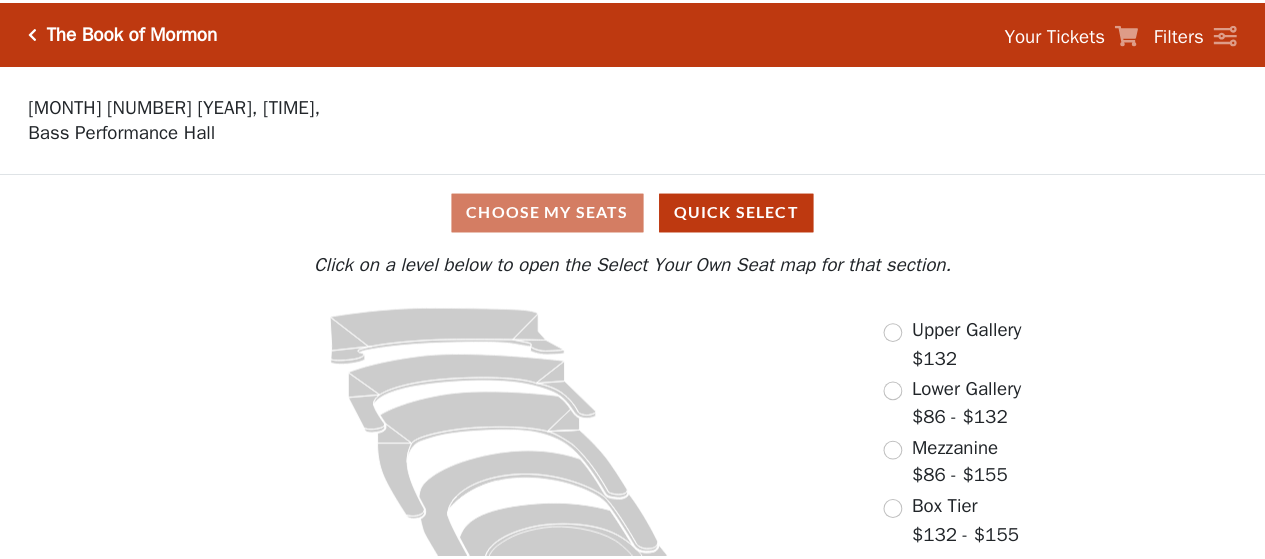 scroll, scrollTop: 0, scrollLeft: 0, axis: both 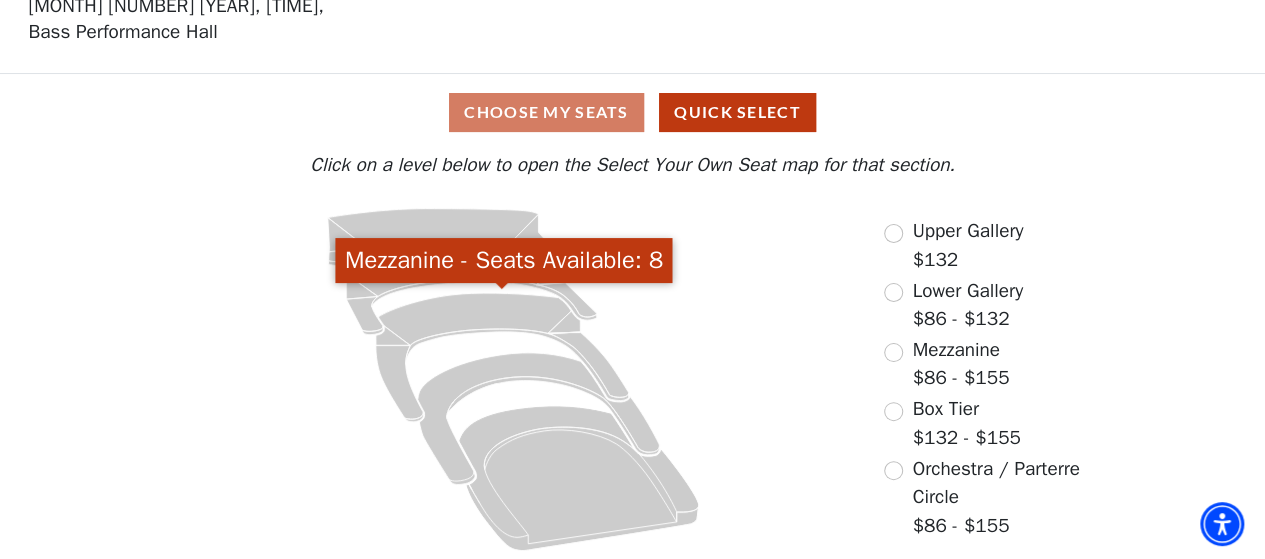 click 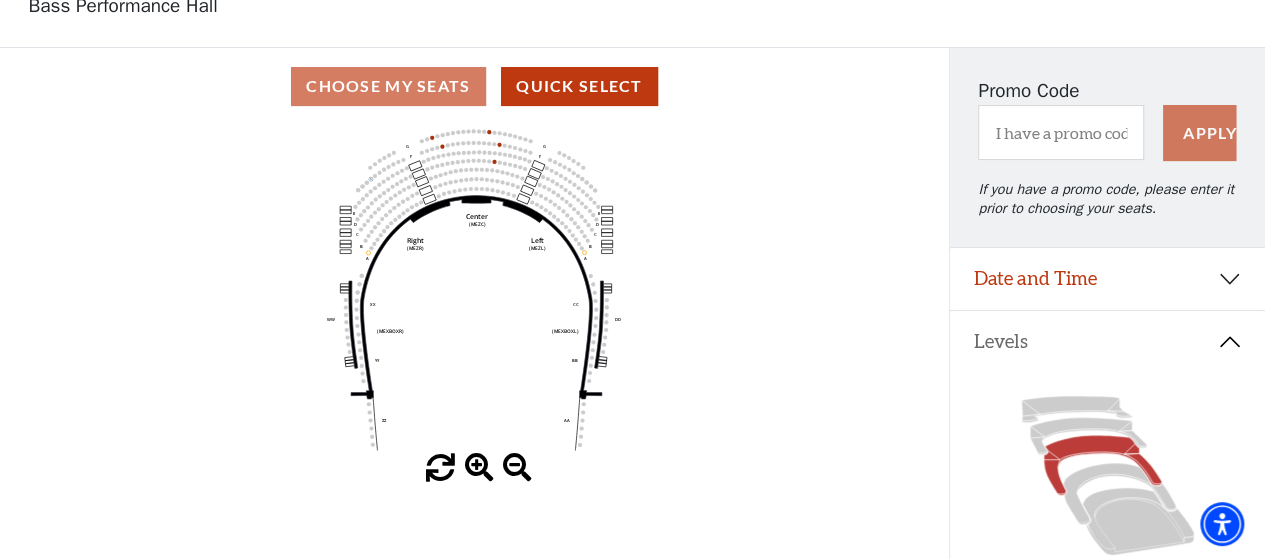 scroll, scrollTop: 0, scrollLeft: 0, axis: both 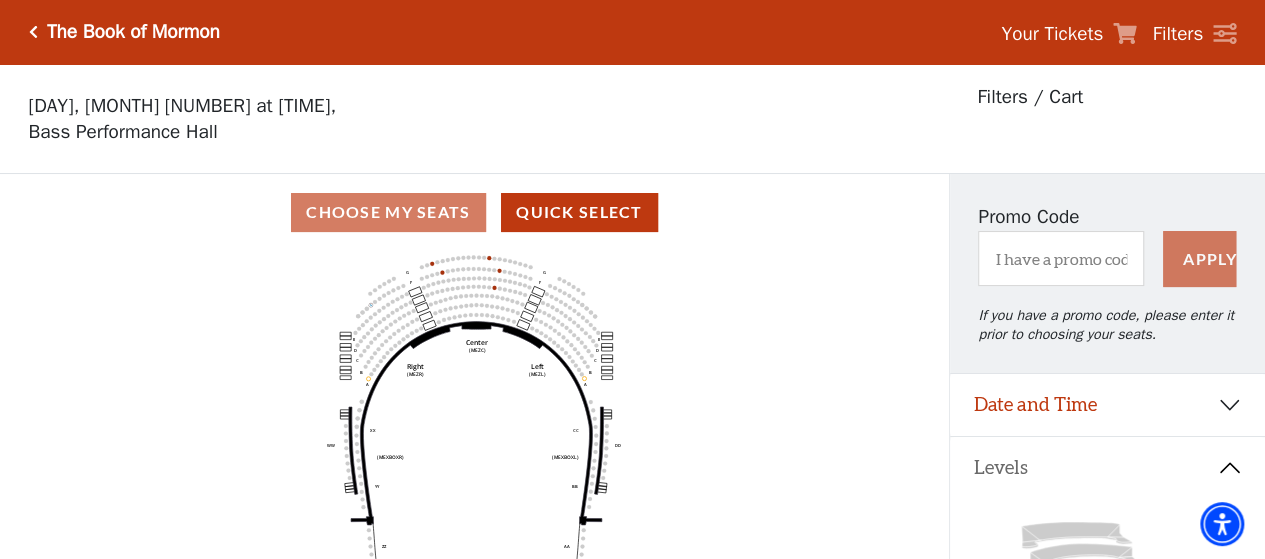 click at bounding box center [33, 32] 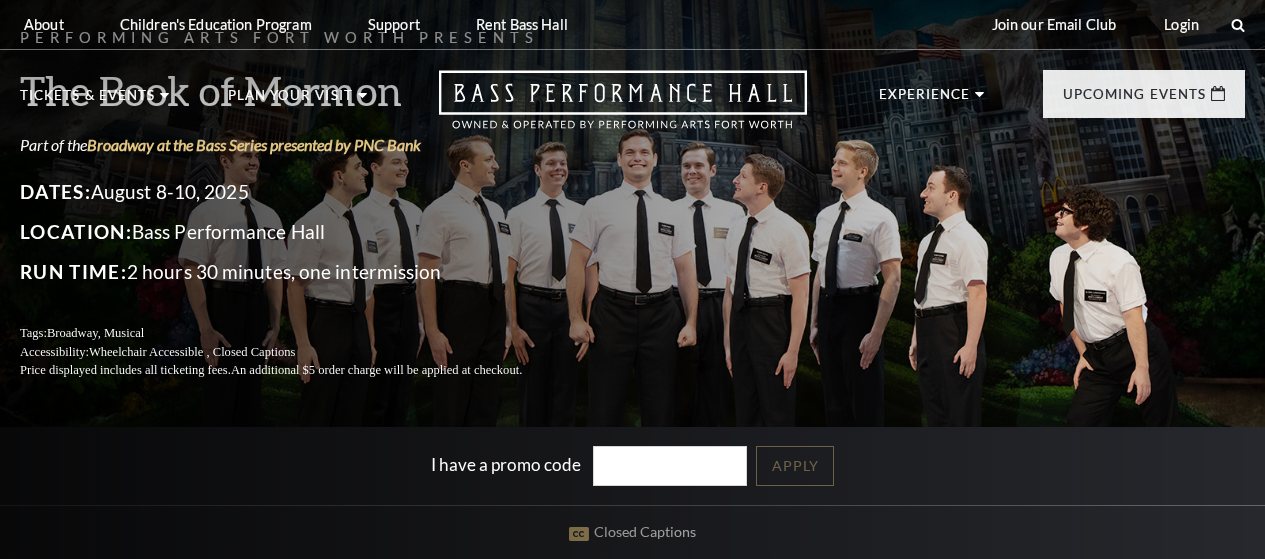 scroll, scrollTop: 0, scrollLeft: 0, axis: both 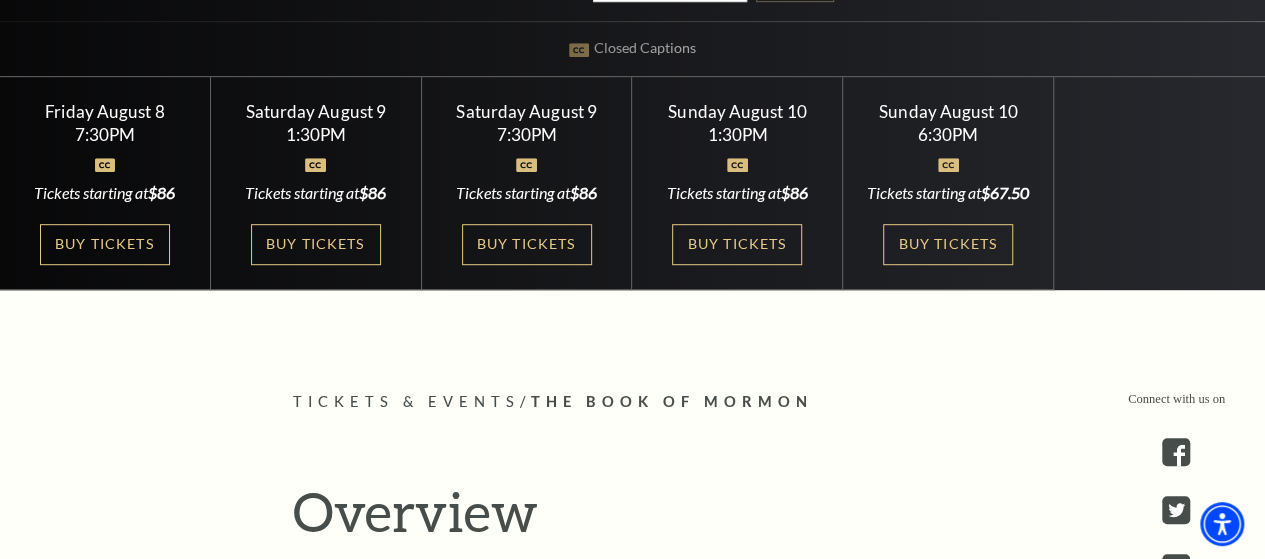 click on "Buy Tickets" at bounding box center [105, 244] 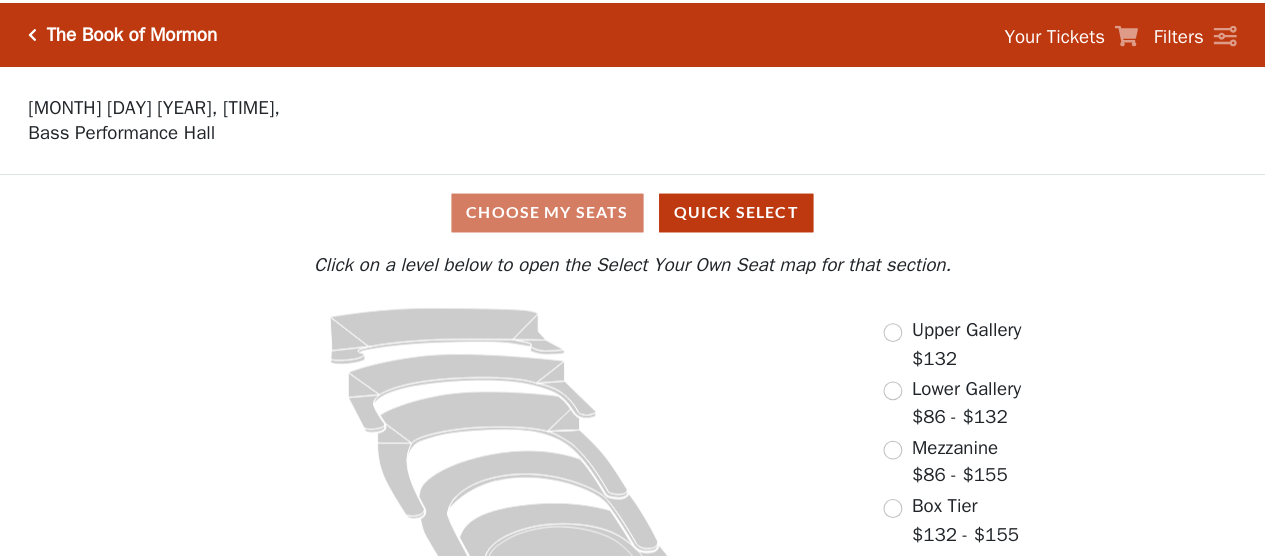 scroll, scrollTop: 0, scrollLeft: 0, axis: both 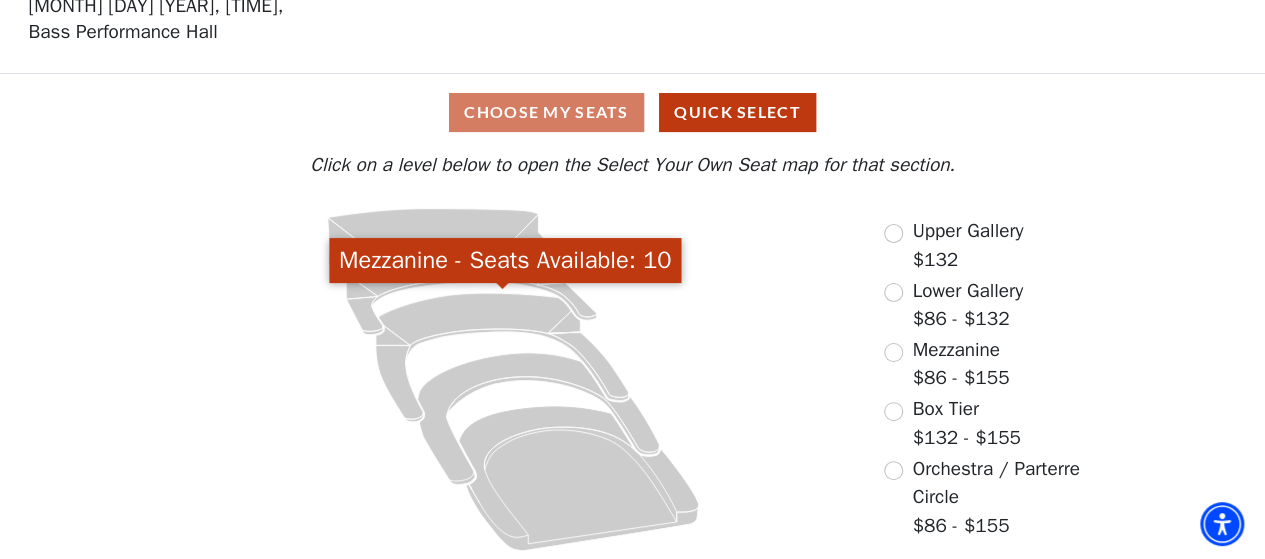 click 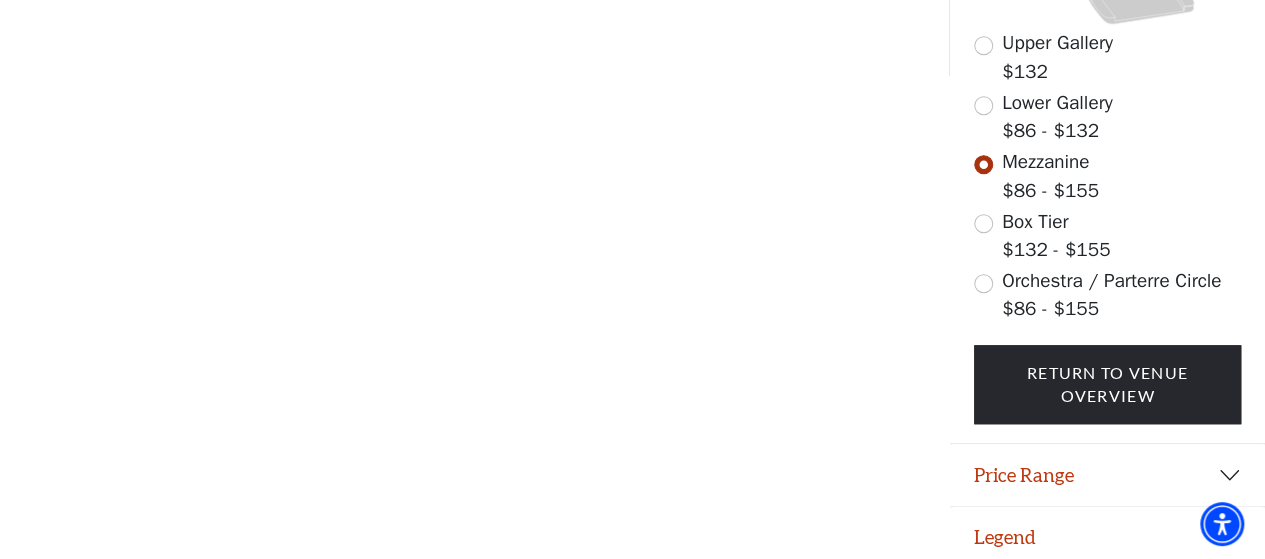 scroll, scrollTop: 661, scrollLeft: 0, axis: vertical 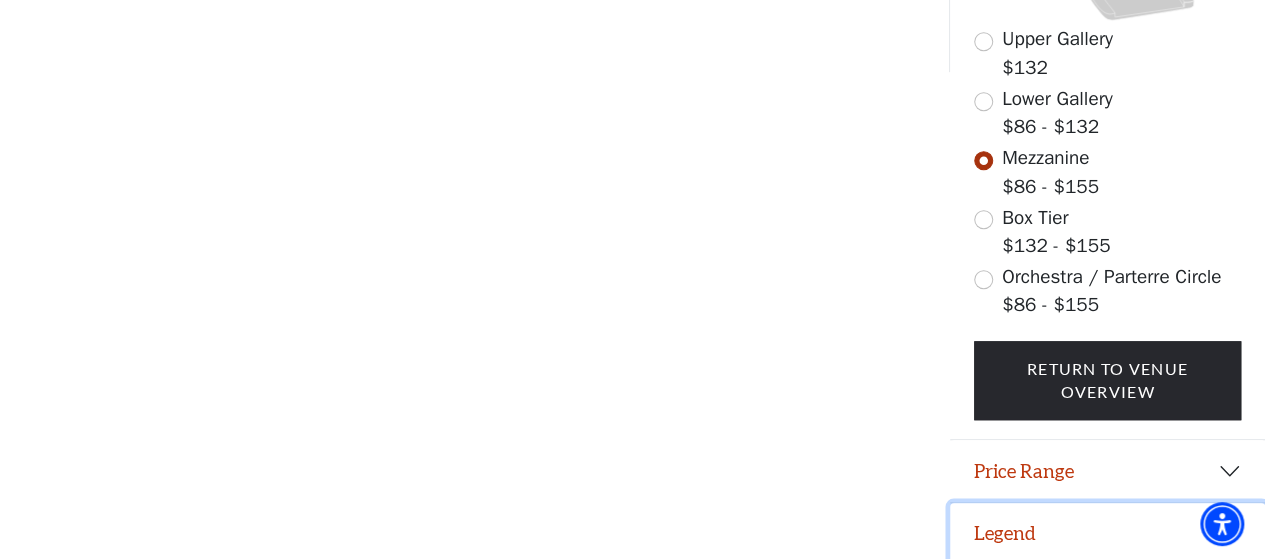 click on "Legend" at bounding box center [1107, 534] 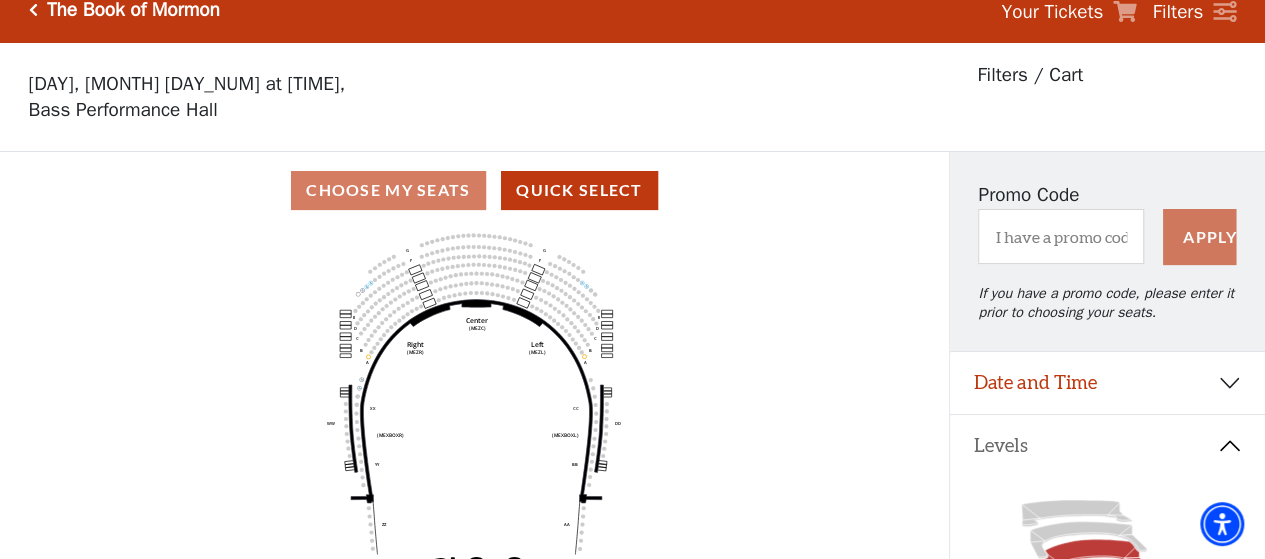 scroll, scrollTop: 0, scrollLeft: 0, axis: both 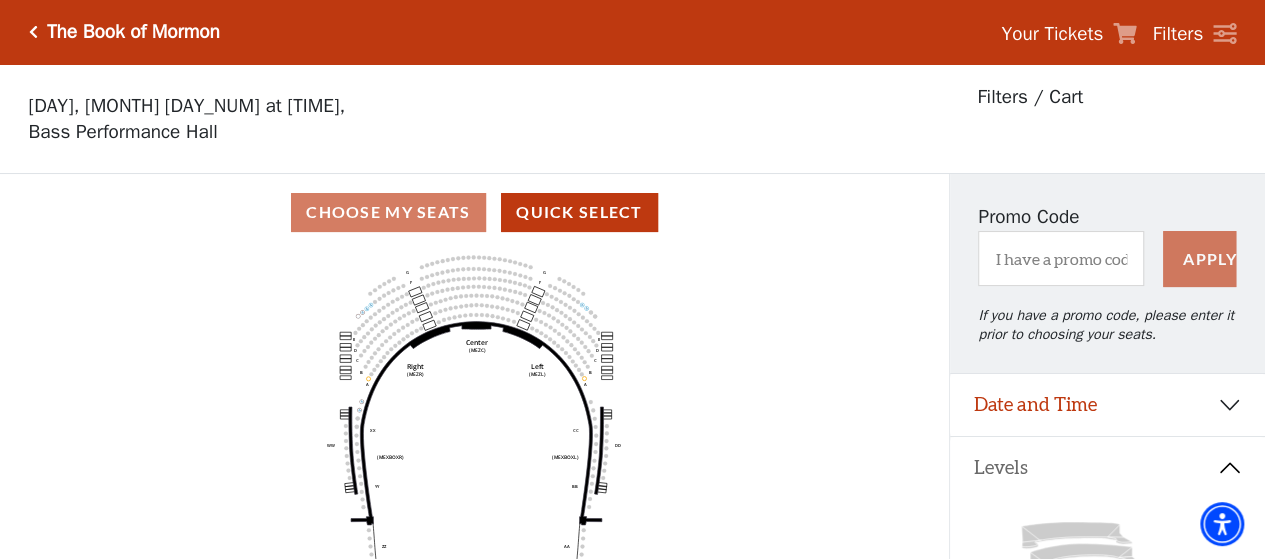 click at bounding box center [33, 32] 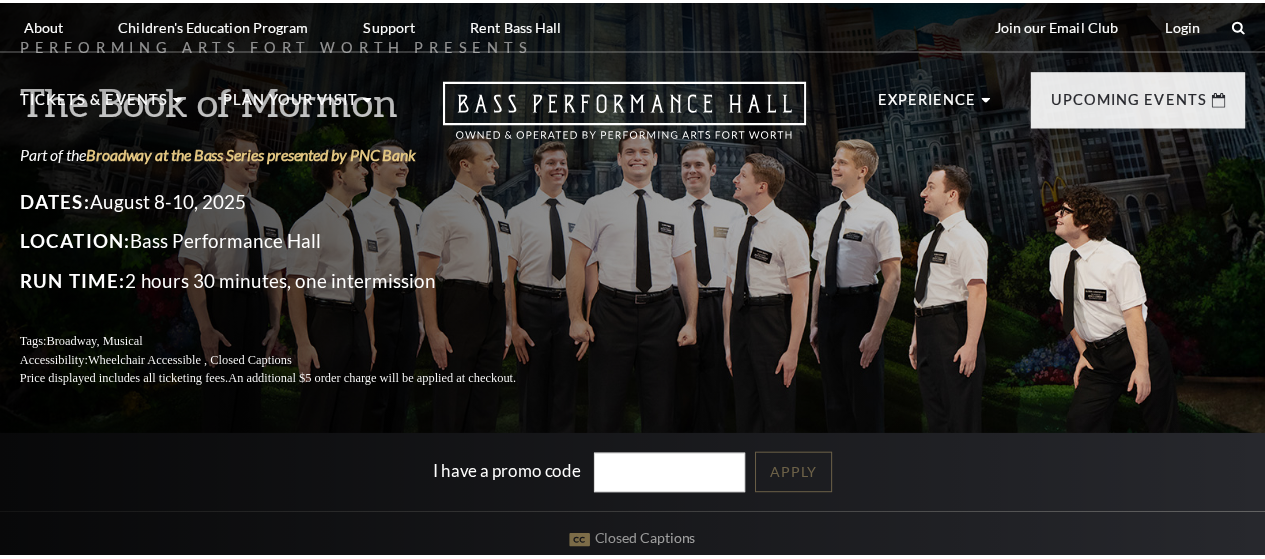 scroll, scrollTop: 0, scrollLeft: 0, axis: both 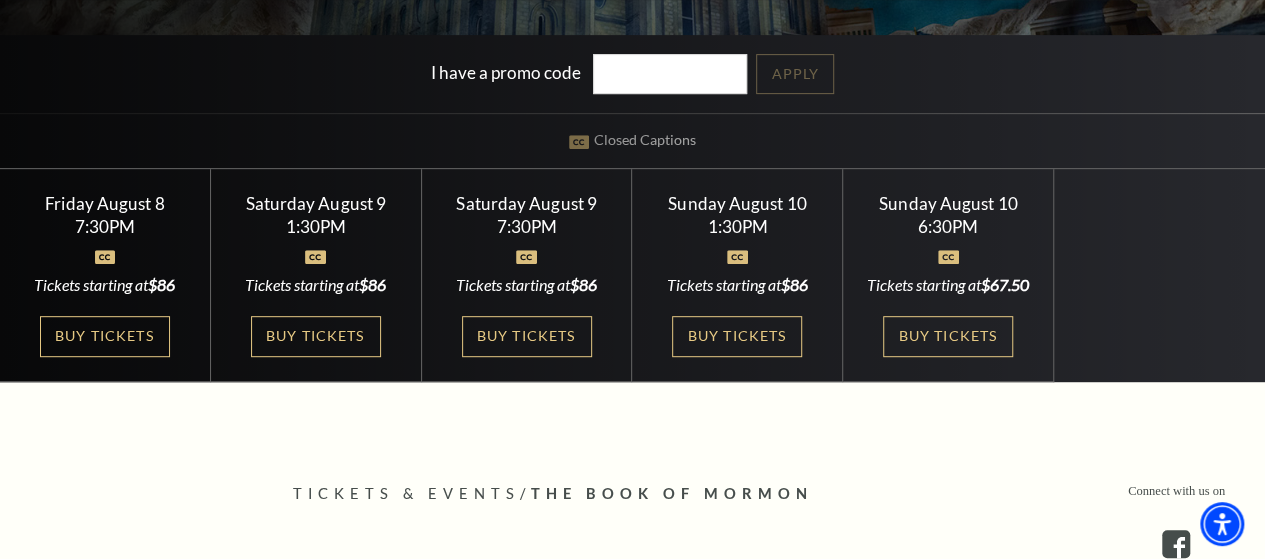 click on "Buy Tickets" at bounding box center (948, 336) 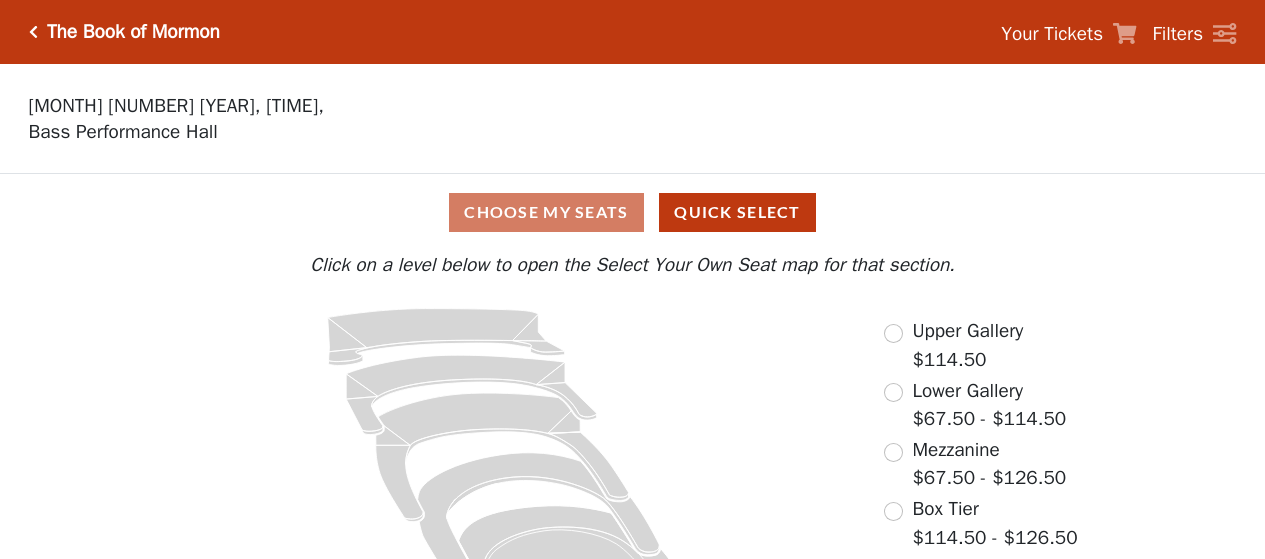 scroll, scrollTop: 0, scrollLeft: 0, axis: both 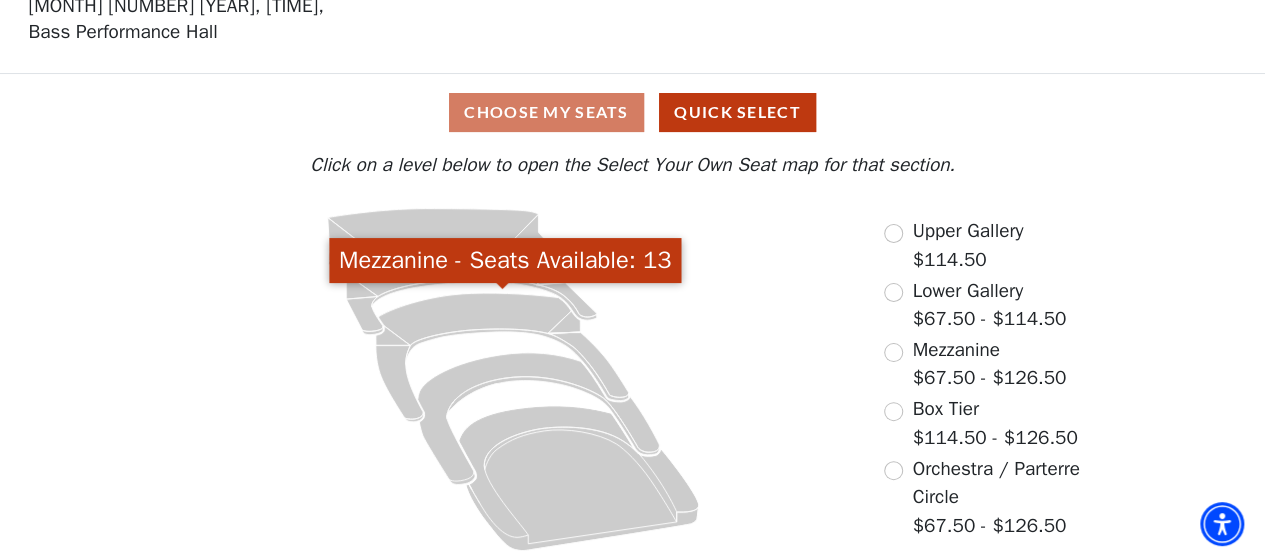click 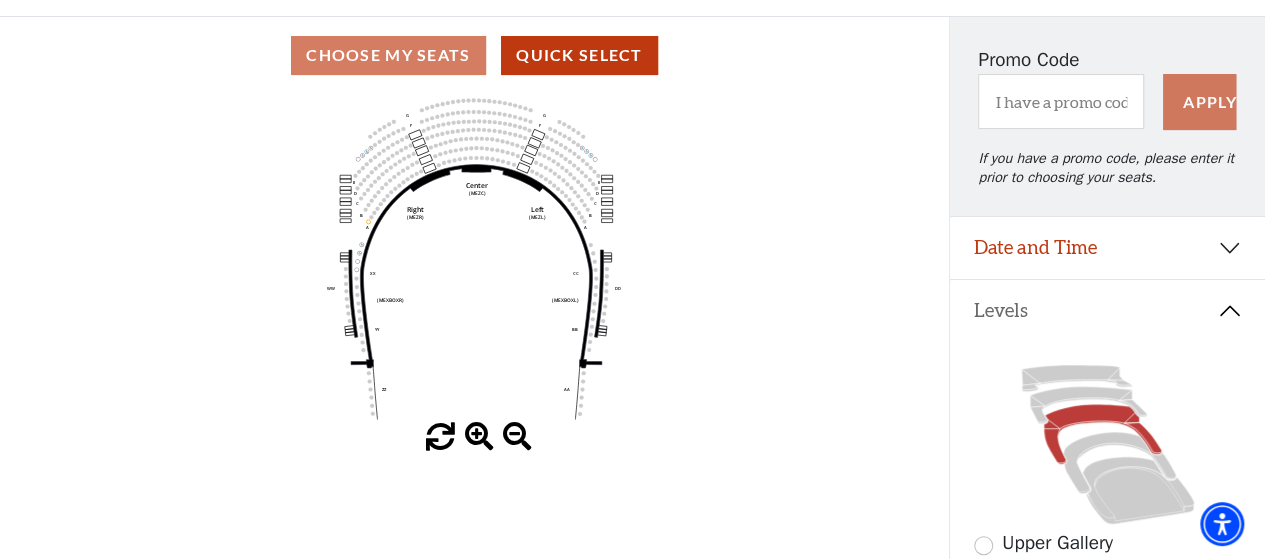 scroll, scrollTop: 0, scrollLeft: 0, axis: both 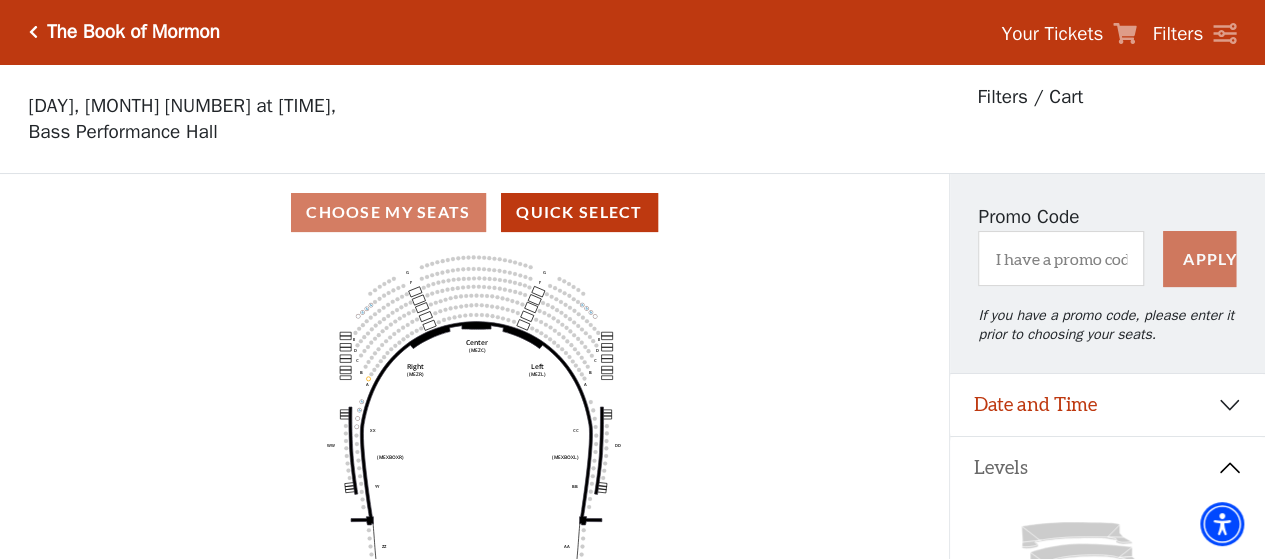 click on "The Book of Mormon" at bounding box center [129, 32] 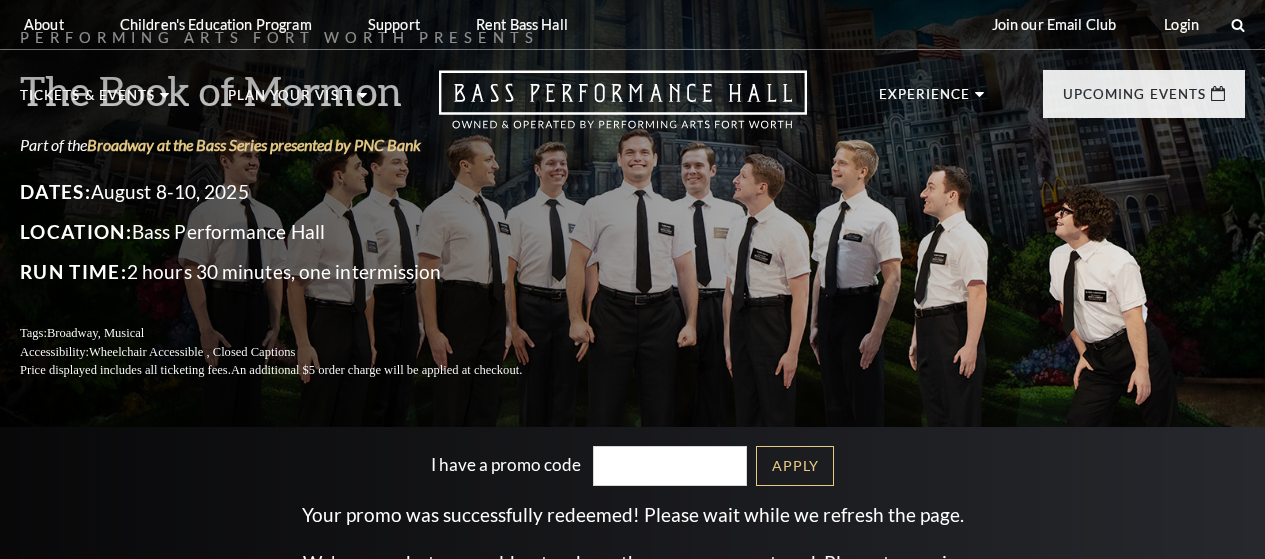 scroll, scrollTop: 0, scrollLeft: 0, axis: both 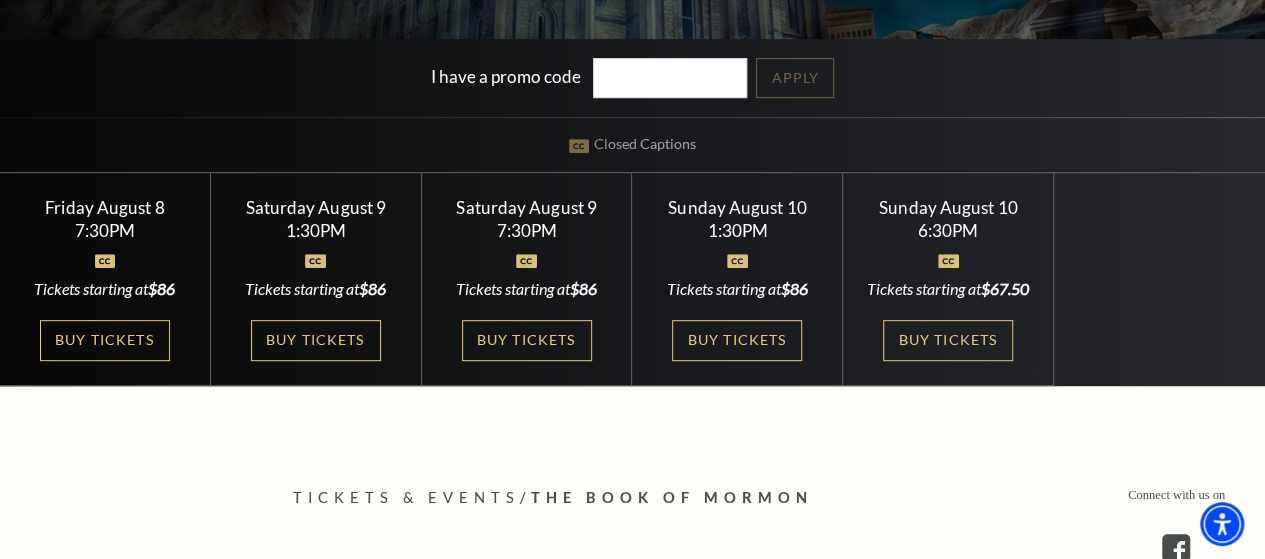 click on "Buy Tickets" at bounding box center (527, 340) 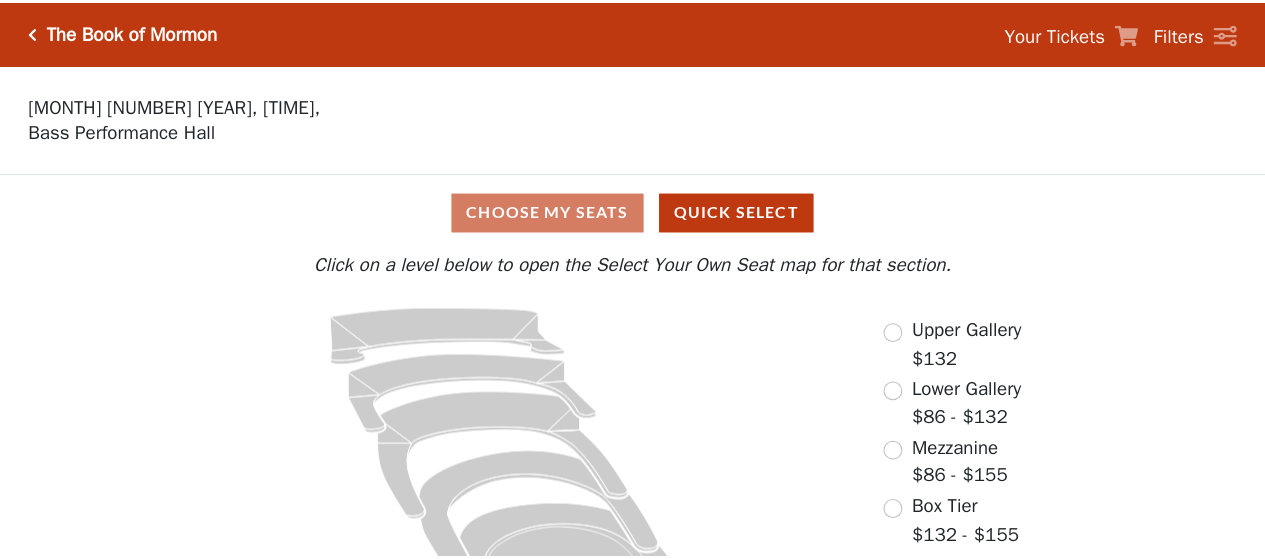 scroll, scrollTop: 0, scrollLeft: 0, axis: both 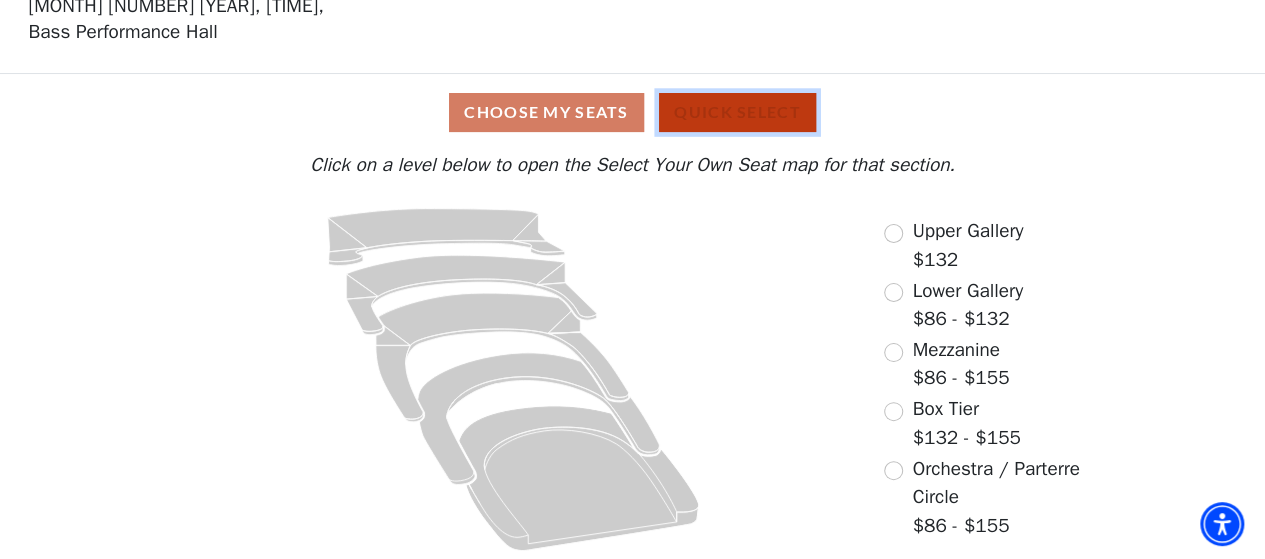 click on "Quick Select" at bounding box center (737, 112) 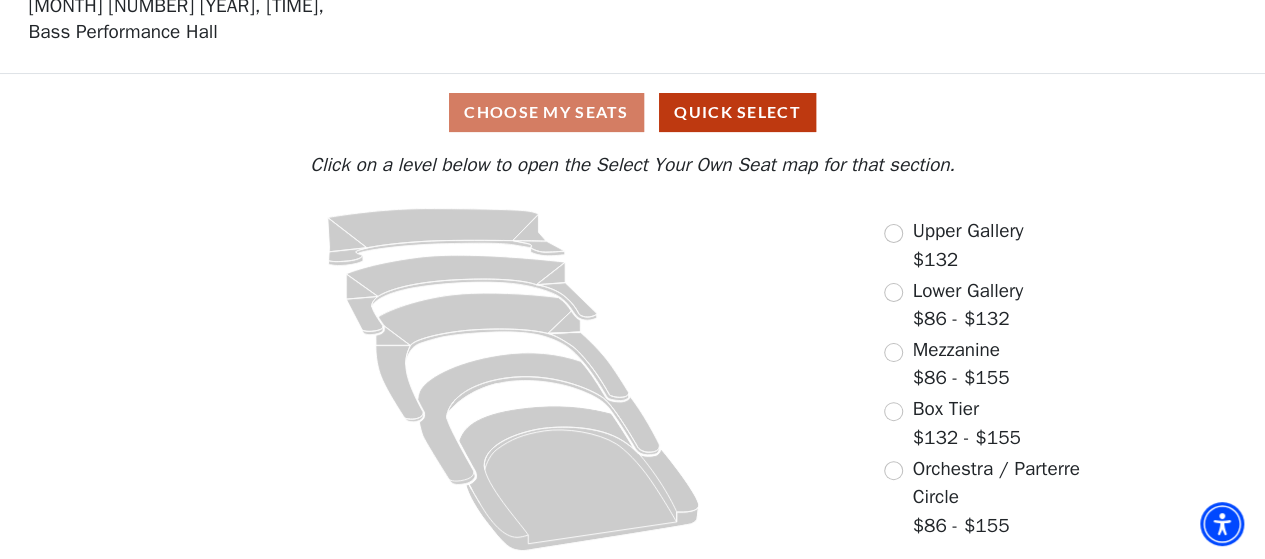 scroll, scrollTop: 0, scrollLeft: 0, axis: both 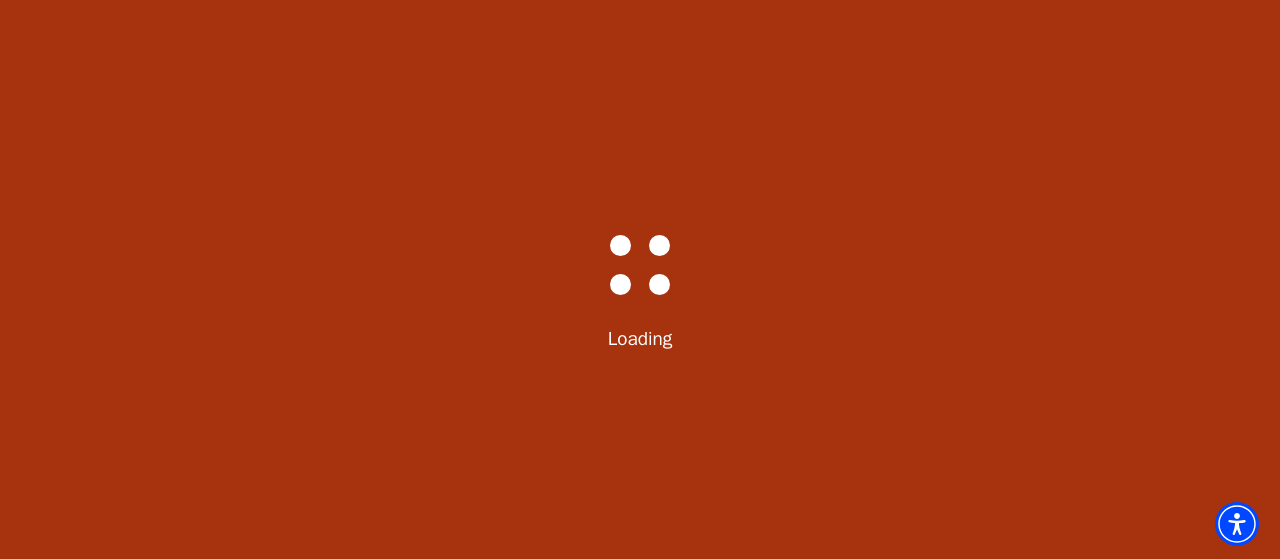 select on "6287" 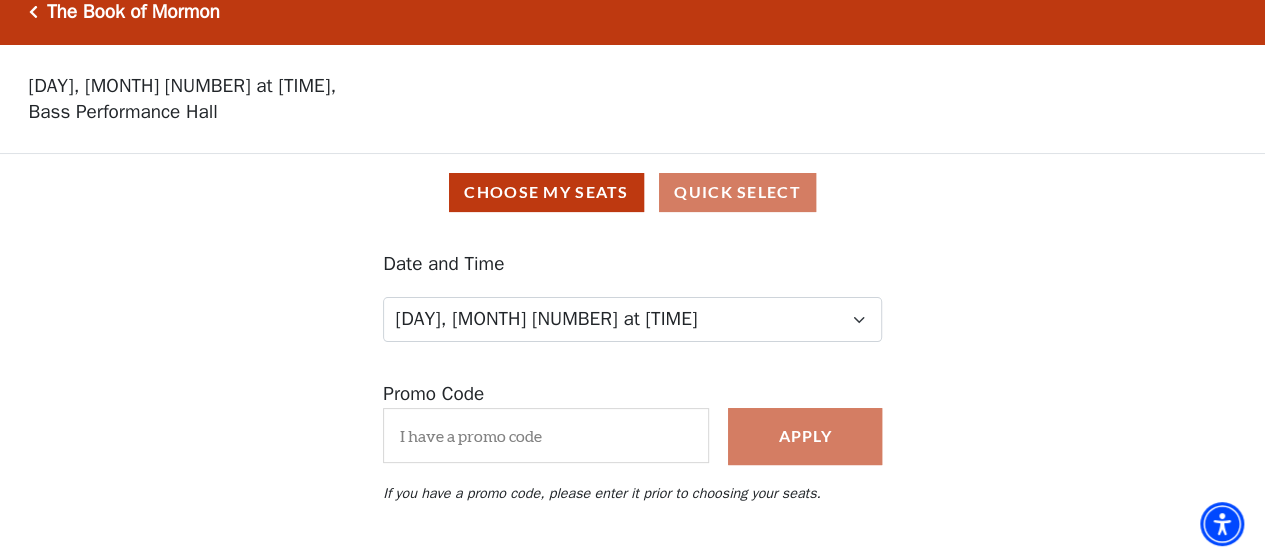 scroll, scrollTop: 0, scrollLeft: 0, axis: both 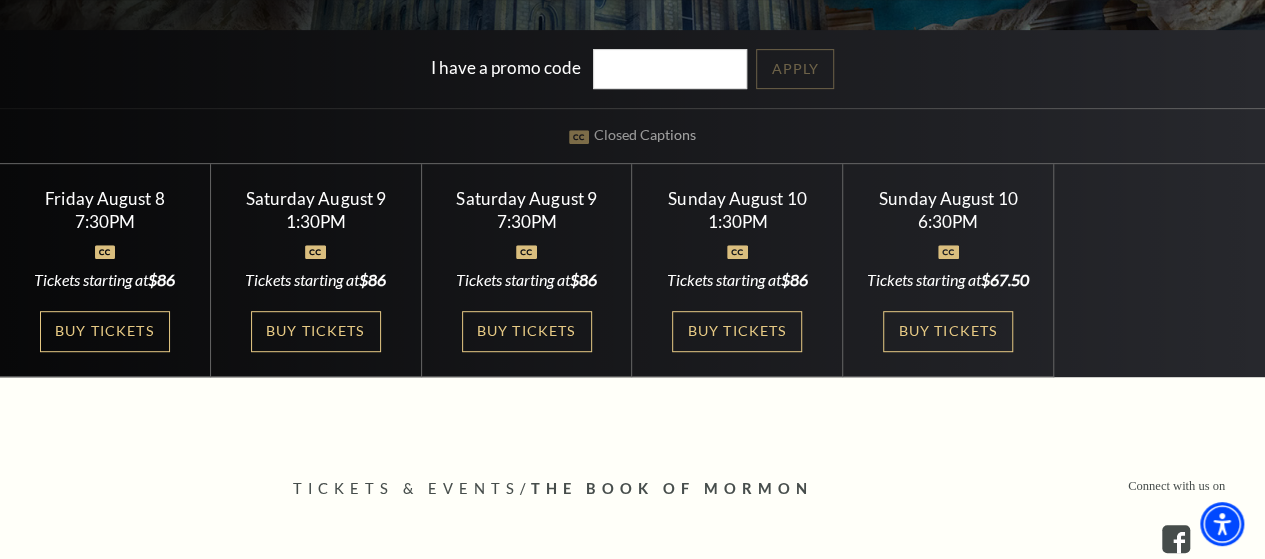 click on "Buy Tickets" at bounding box center [527, 331] 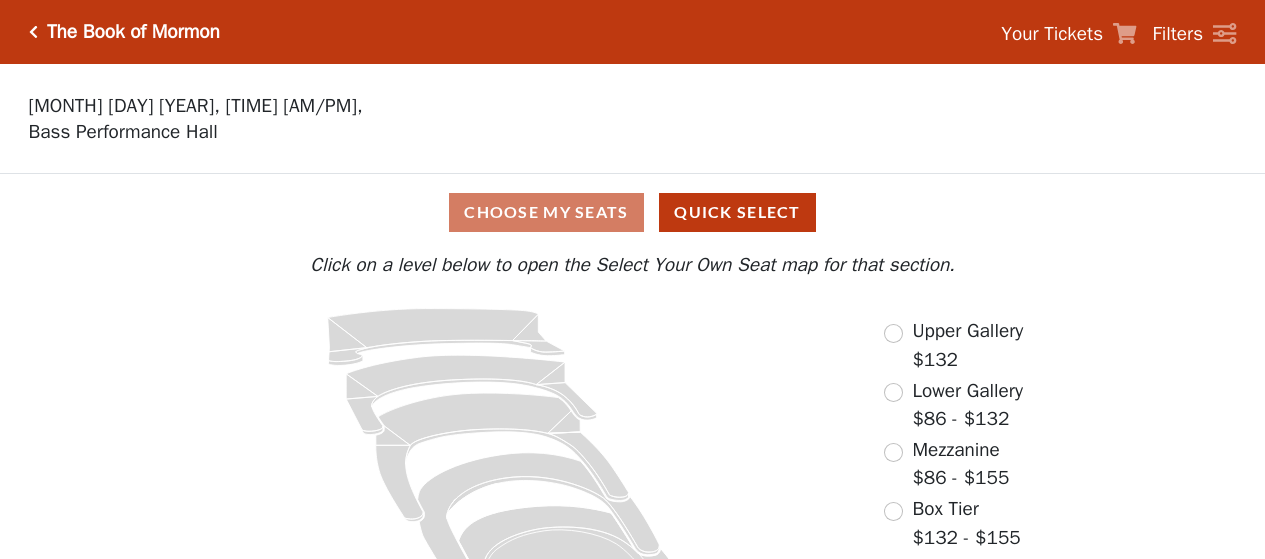 scroll, scrollTop: 0, scrollLeft: 0, axis: both 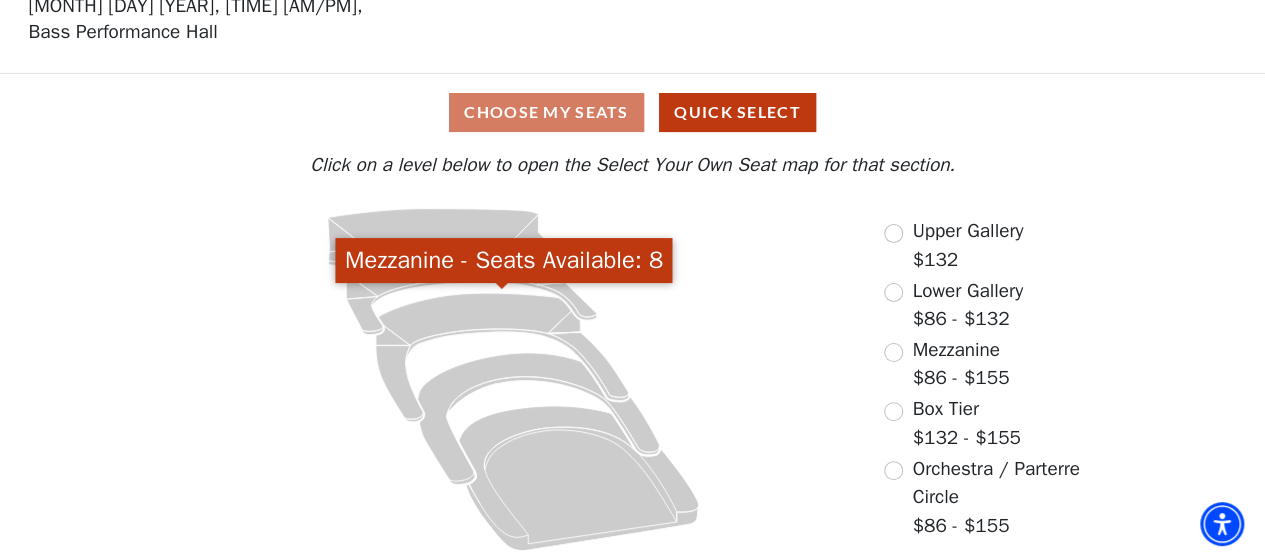 click 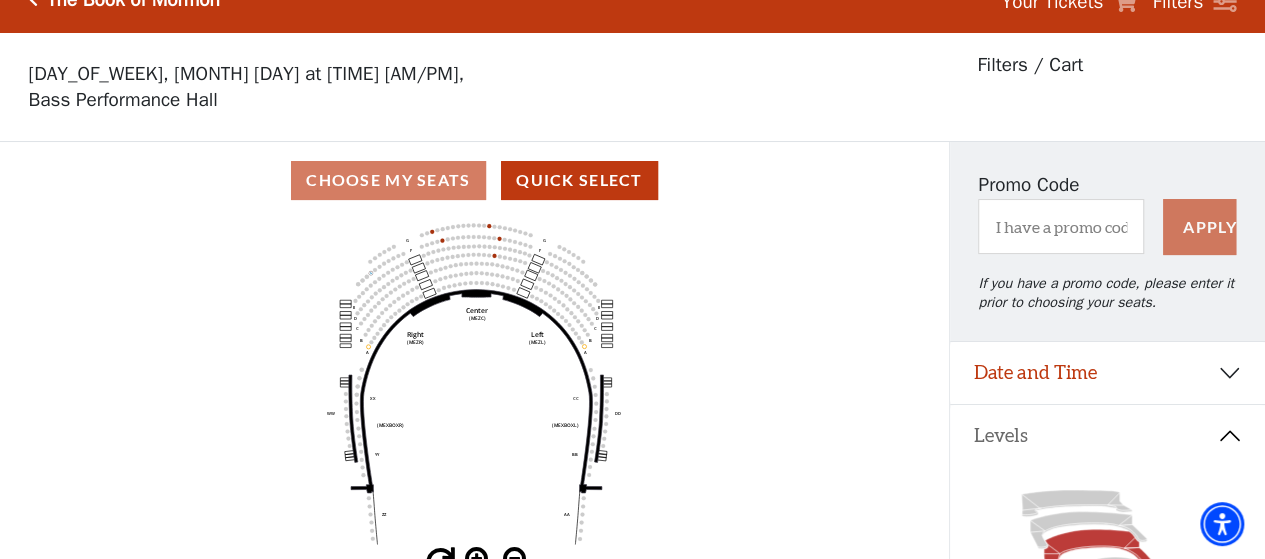 scroll, scrollTop: 0, scrollLeft: 0, axis: both 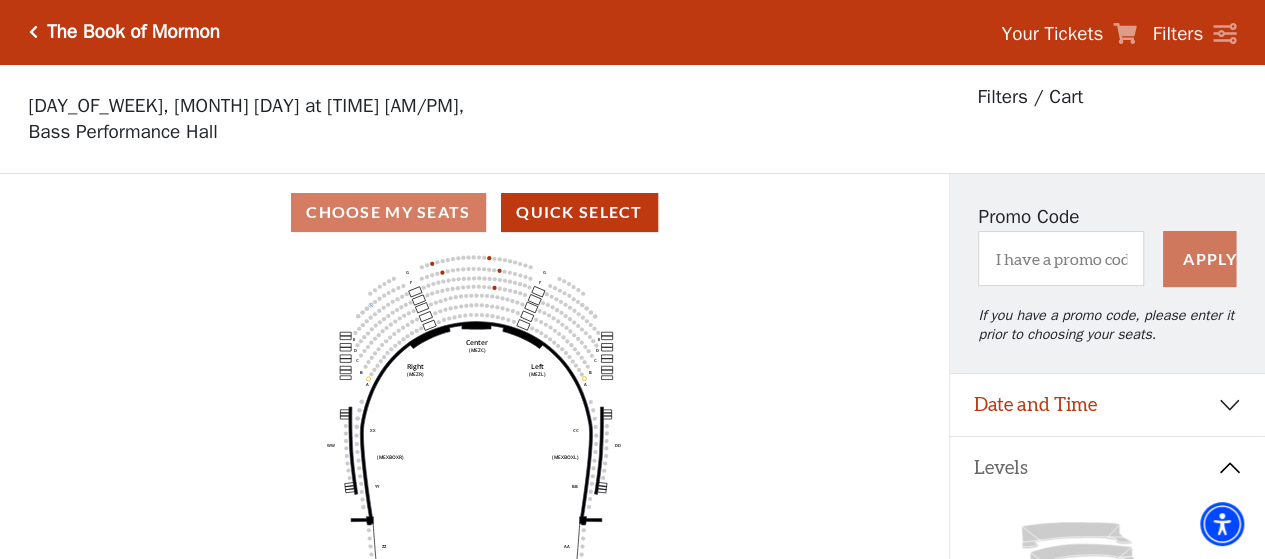 click at bounding box center (33, 32) 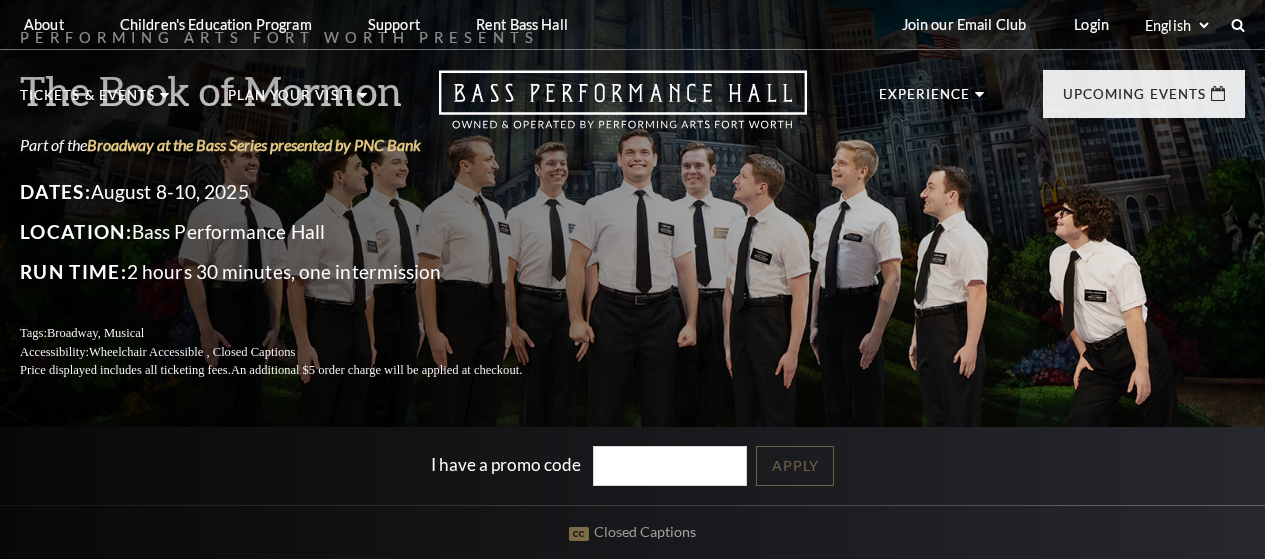 scroll, scrollTop: 0, scrollLeft: 0, axis: both 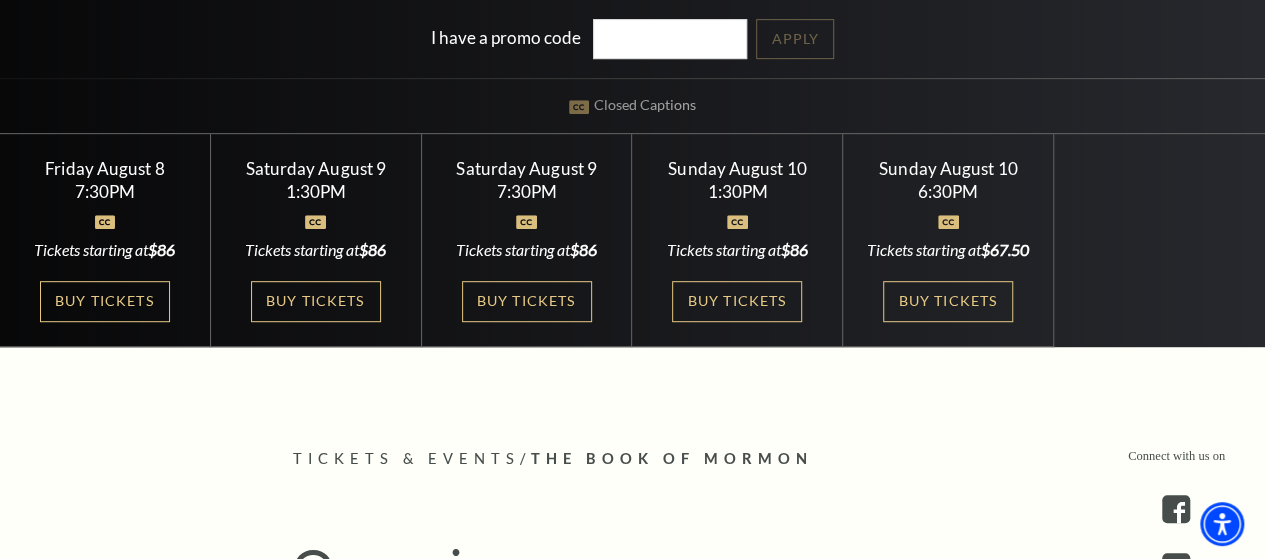click on "Buy Tickets" at bounding box center (316, 301) 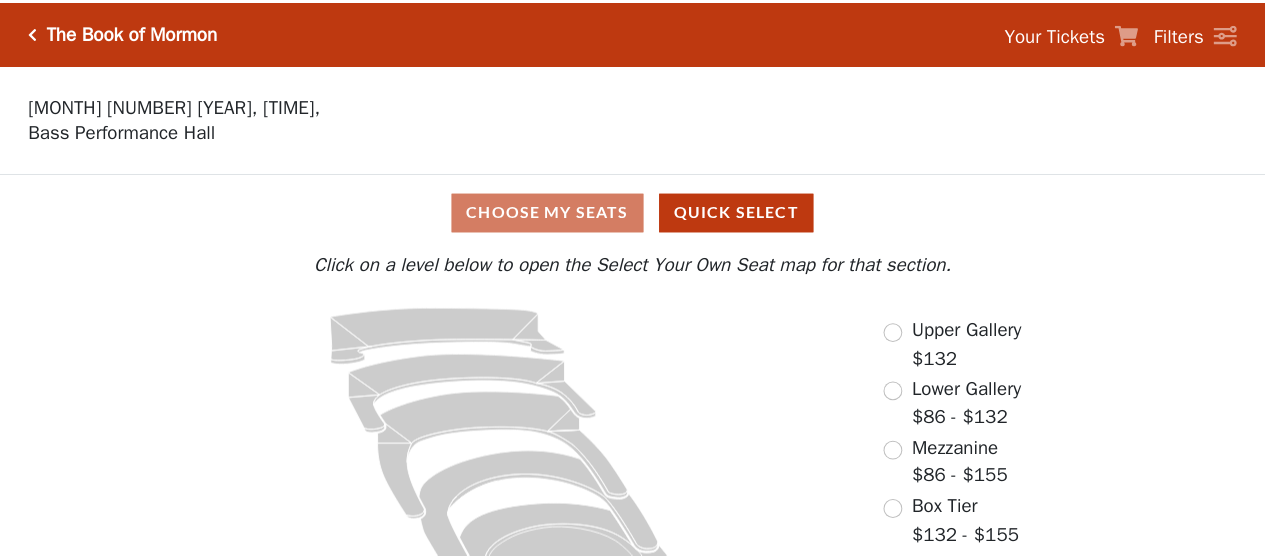 scroll, scrollTop: 0, scrollLeft: 0, axis: both 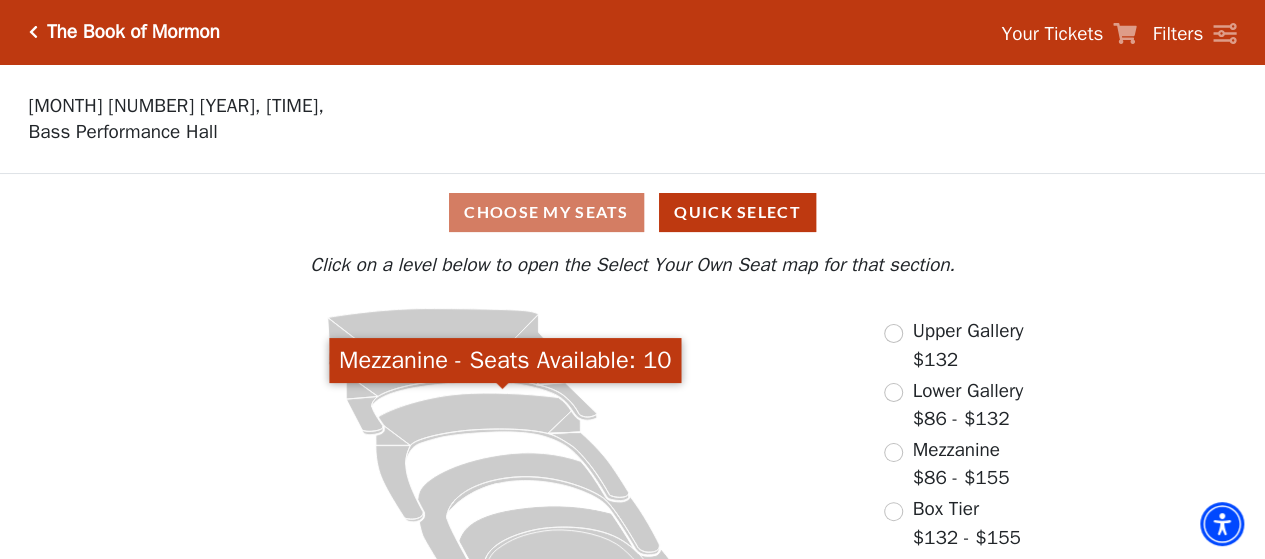 click 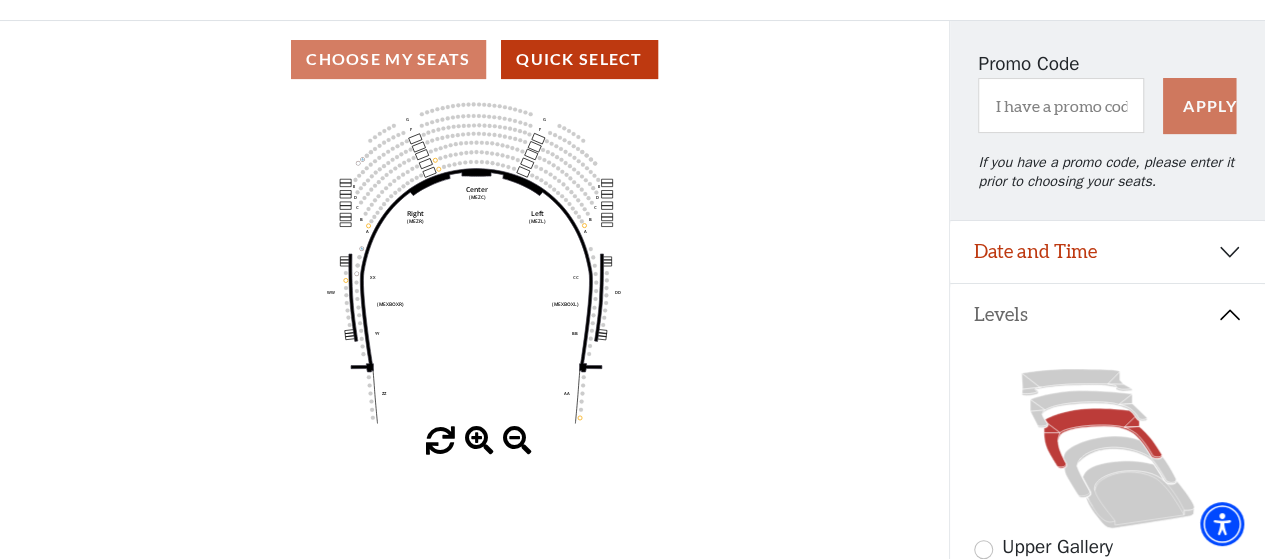 scroll, scrollTop: 0, scrollLeft: 0, axis: both 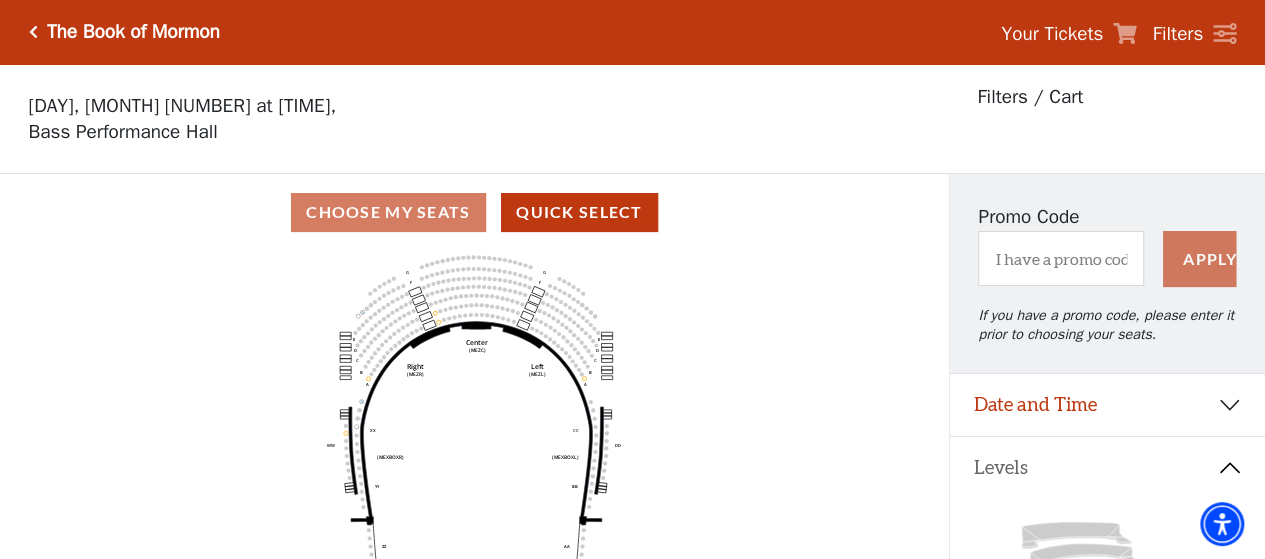 click at bounding box center (33, 32) 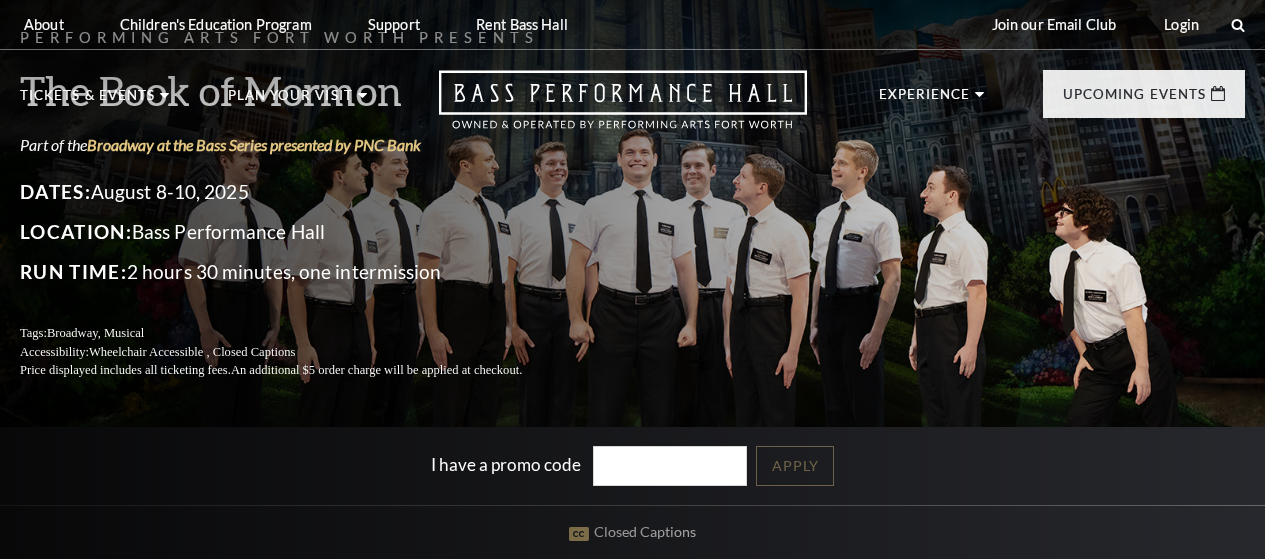 scroll, scrollTop: 0, scrollLeft: 0, axis: both 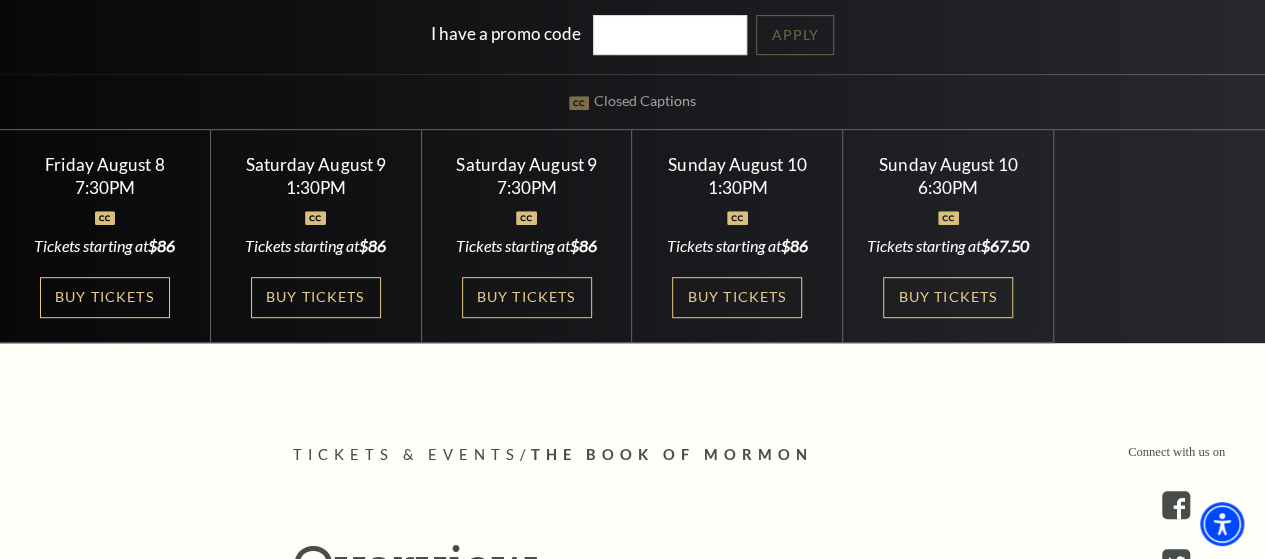 click on "Buy Tickets" at bounding box center (527, 297) 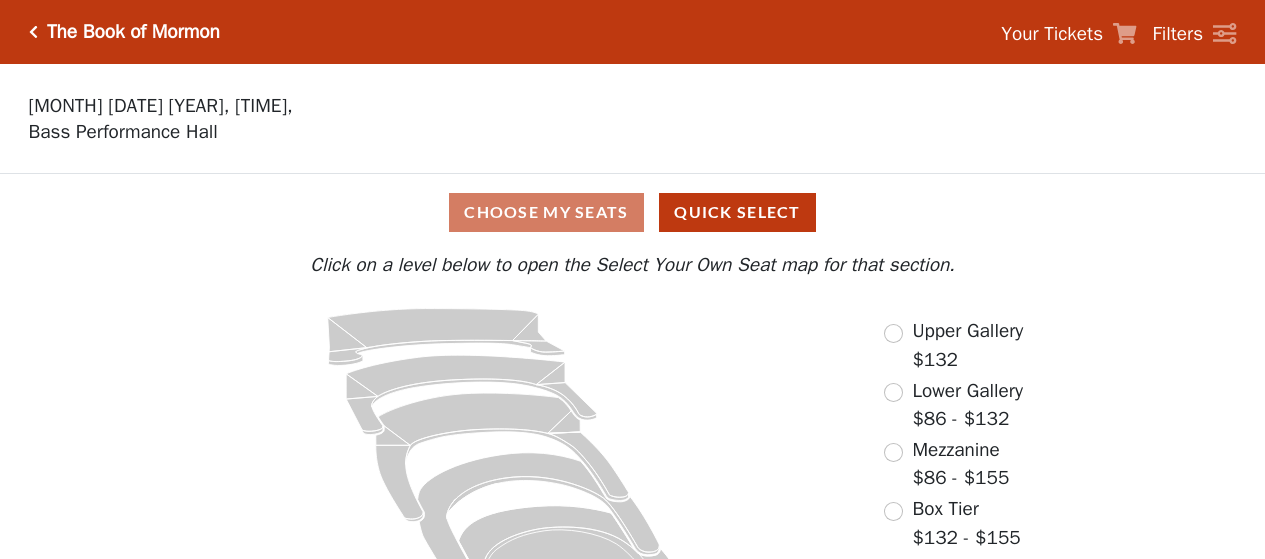 scroll, scrollTop: 0, scrollLeft: 0, axis: both 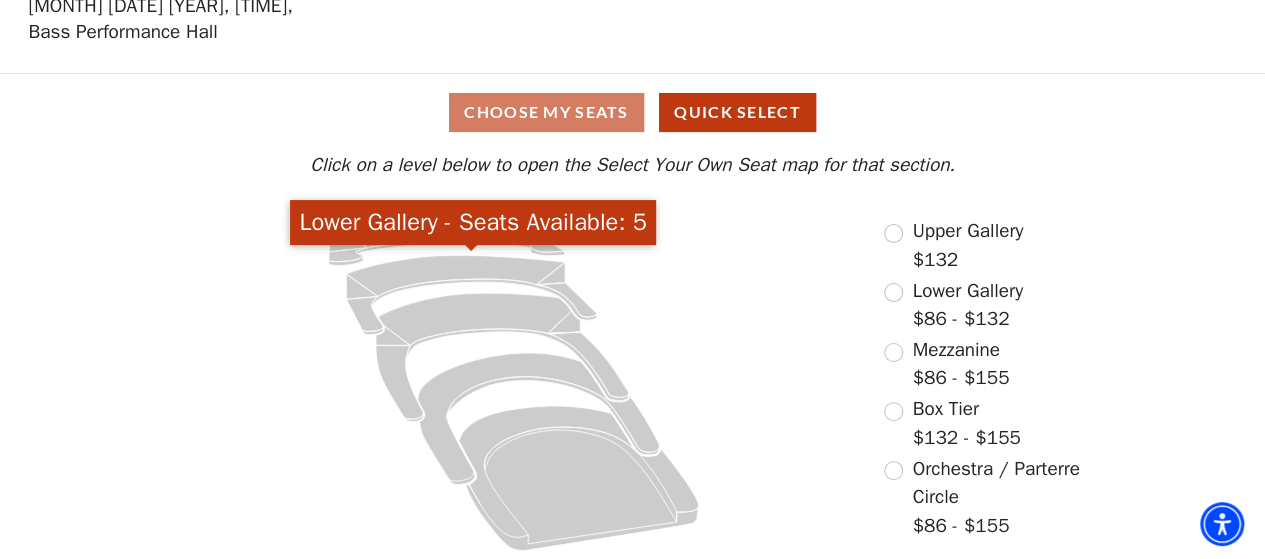click 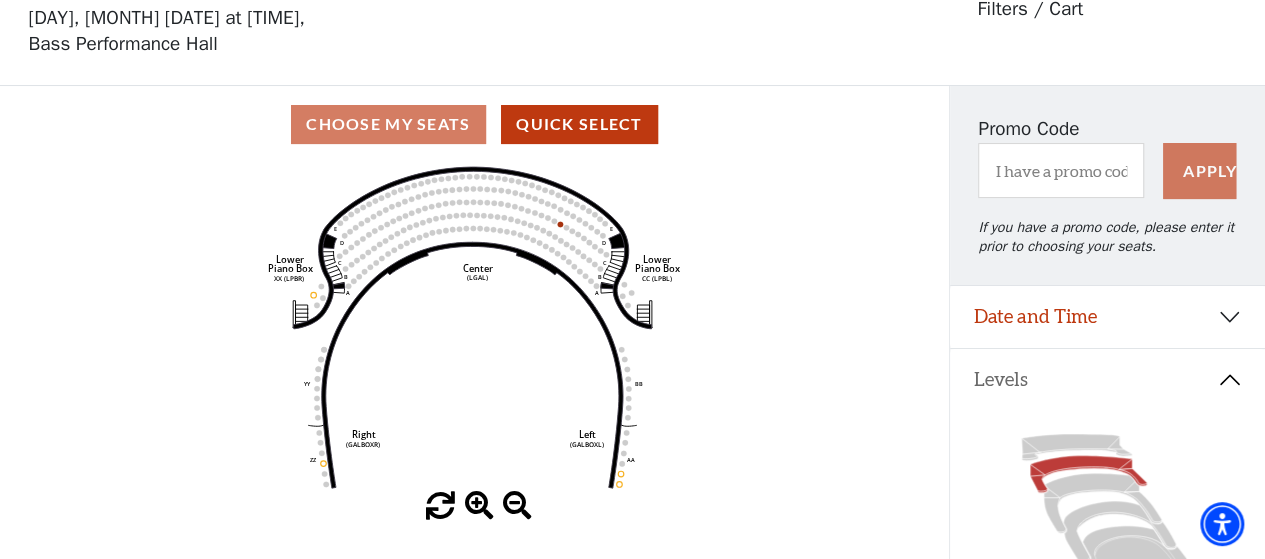 scroll, scrollTop: 0, scrollLeft: 0, axis: both 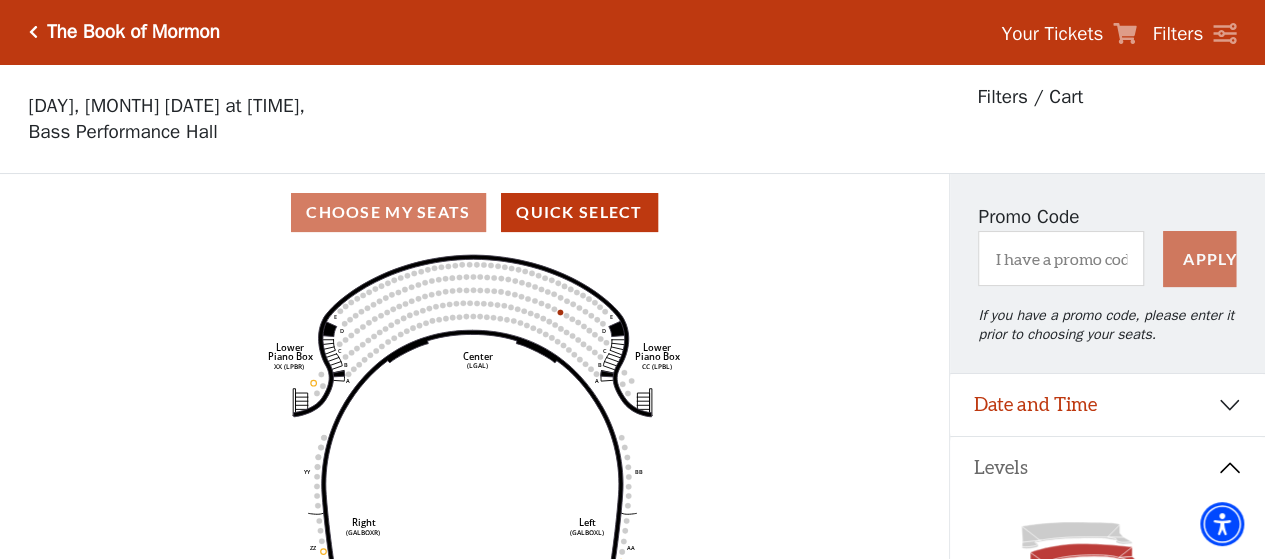 click at bounding box center (33, 32) 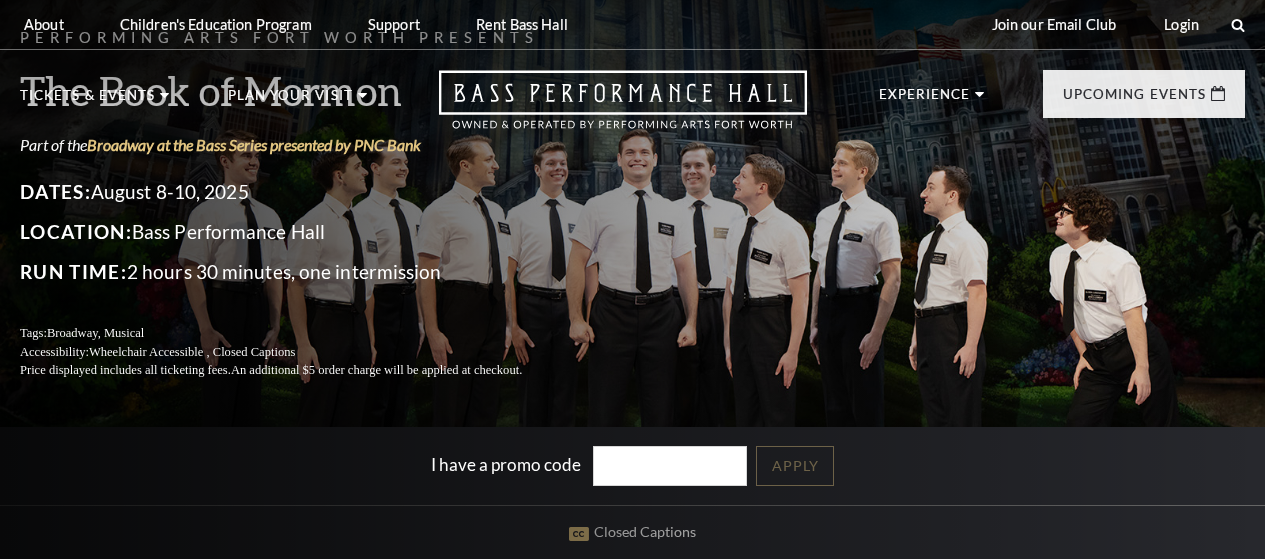 scroll, scrollTop: 0, scrollLeft: 0, axis: both 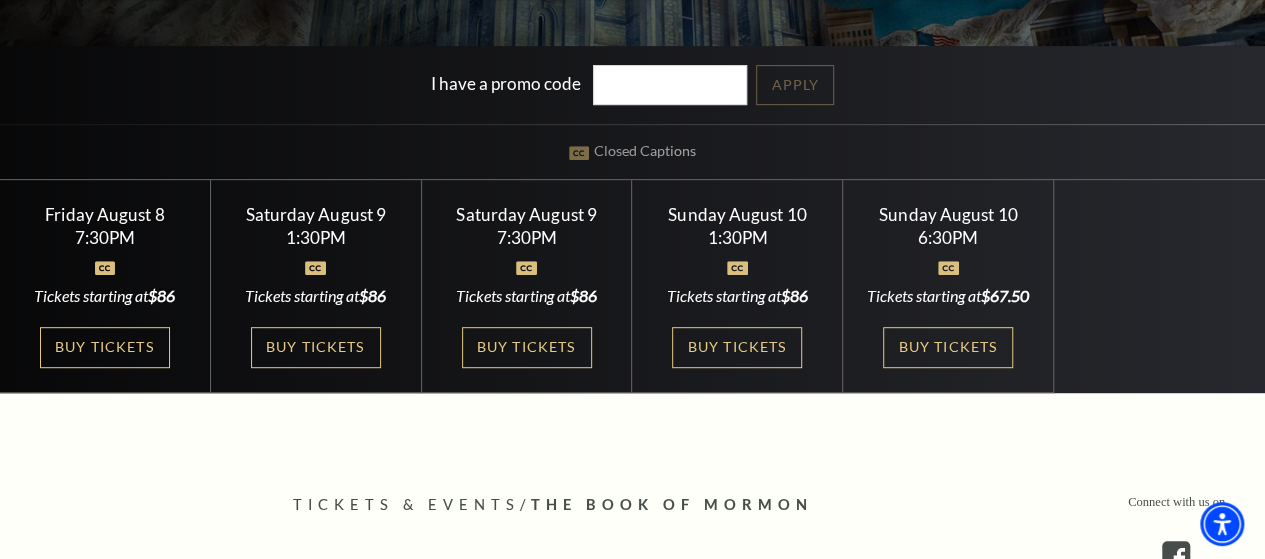 click on "Buy Tickets" at bounding box center [527, 347] 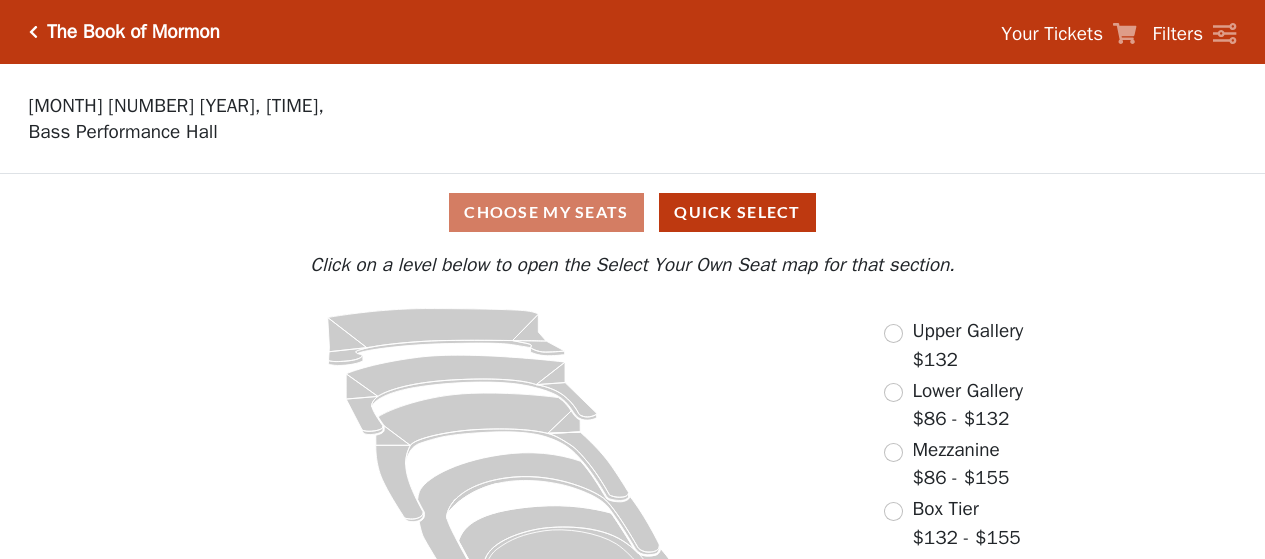 scroll, scrollTop: 0, scrollLeft: 0, axis: both 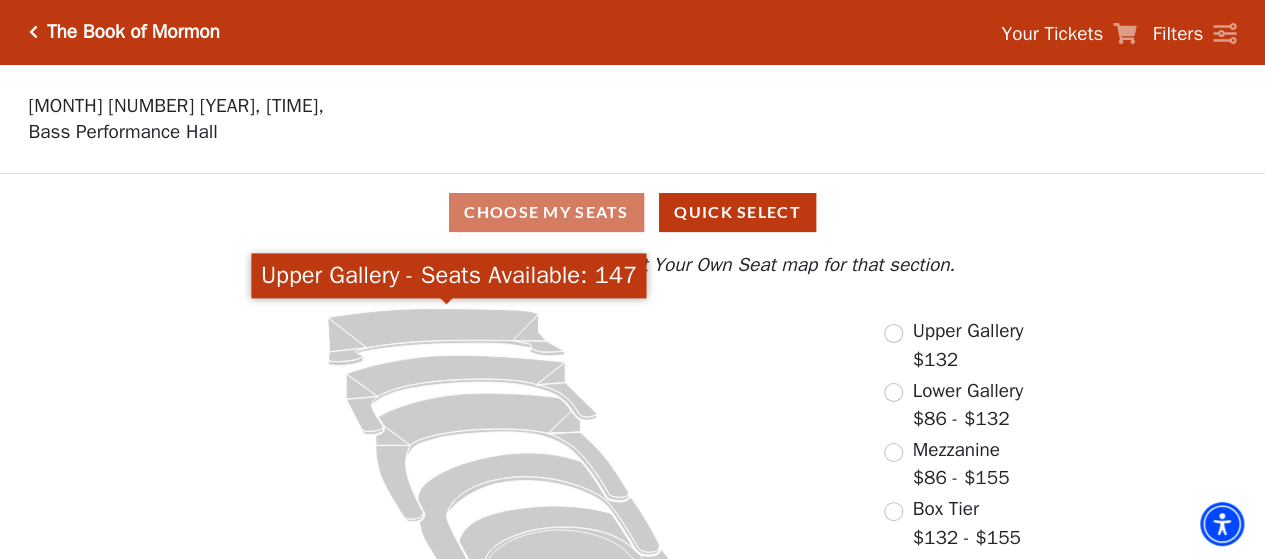 click 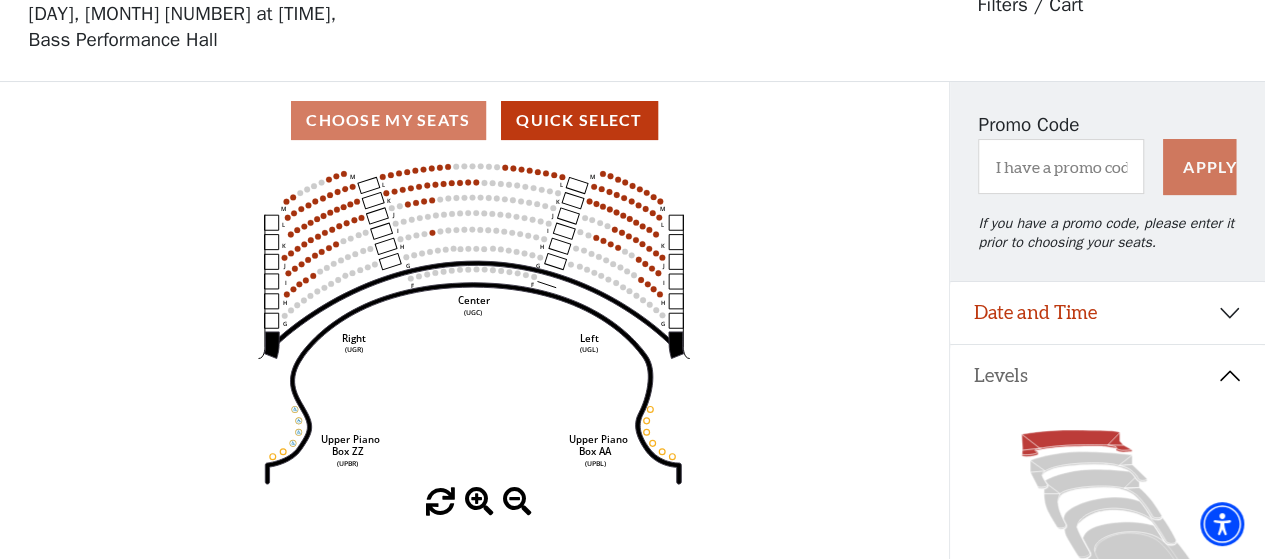 scroll, scrollTop: 0, scrollLeft: 0, axis: both 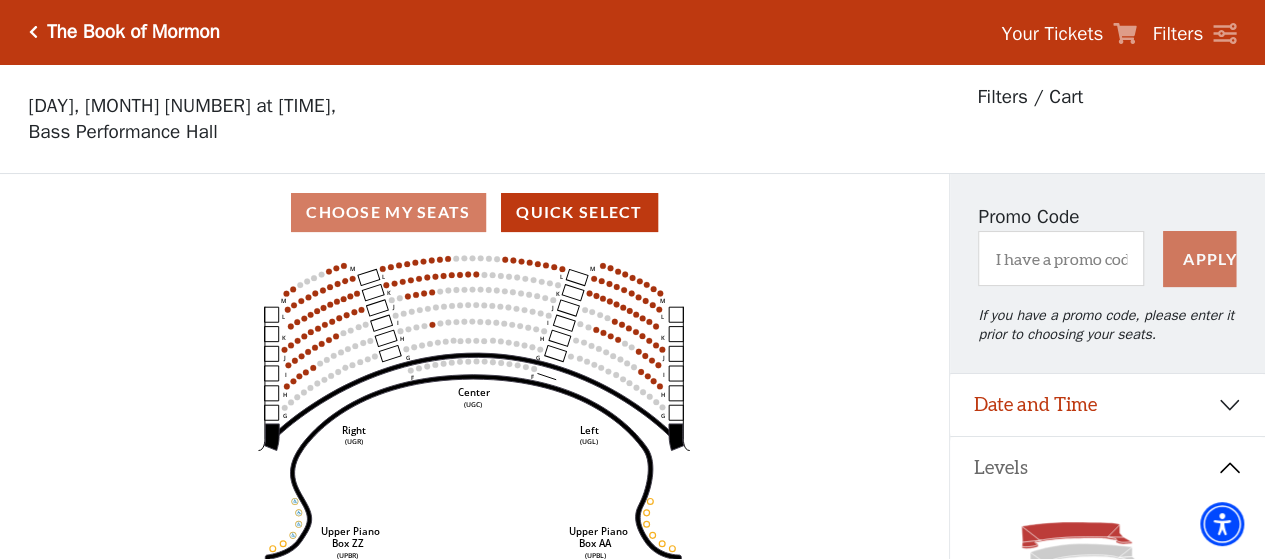 click at bounding box center [33, 32] 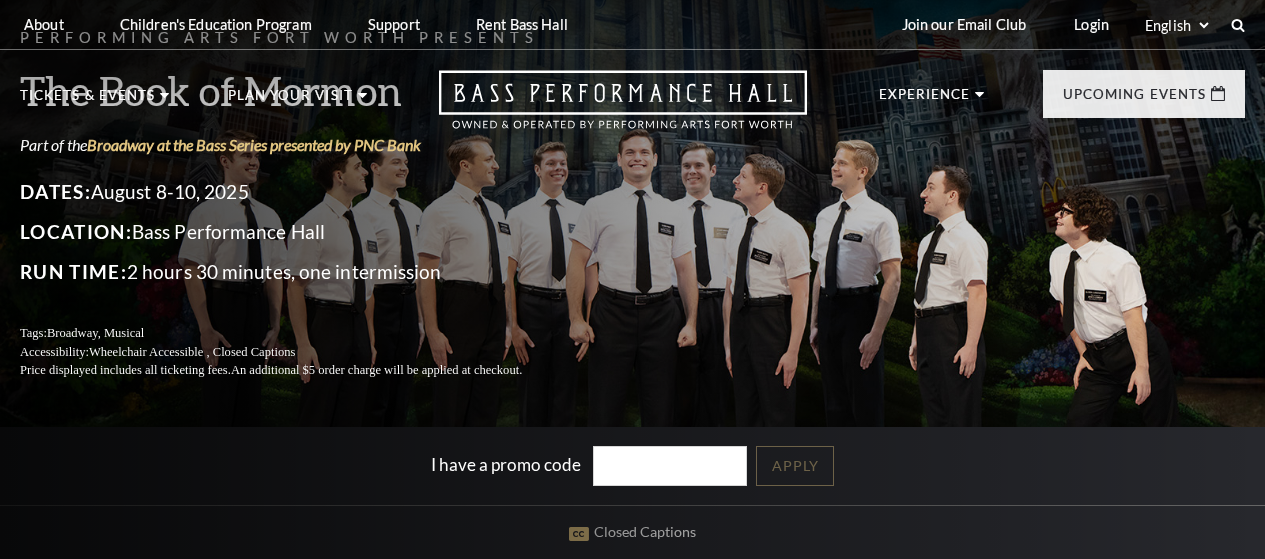 scroll, scrollTop: 0, scrollLeft: 0, axis: both 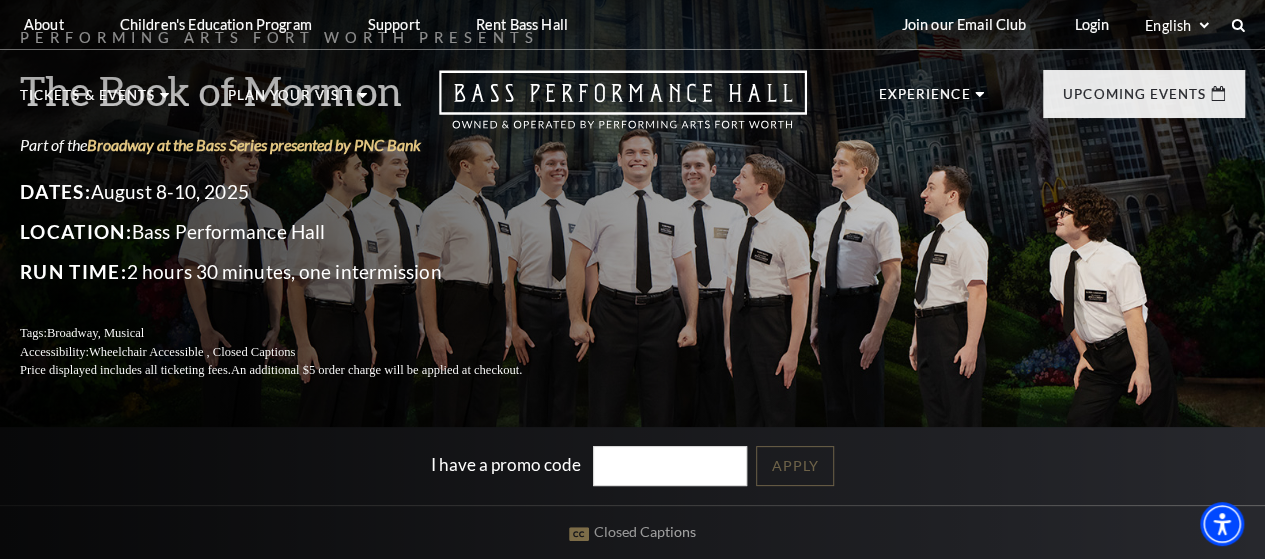 click on "Upcoming Events" at bounding box center [1134, 100] 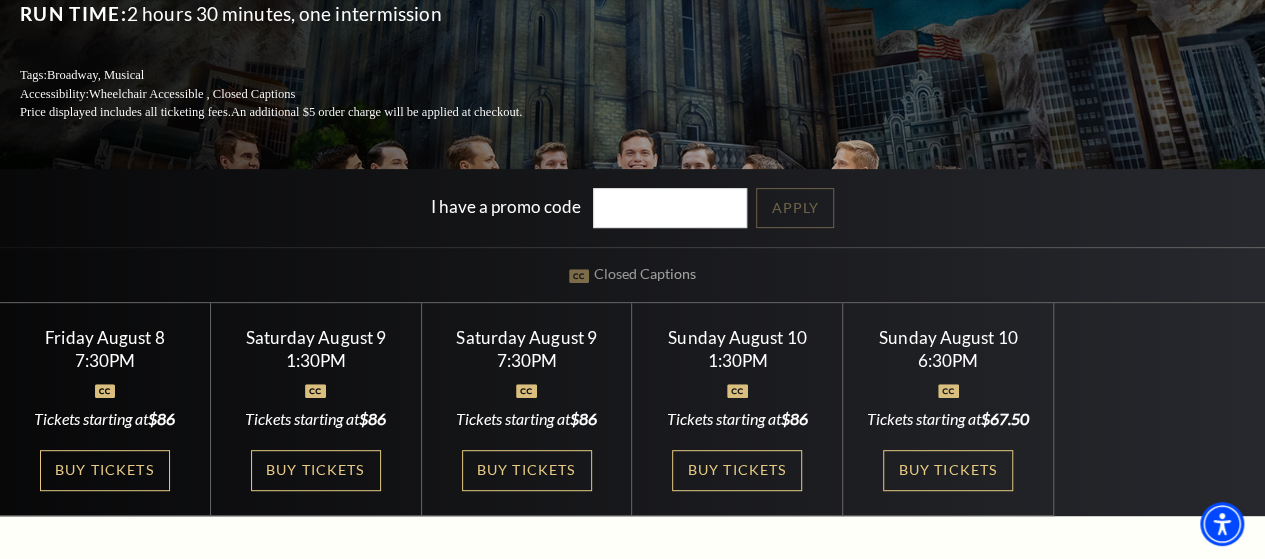 scroll, scrollTop: 257, scrollLeft: 0, axis: vertical 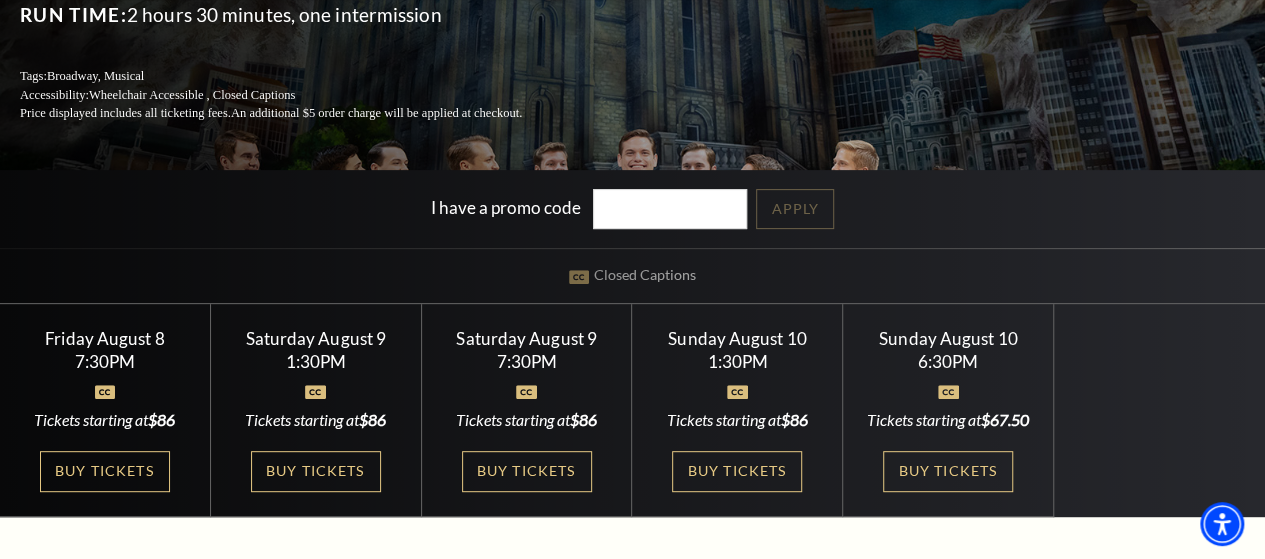 click on "View Full Calendar" at bounding box center [632, 394] 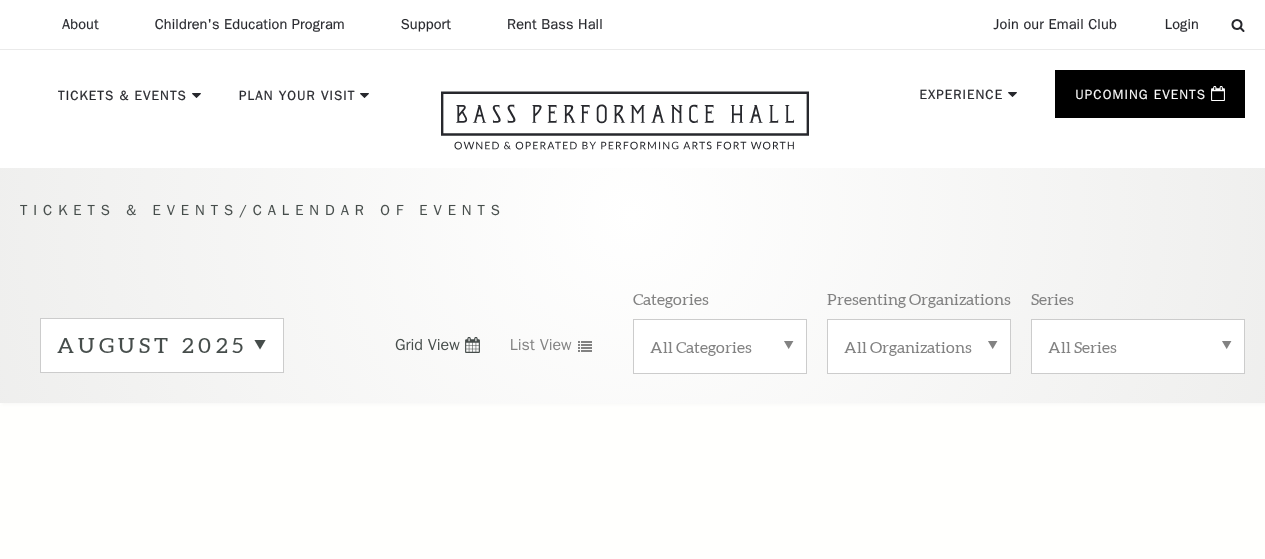 scroll, scrollTop: 0, scrollLeft: 0, axis: both 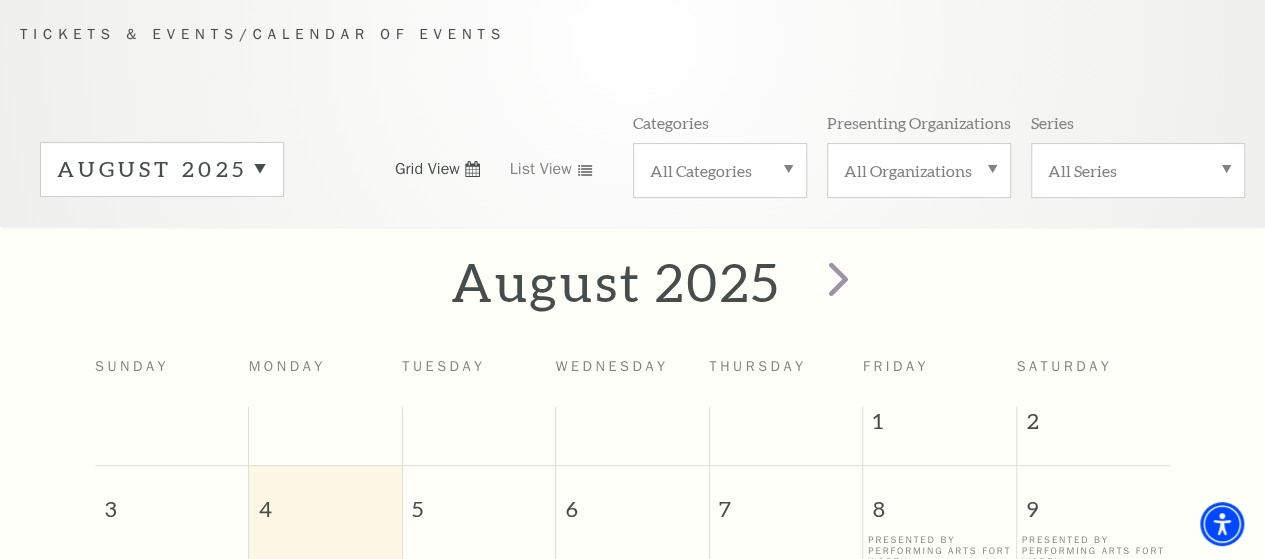 click on "Now On Sale" at bounding box center (127, 37) 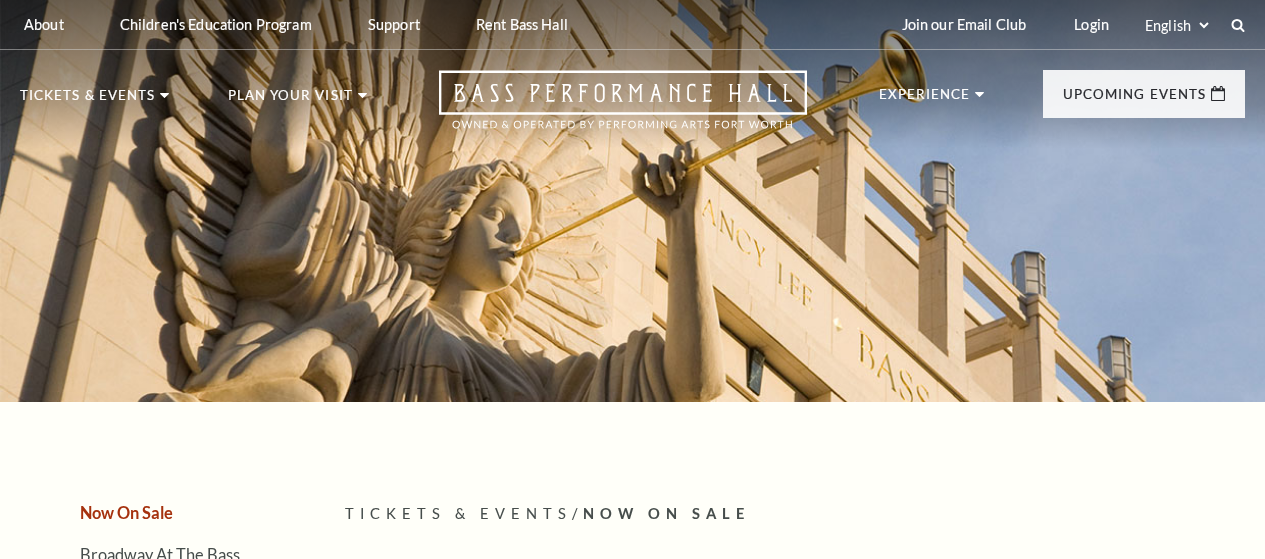 scroll, scrollTop: 0, scrollLeft: 0, axis: both 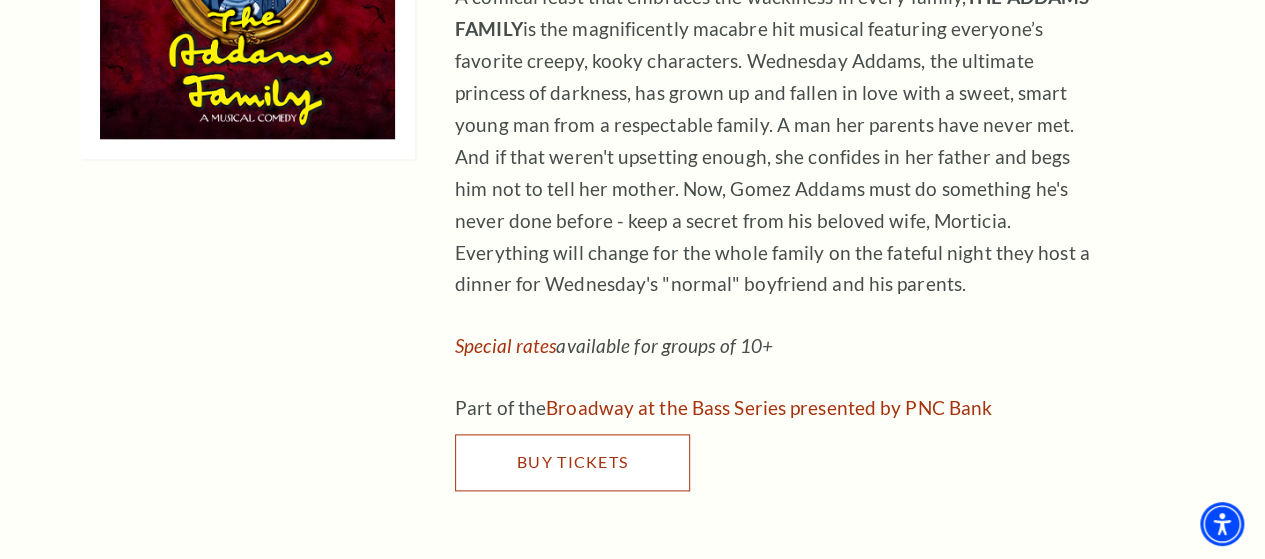 click on "Buy Tickets" at bounding box center (572, 461) 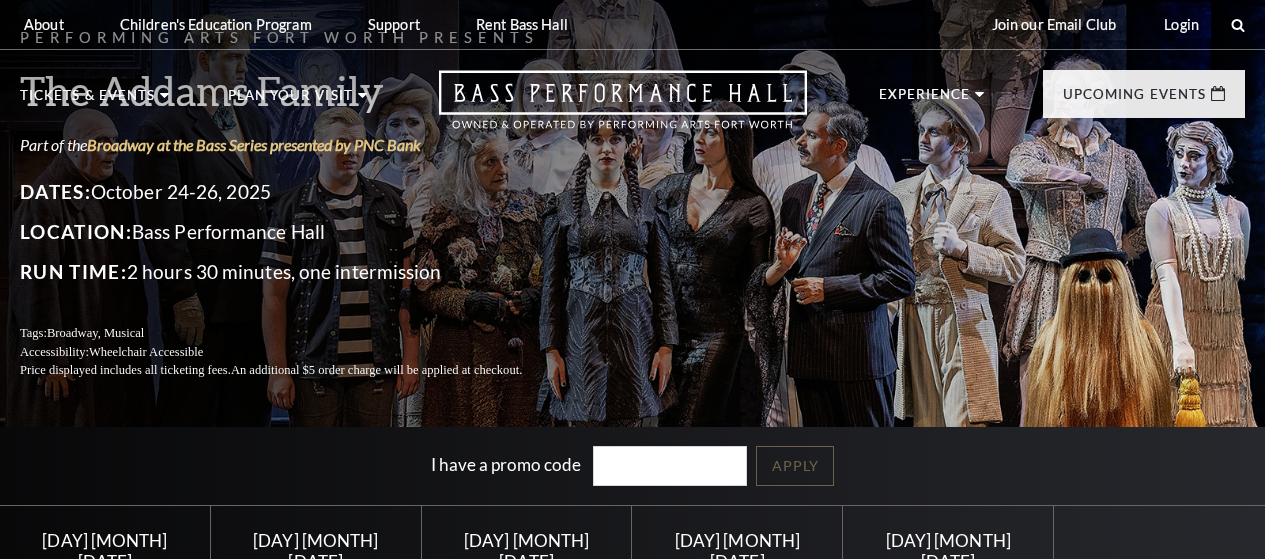 scroll, scrollTop: 0, scrollLeft: 0, axis: both 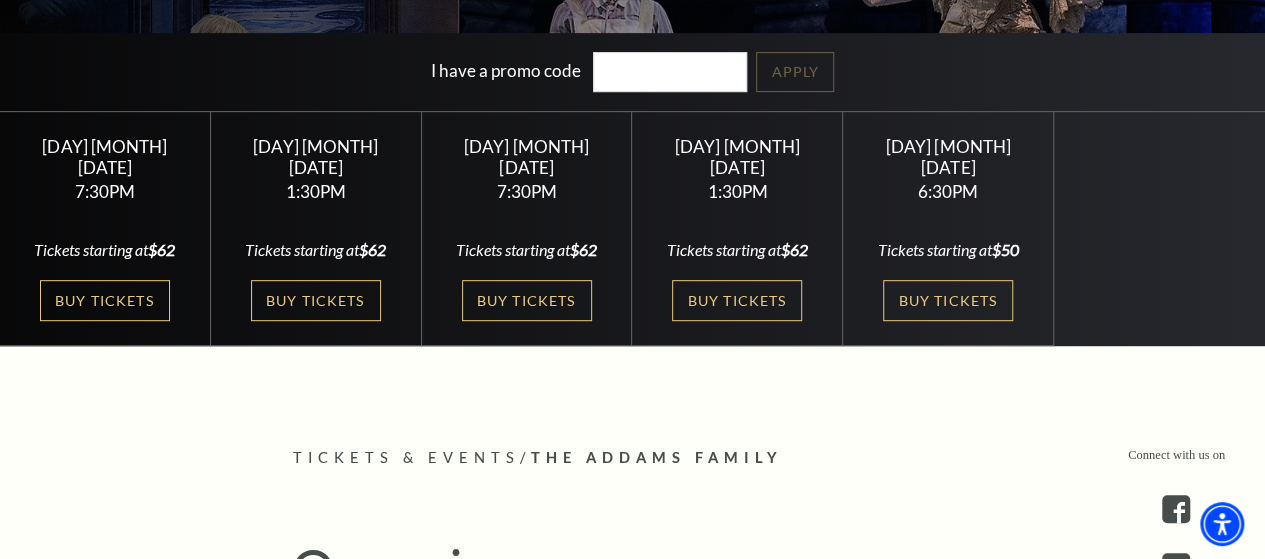click on "Buy Tickets" at bounding box center [527, 300] 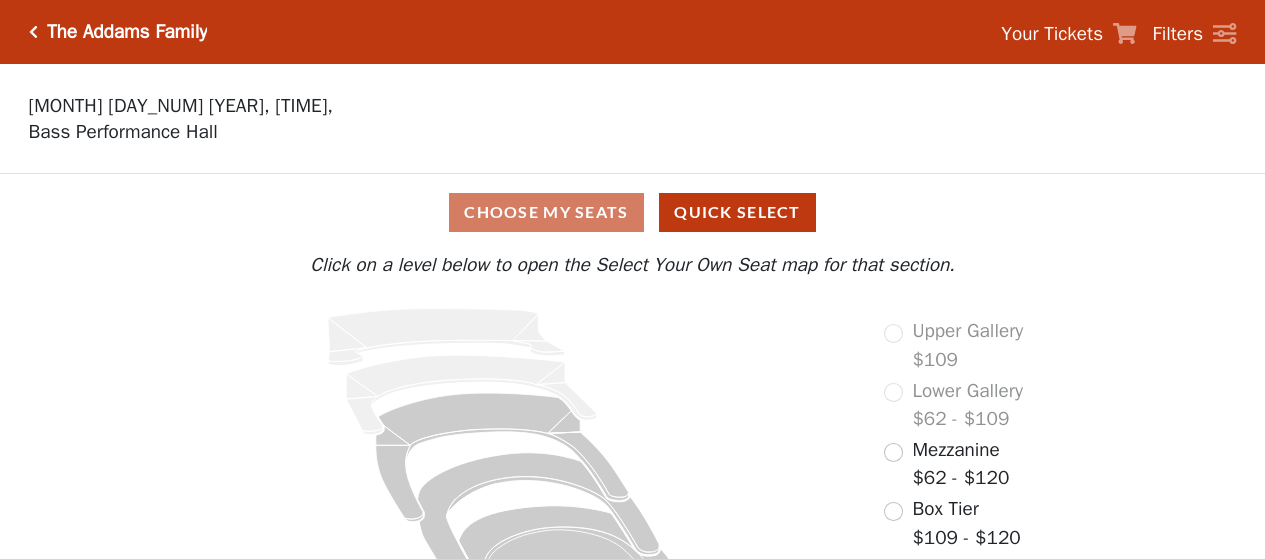 scroll, scrollTop: 0, scrollLeft: 0, axis: both 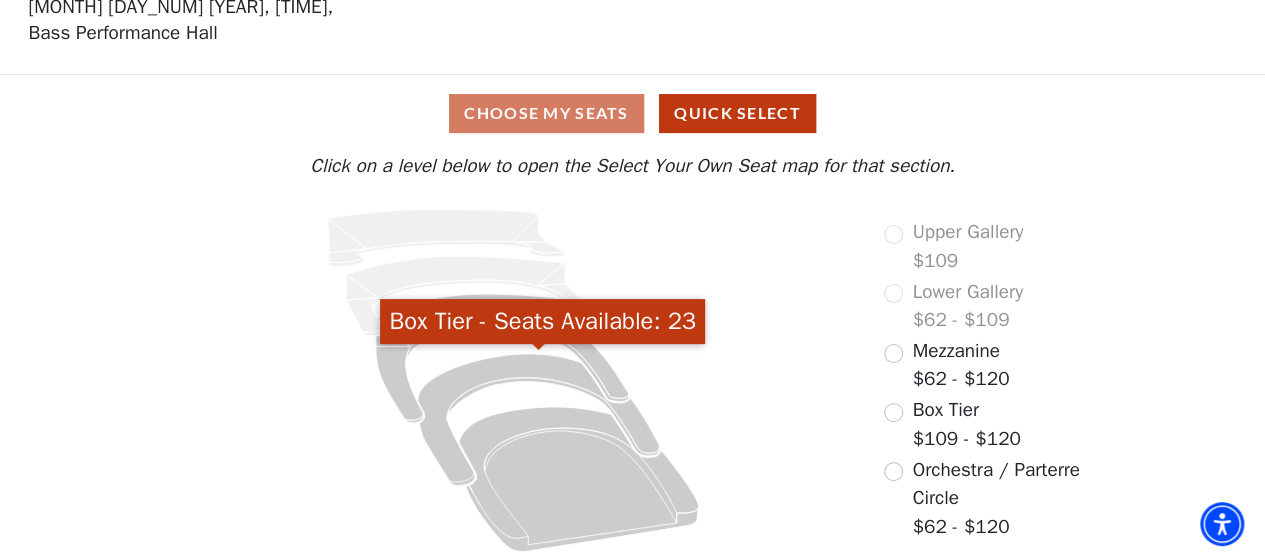 click 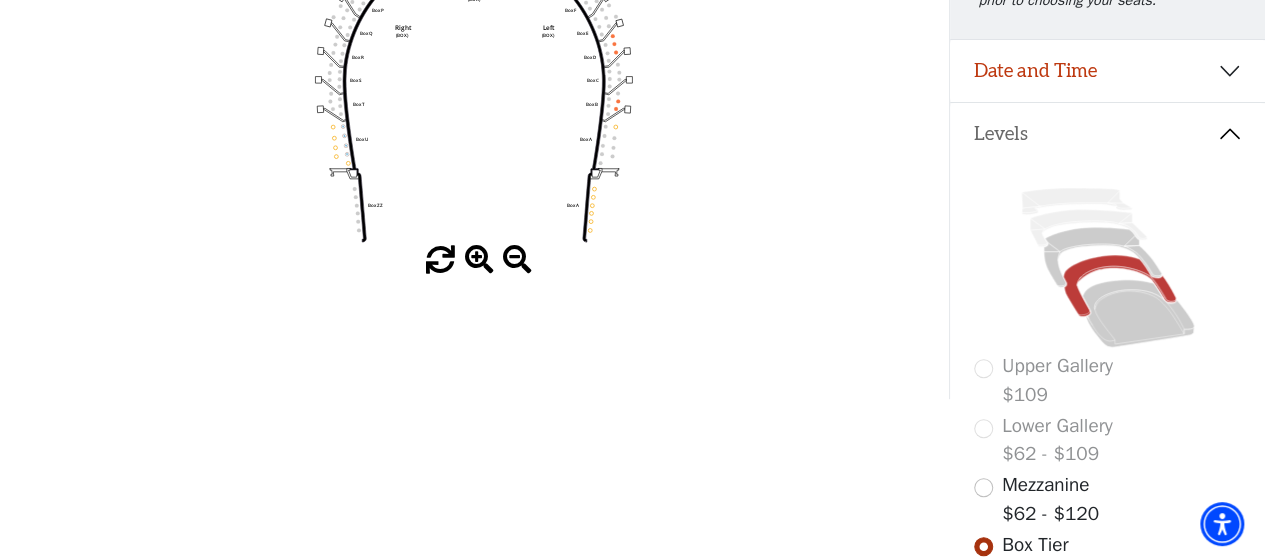 scroll, scrollTop: 337, scrollLeft: 0, axis: vertical 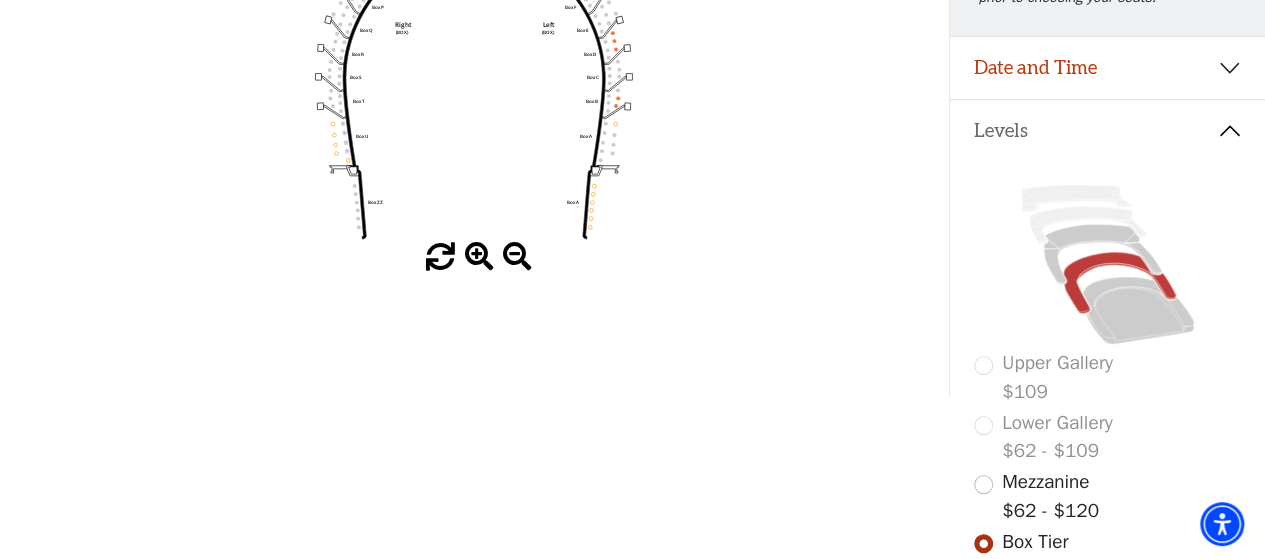 click 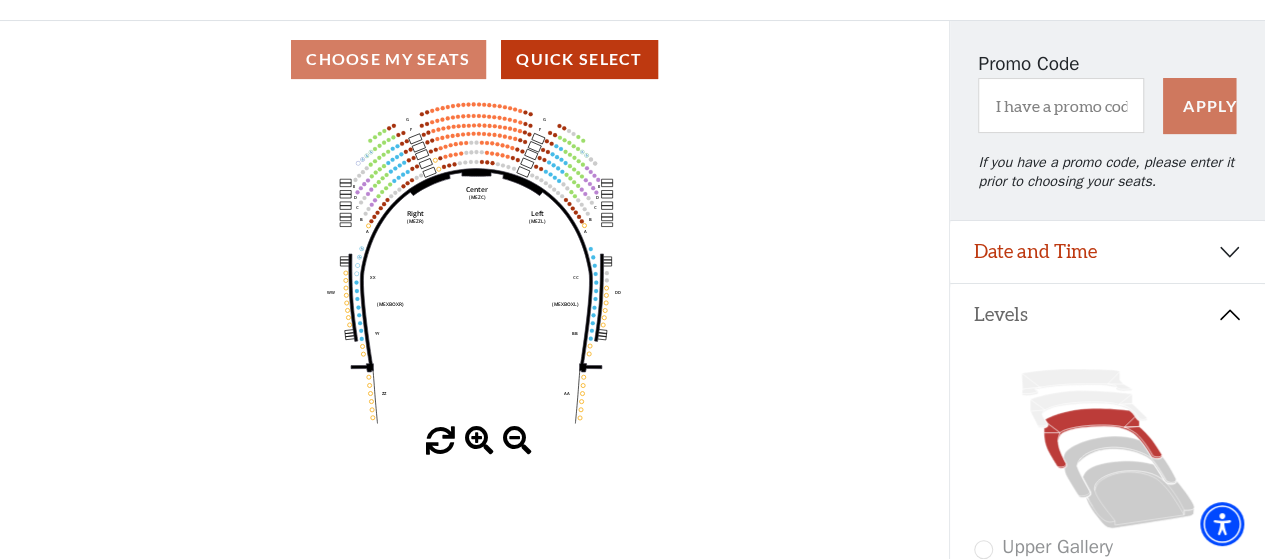 scroll, scrollTop: 155, scrollLeft: 0, axis: vertical 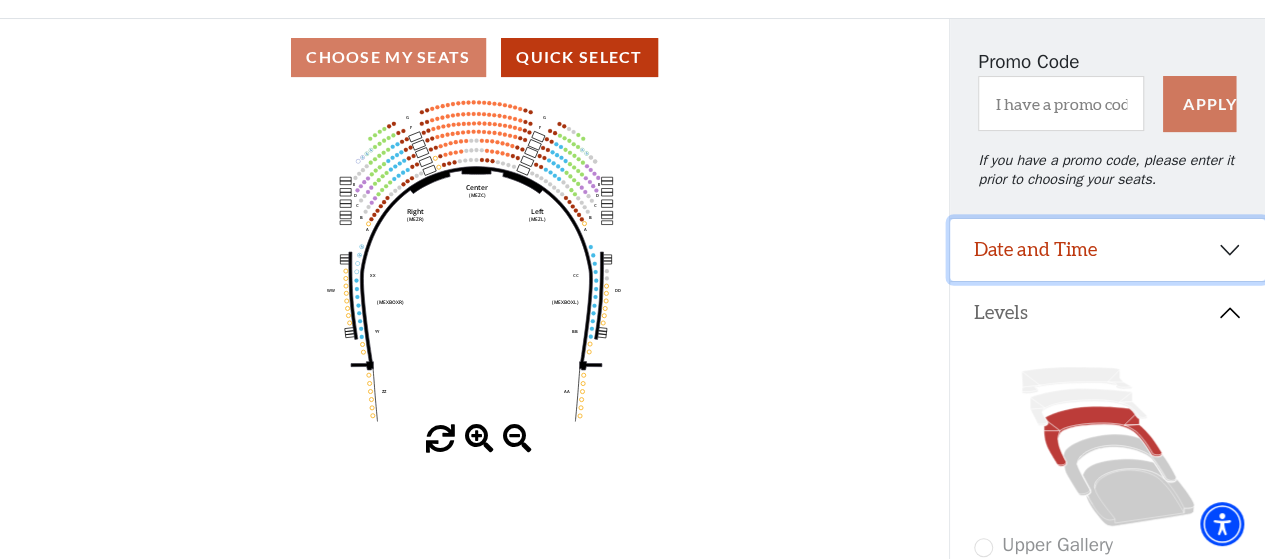 click on "Date and Time" at bounding box center (1107, 250) 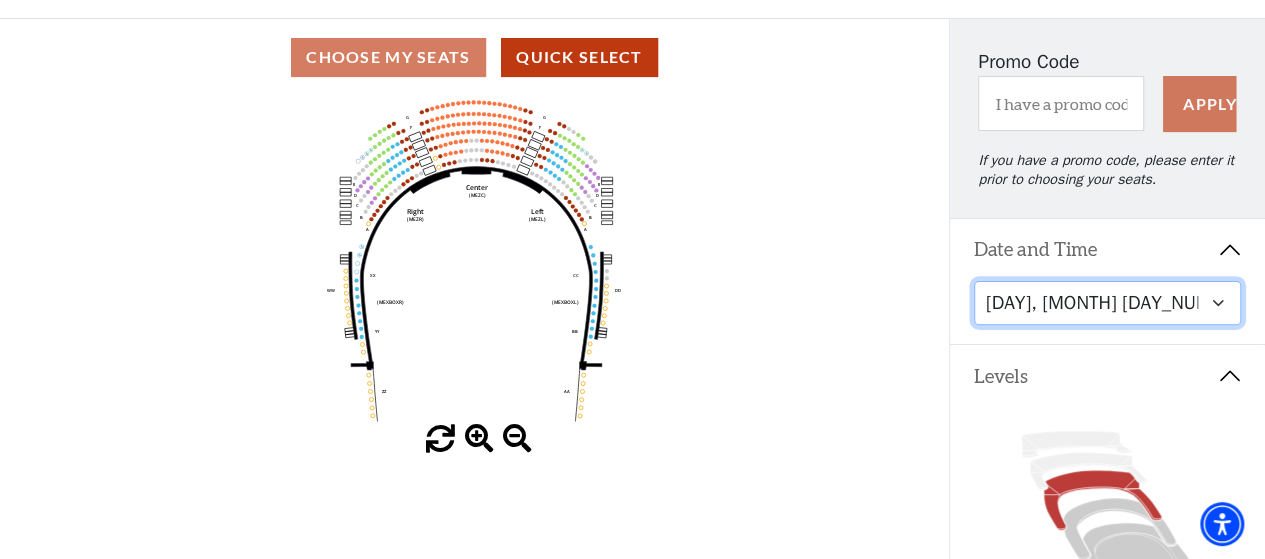click on "Friday, October 24 at 7:30 PM Saturday, October 25 at 1:30 PM Saturday, October 25 at 7:30 PM Sunday, October 26 at 1:30 PM Sunday, October 26 at 6:30 PM" at bounding box center [1108, 303] 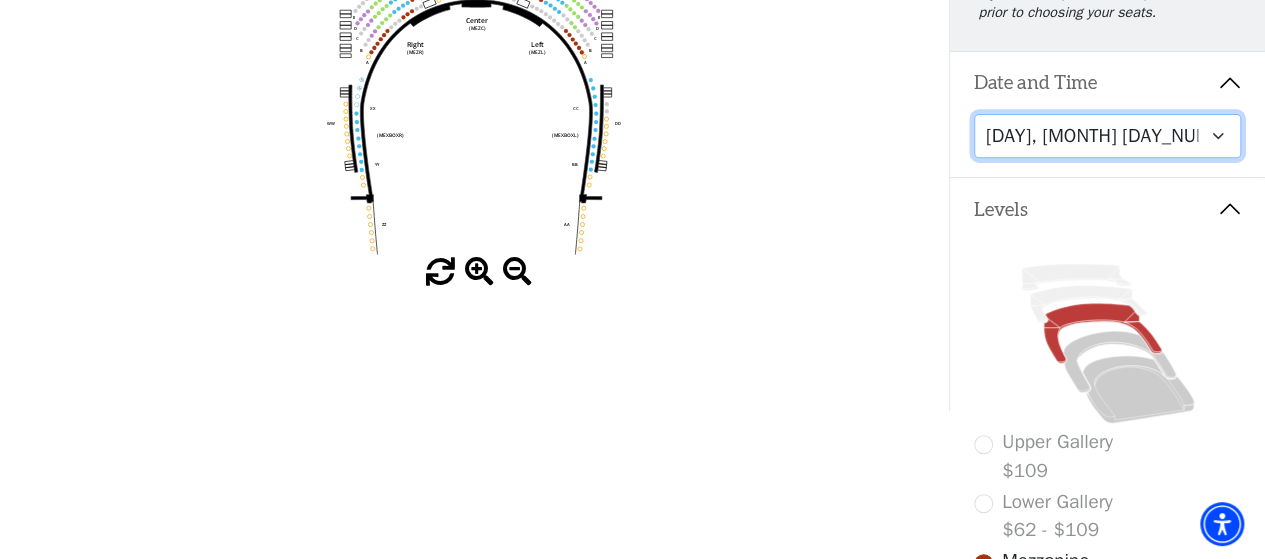 scroll, scrollTop: 212, scrollLeft: 0, axis: vertical 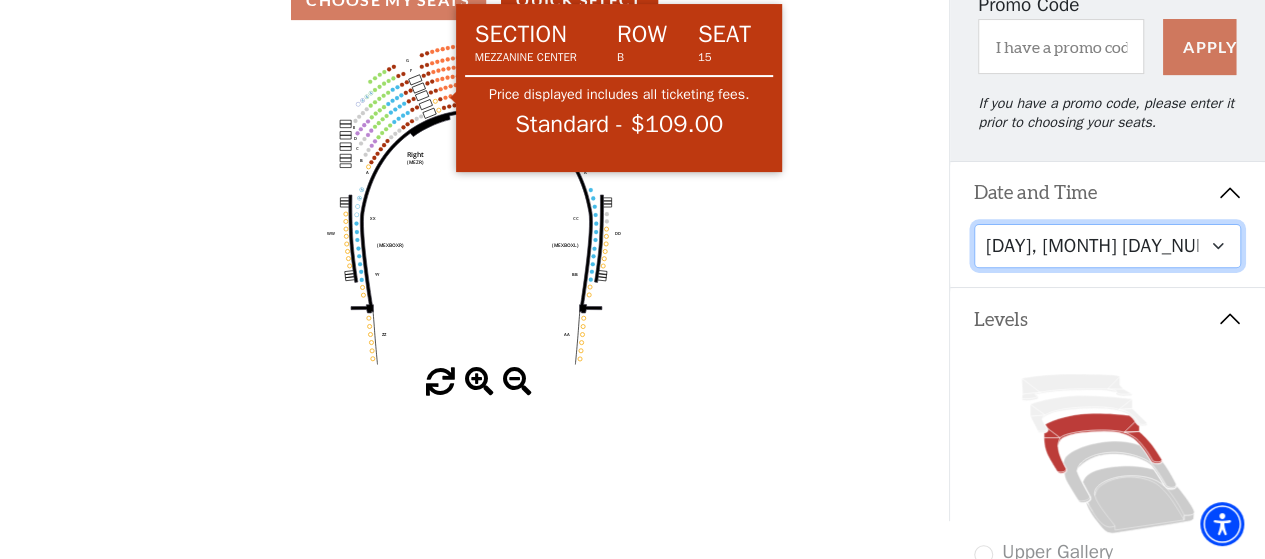 click 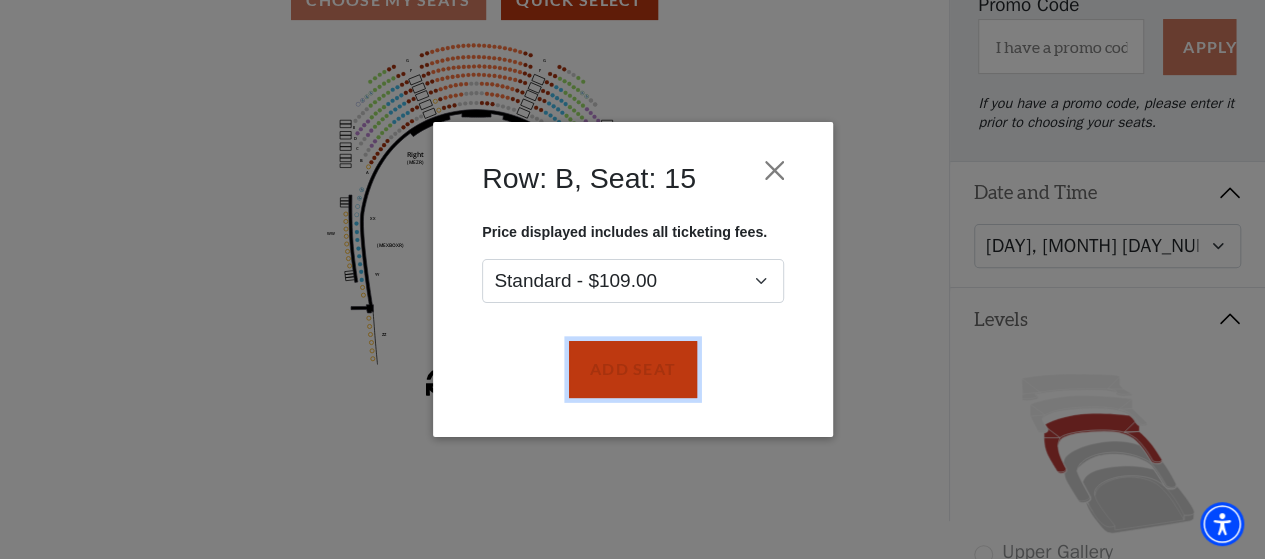 click on "Add Seat" at bounding box center (632, 370) 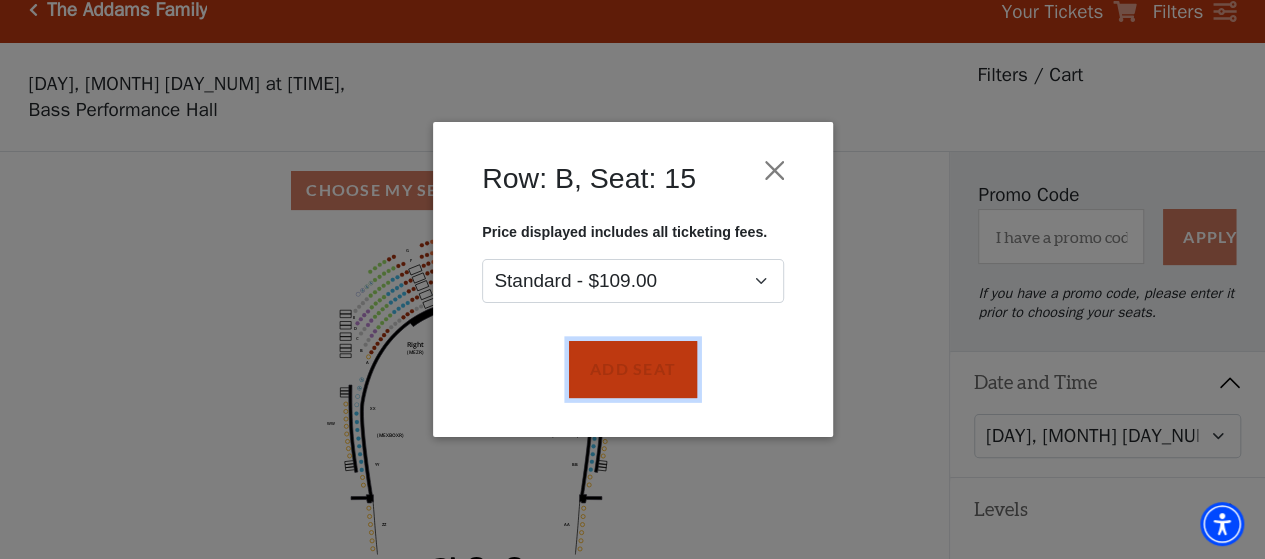 scroll, scrollTop: 5, scrollLeft: 0, axis: vertical 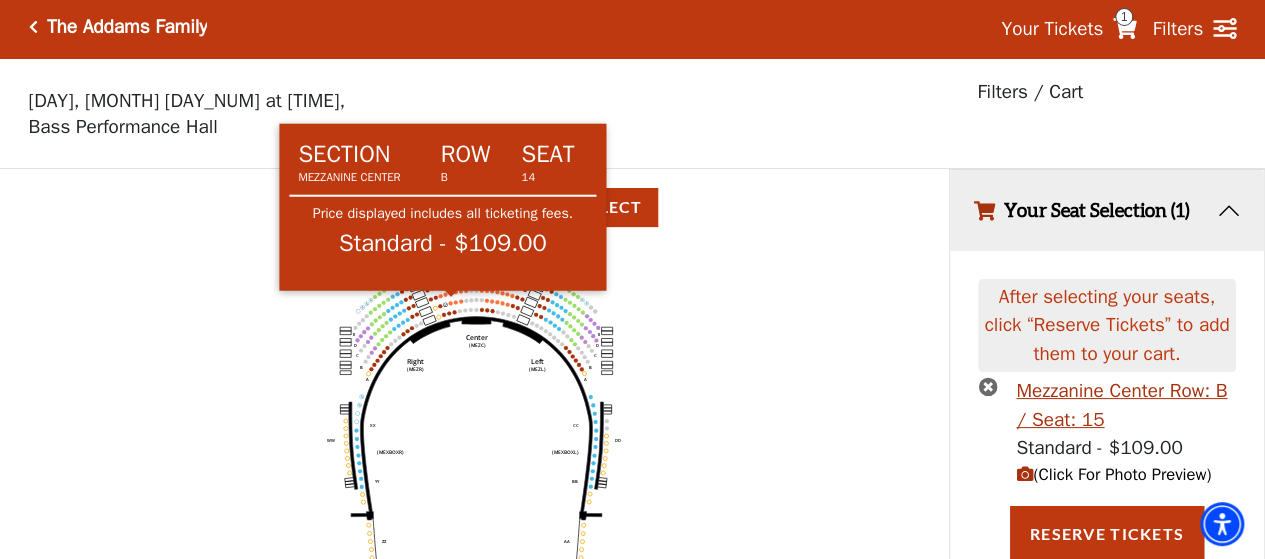 click 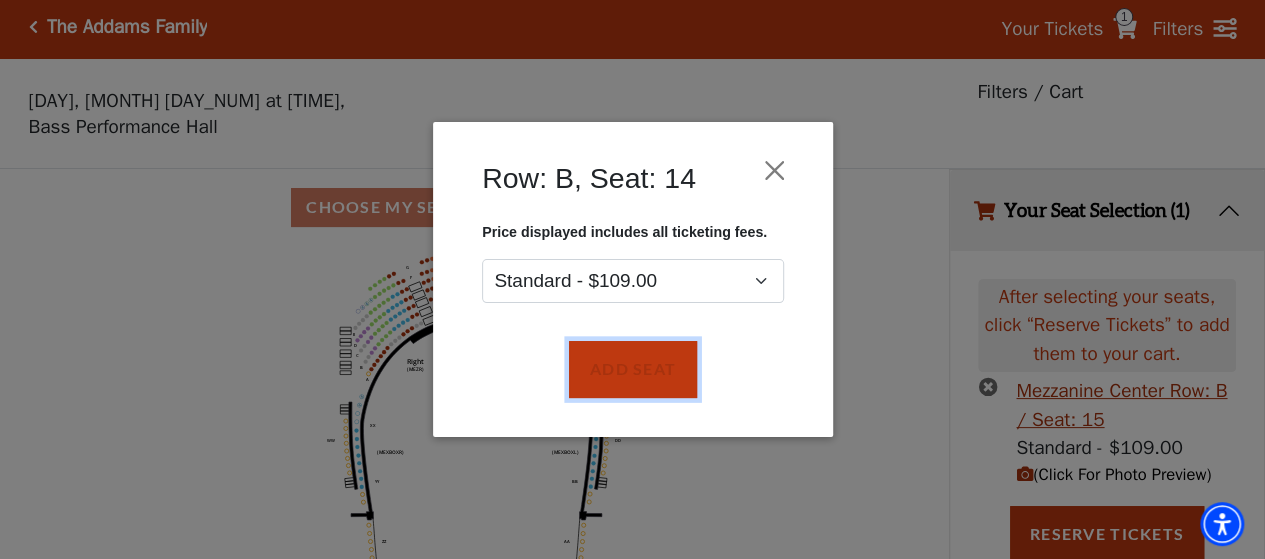 click on "Add Seat" at bounding box center [632, 370] 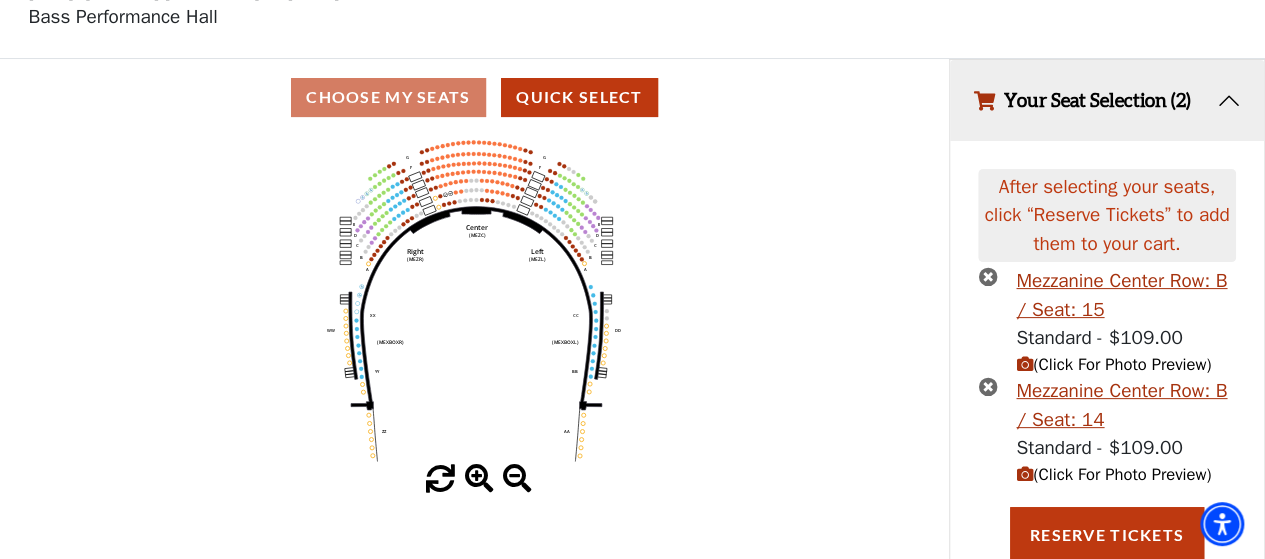 scroll, scrollTop: 164, scrollLeft: 0, axis: vertical 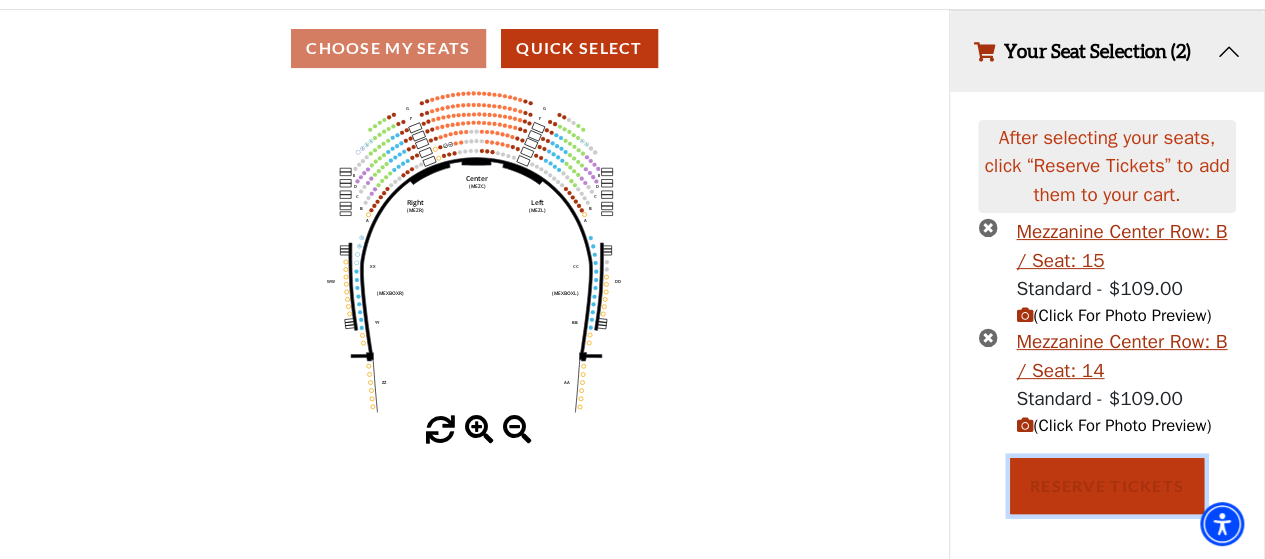 click on "Reserve Tickets" at bounding box center (1107, 486) 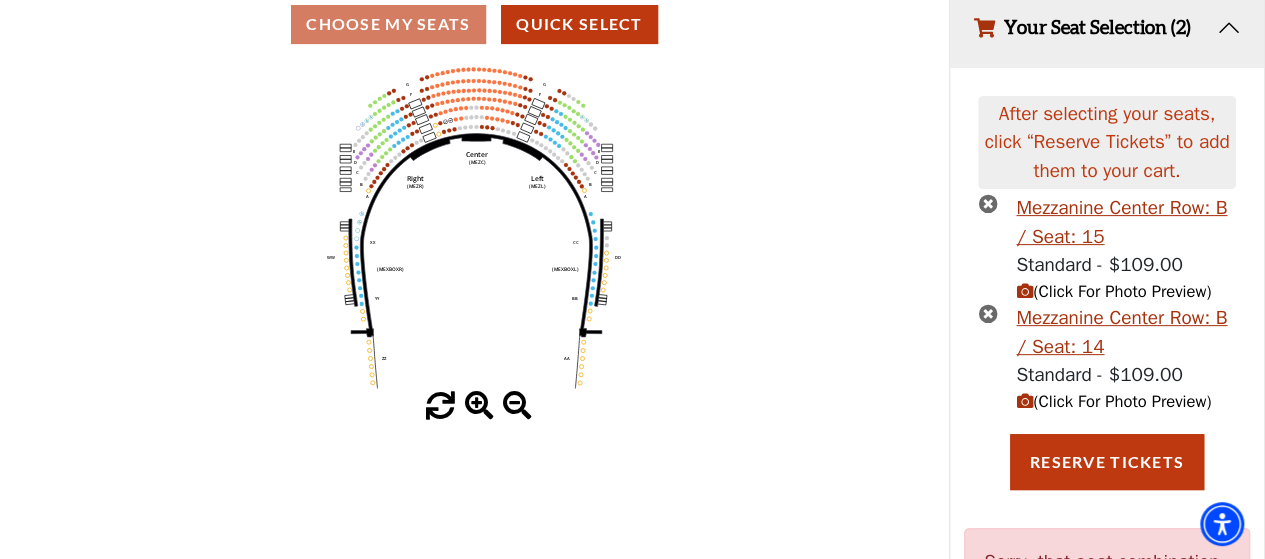 scroll, scrollTop: 182, scrollLeft: 0, axis: vertical 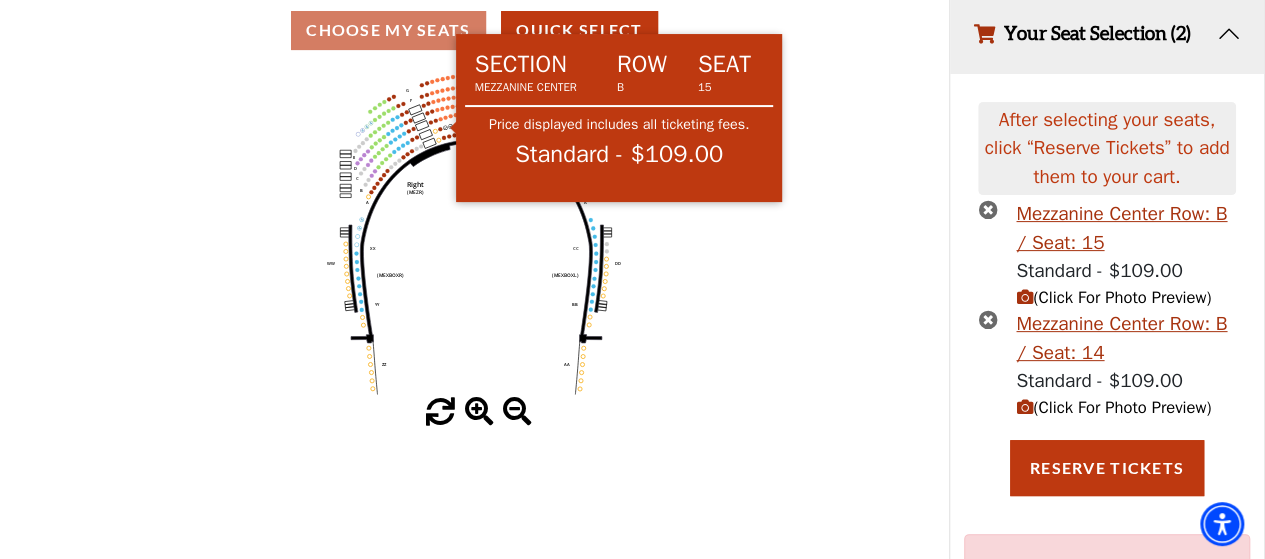 click 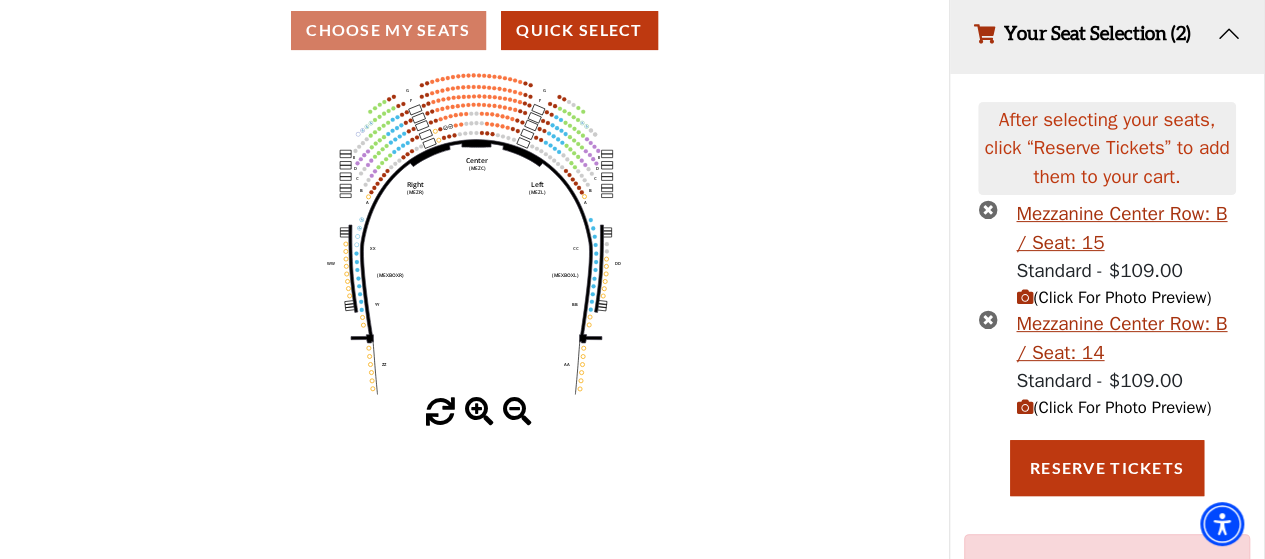 scroll, scrollTop: 164, scrollLeft: 0, axis: vertical 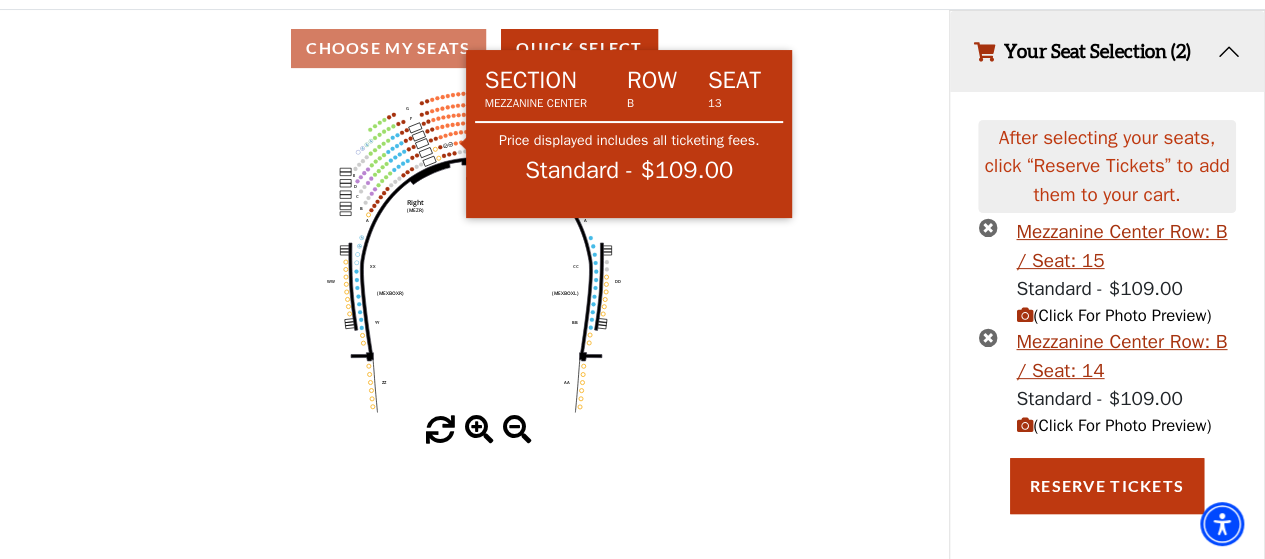 click 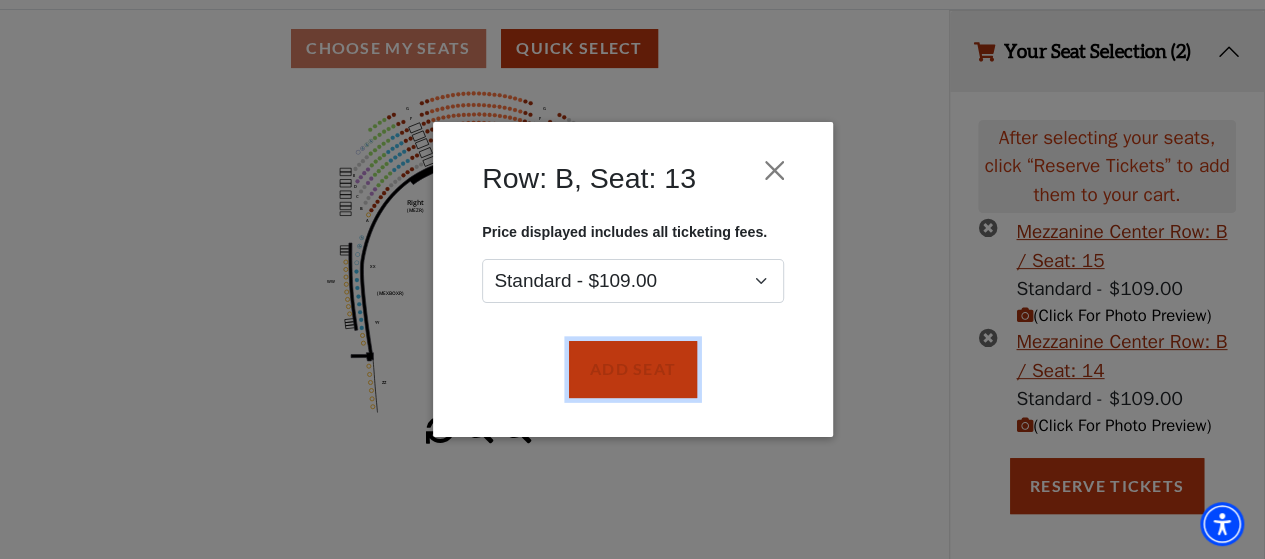 click on "Add Seat" at bounding box center (632, 370) 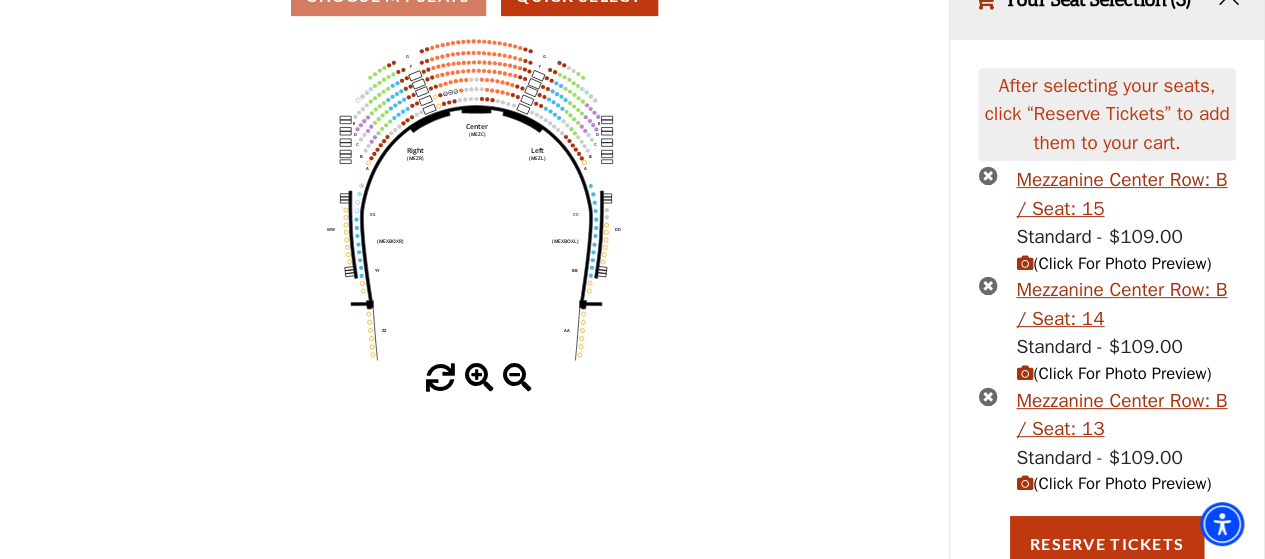 scroll, scrollTop: 226, scrollLeft: 0, axis: vertical 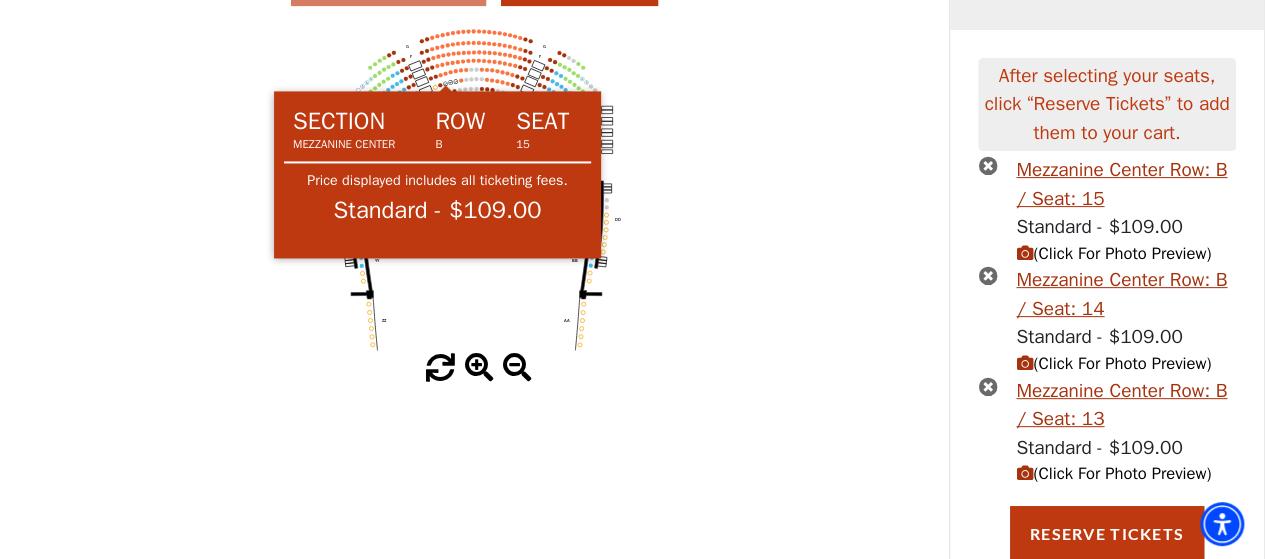 click 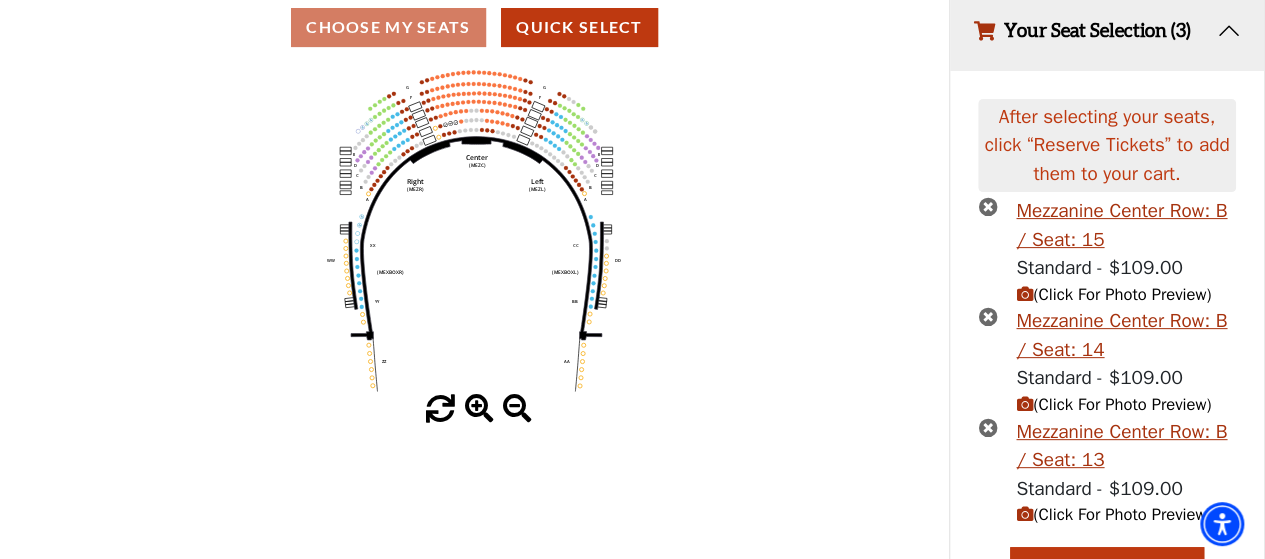 scroll, scrollTop: 186, scrollLeft: 0, axis: vertical 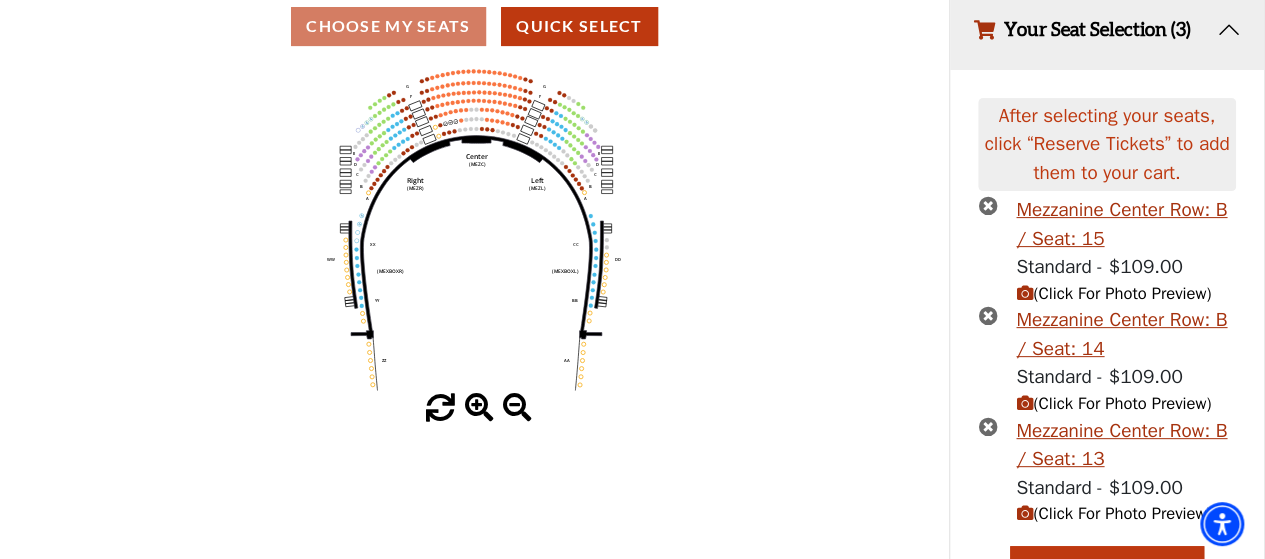 click at bounding box center (987, 205) 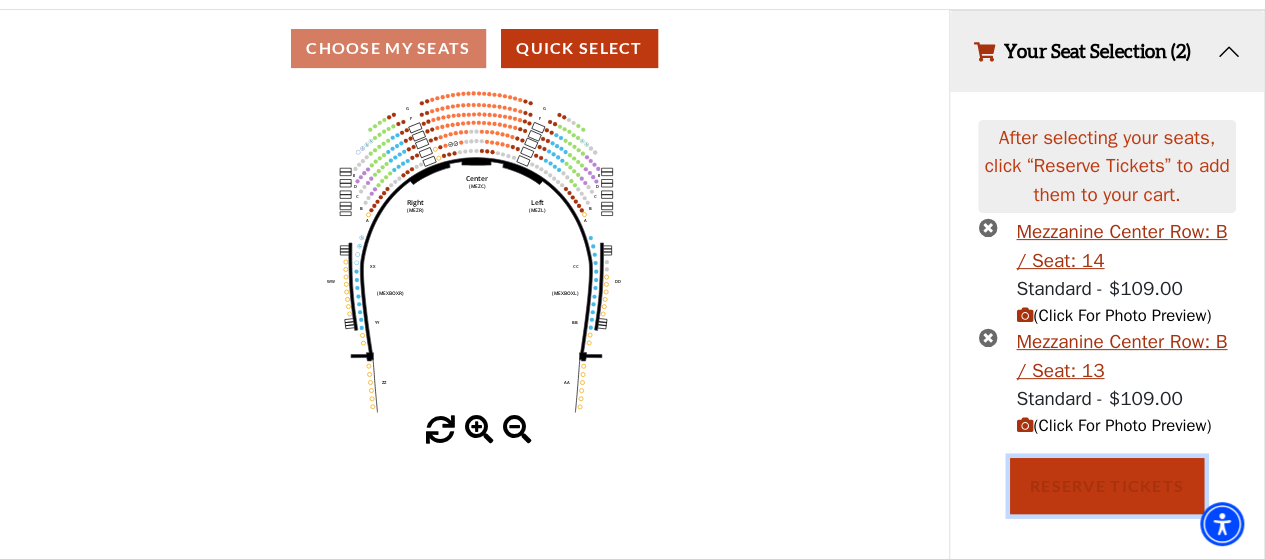 click on "Reserve Tickets" at bounding box center (1107, 486) 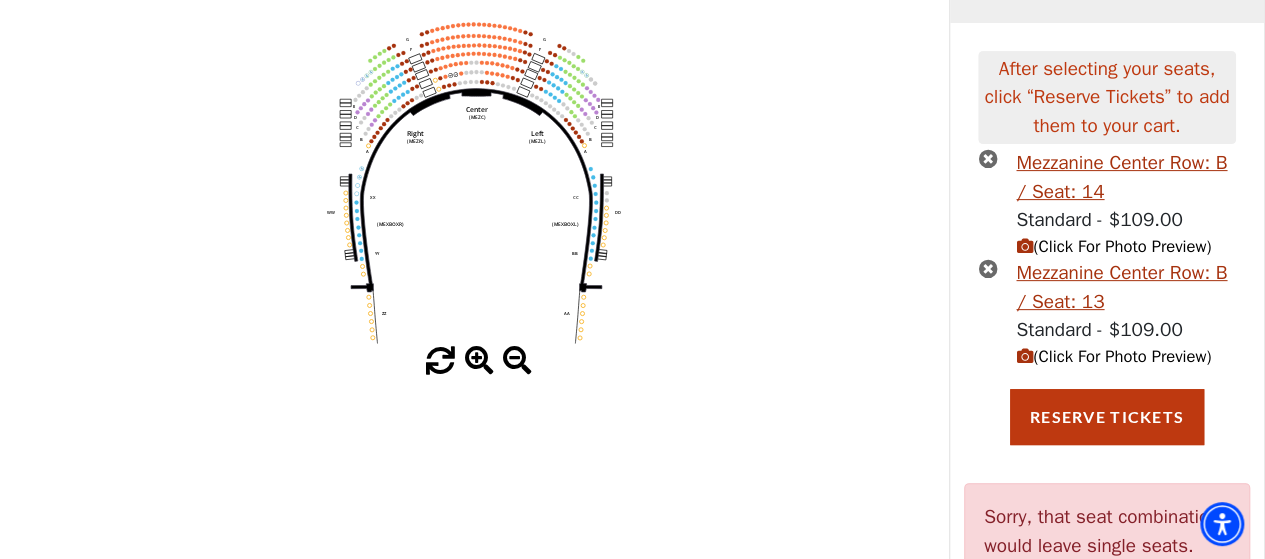 scroll, scrollTop: 219, scrollLeft: 0, axis: vertical 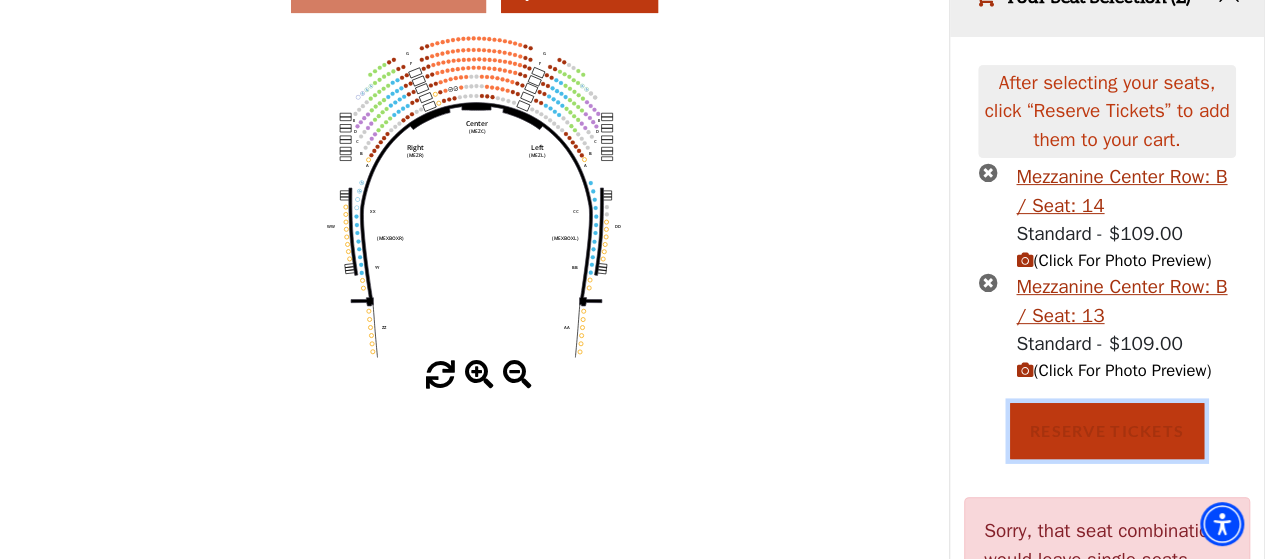 click on "Reserve Tickets" at bounding box center (1107, 431) 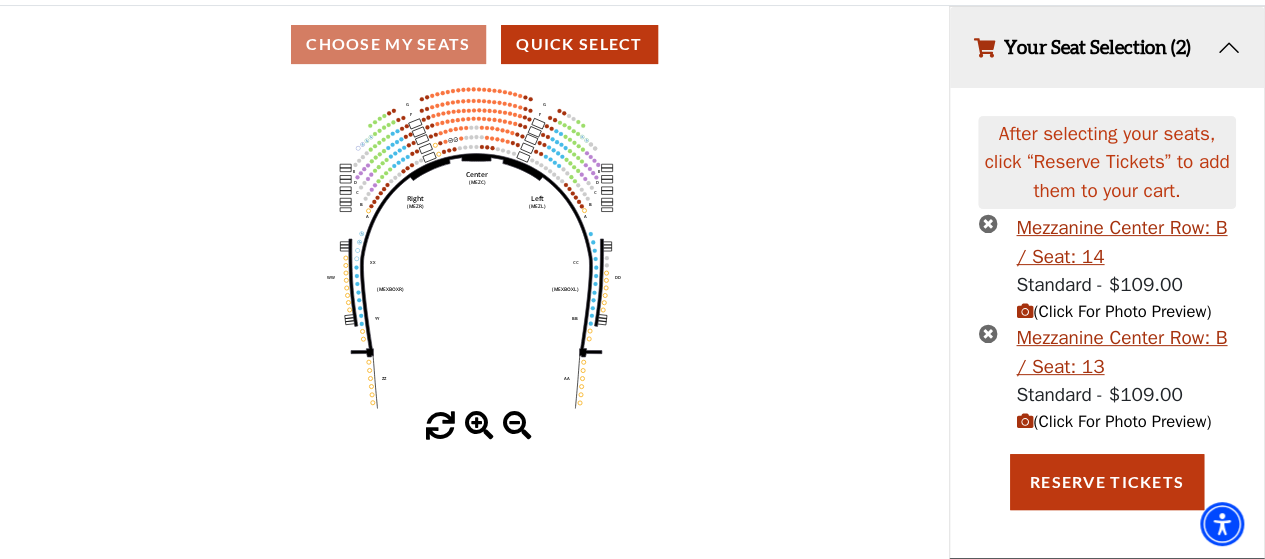scroll, scrollTop: 164, scrollLeft: 0, axis: vertical 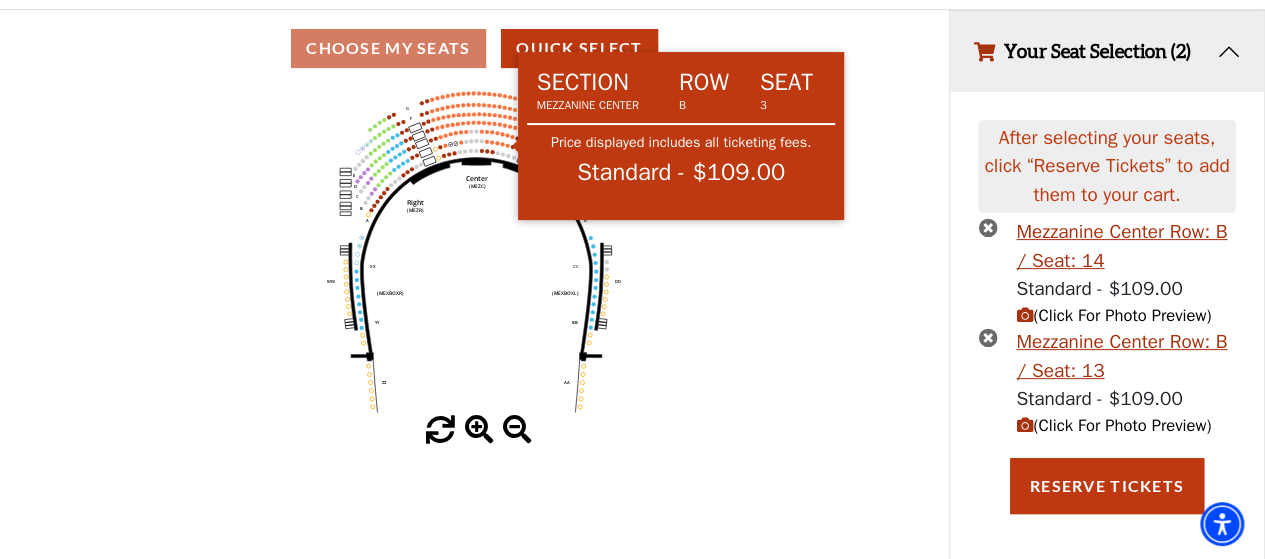 click 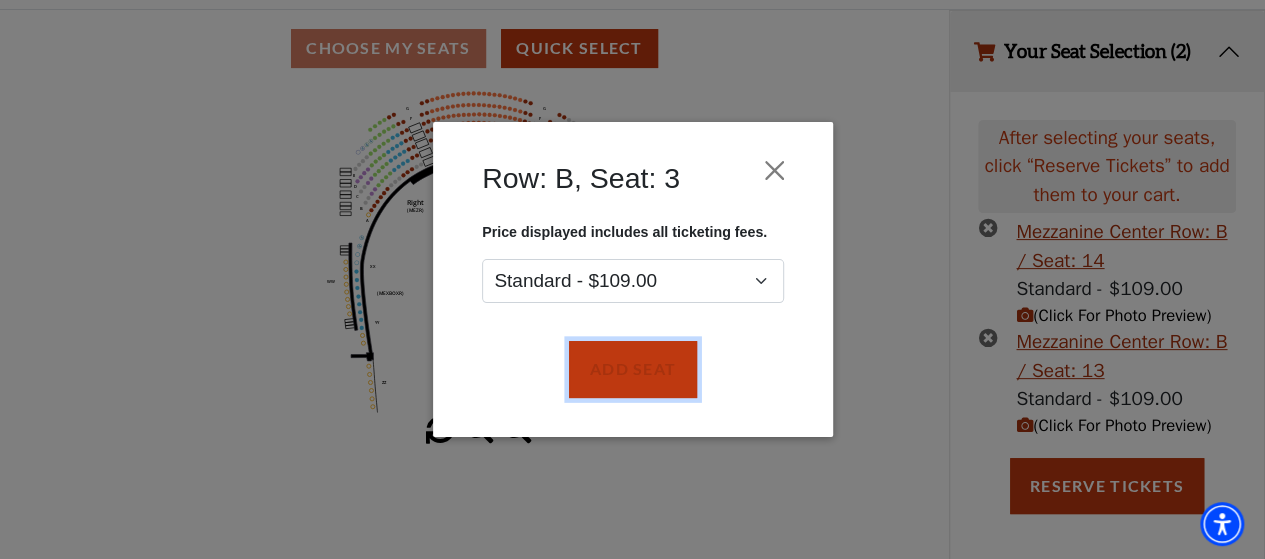 click on "Add Seat" at bounding box center [632, 370] 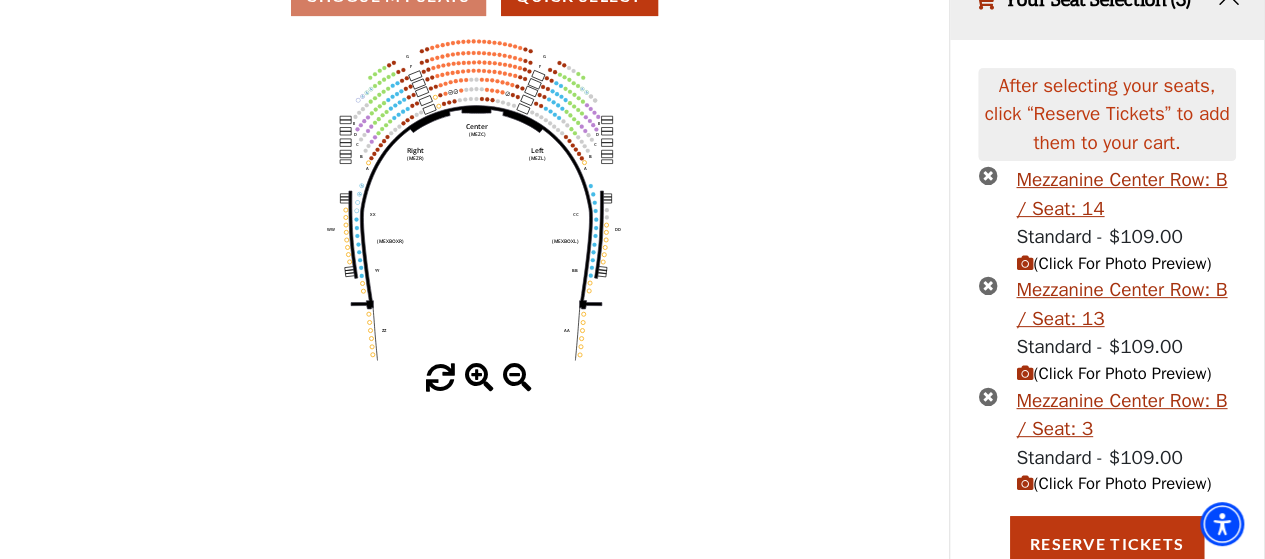 scroll, scrollTop: 226, scrollLeft: 0, axis: vertical 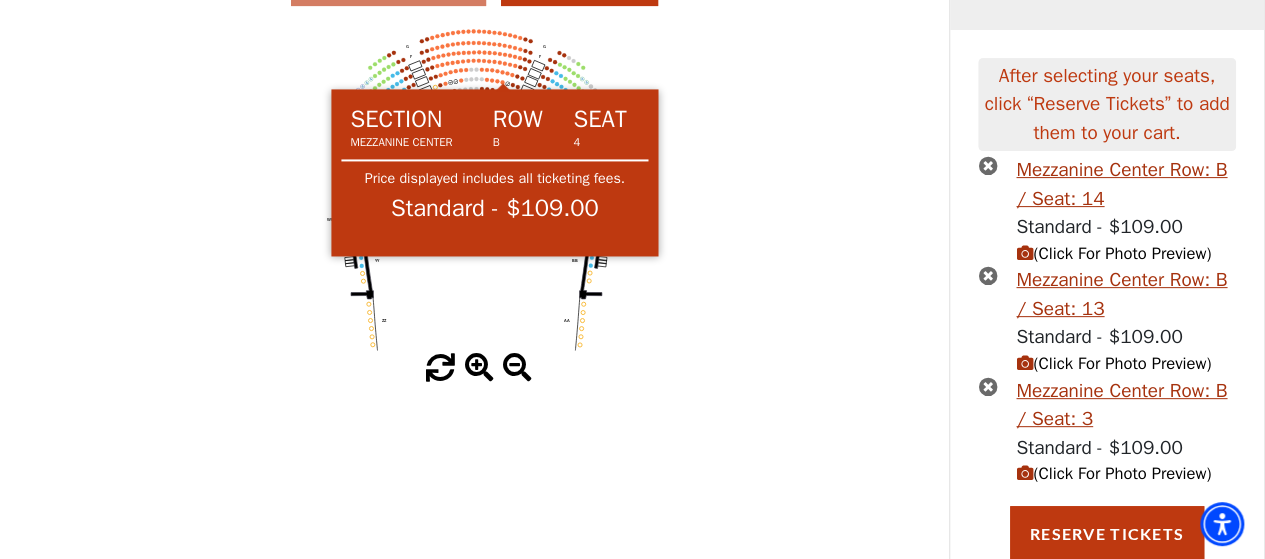 click 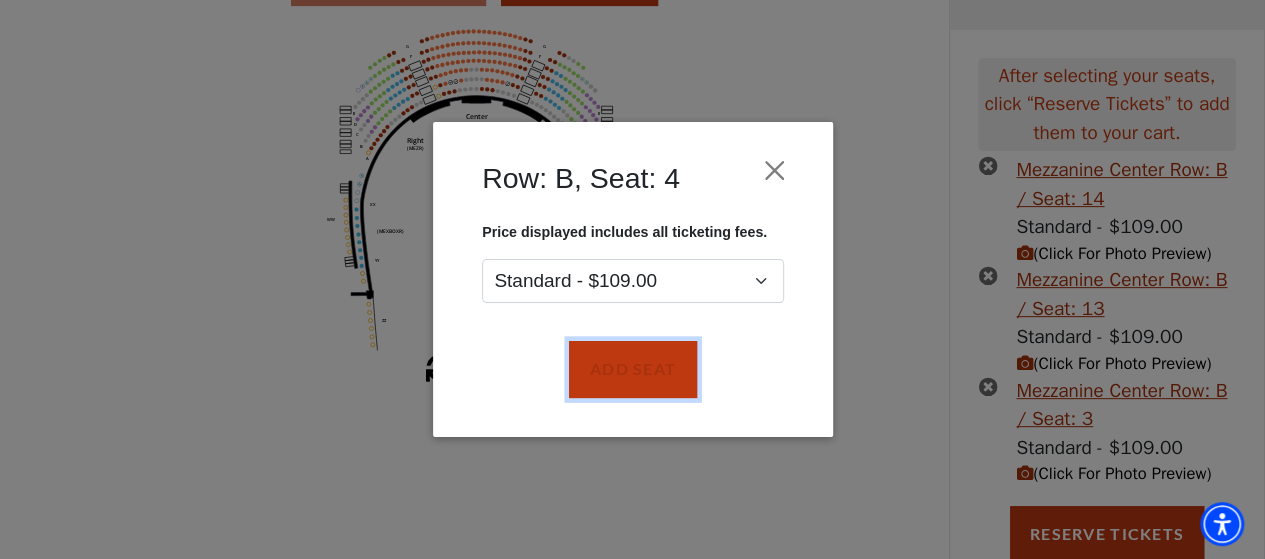 click on "Add Seat" at bounding box center (632, 370) 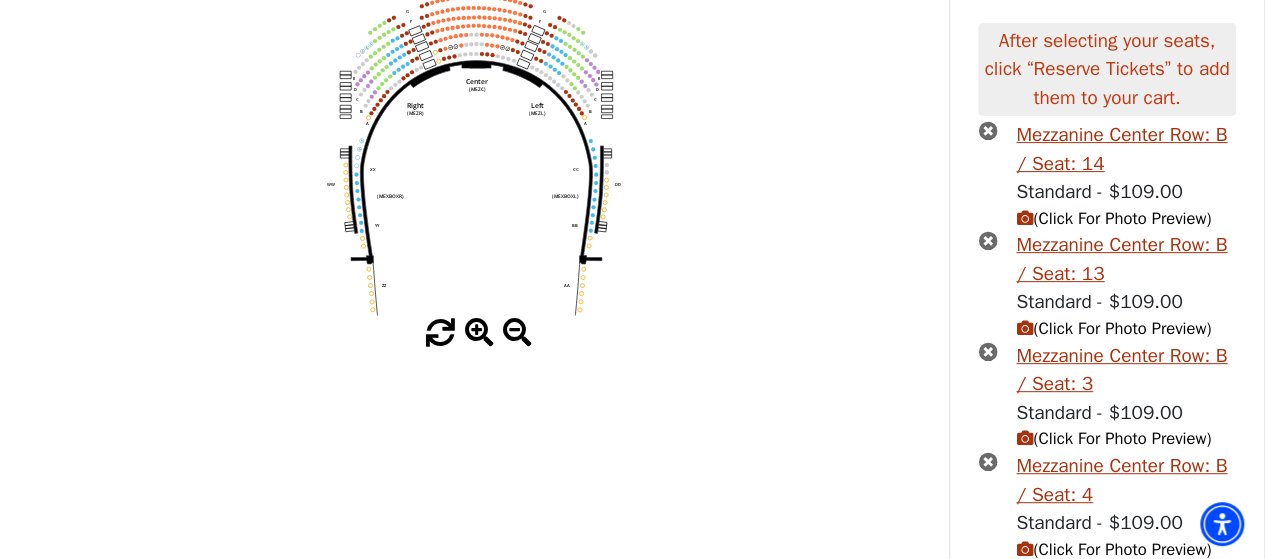 scroll, scrollTop: 262, scrollLeft: 0, axis: vertical 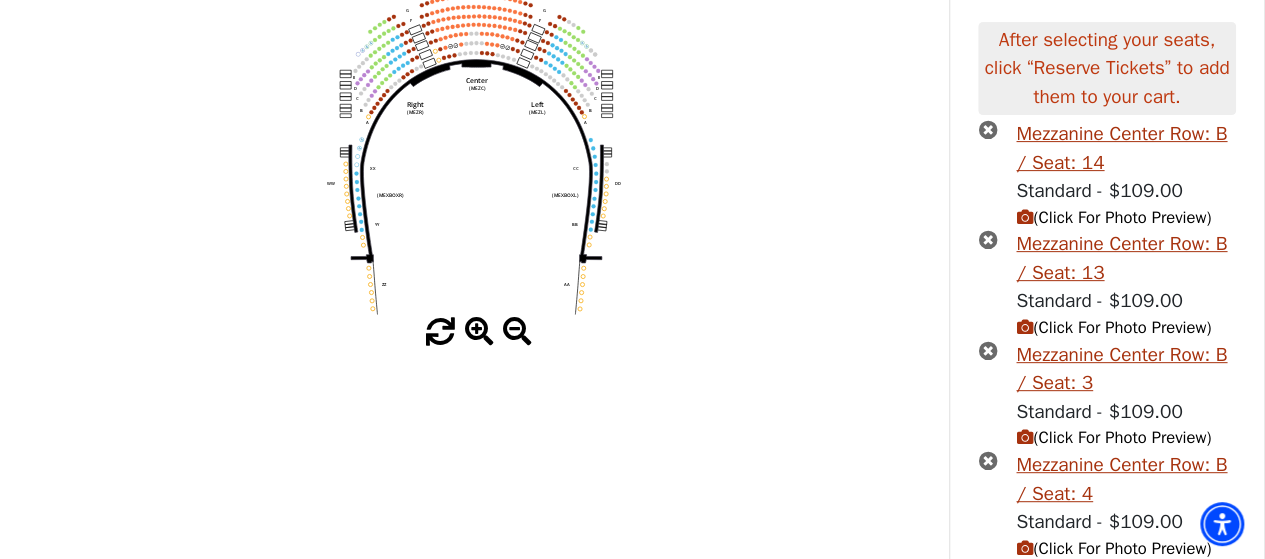 click at bounding box center [987, 129] 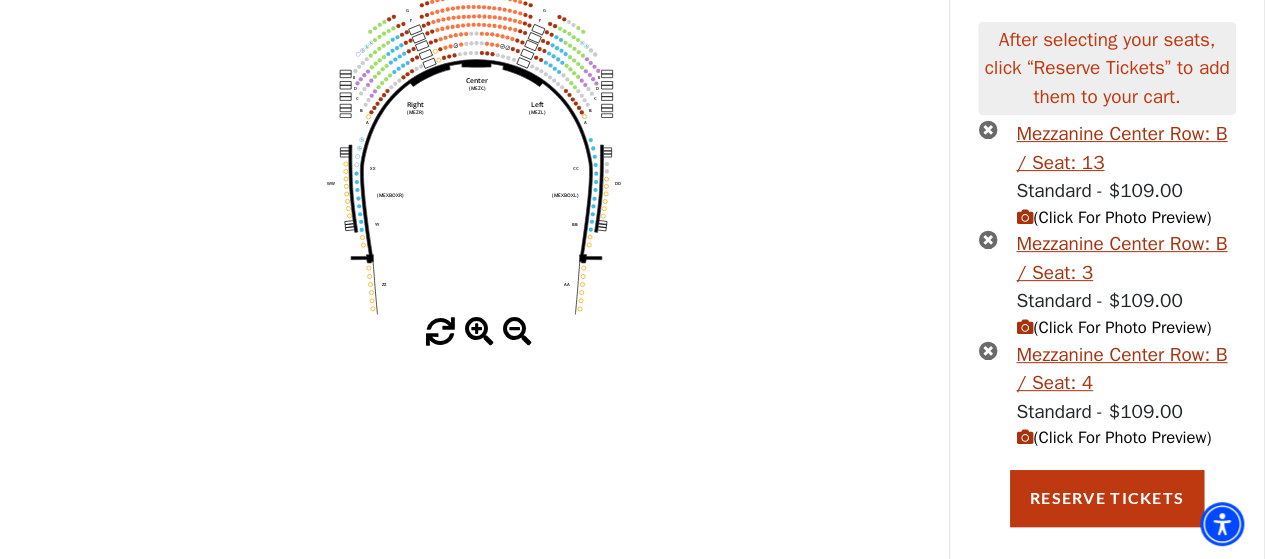 click at bounding box center [987, 129] 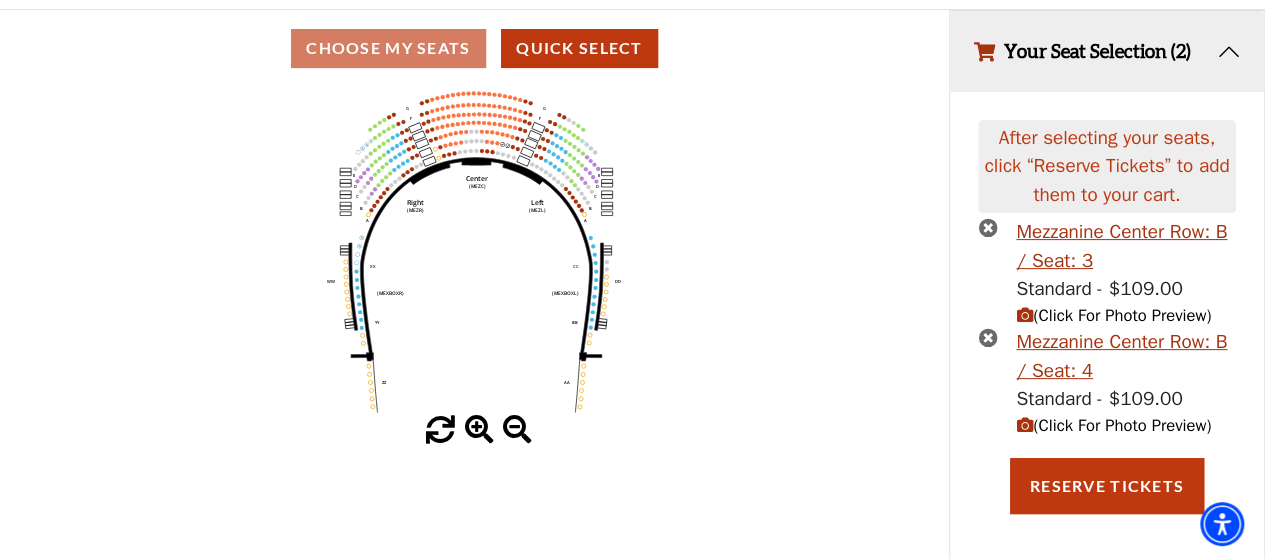 scroll, scrollTop: 163, scrollLeft: 0, axis: vertical 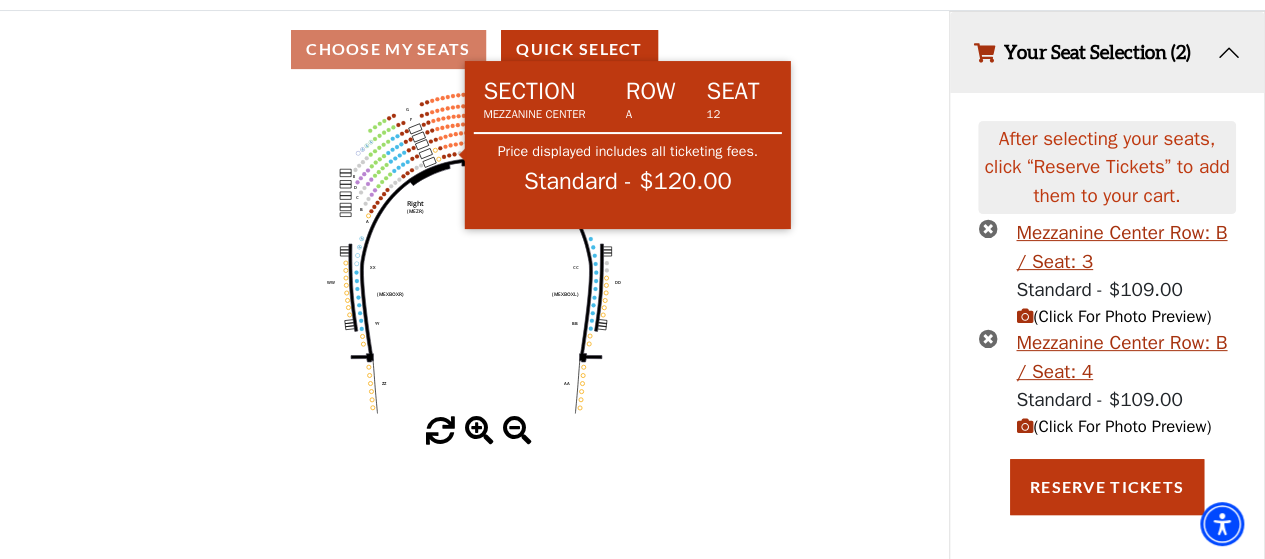 click 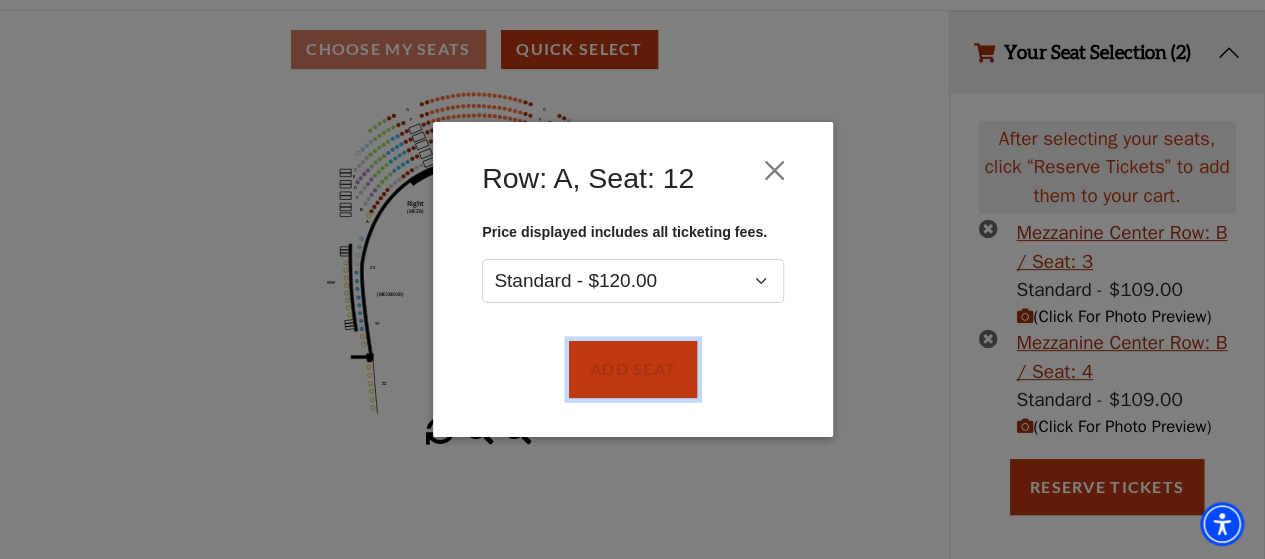 click on "Add Seat" at bounding box center (632, 370) 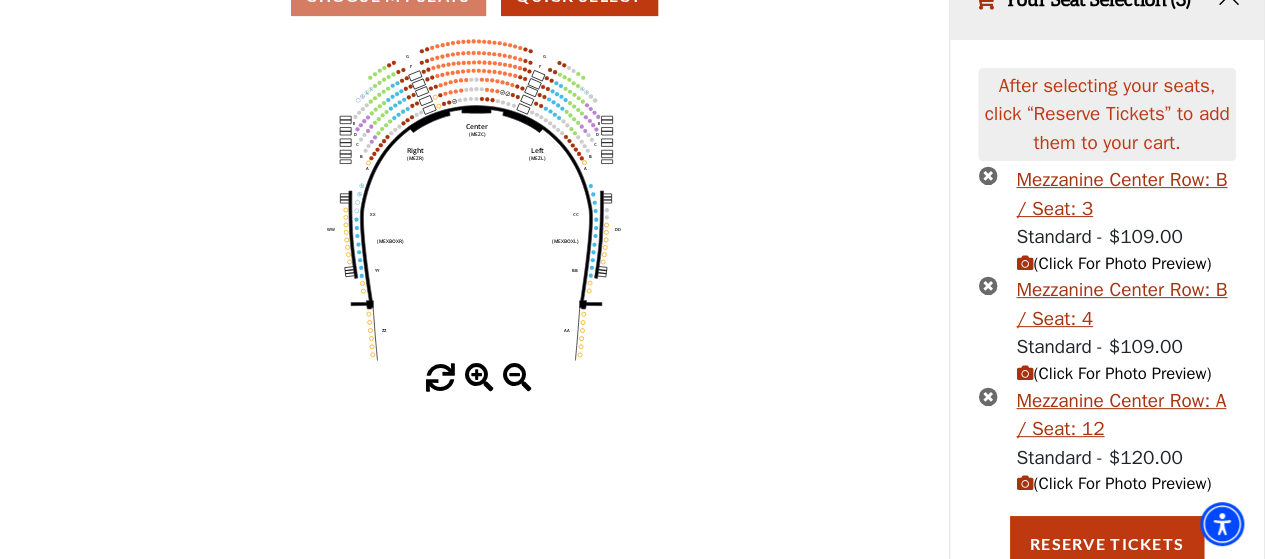 scroll, scrollTop: 226, scrollLeft: 0, axis: vertical 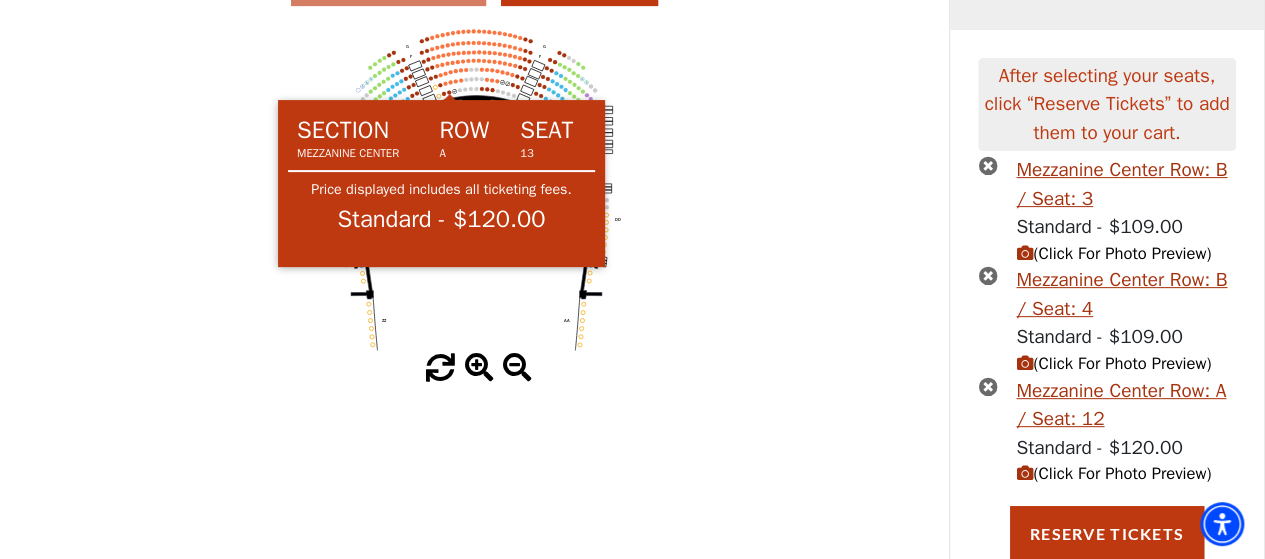 click 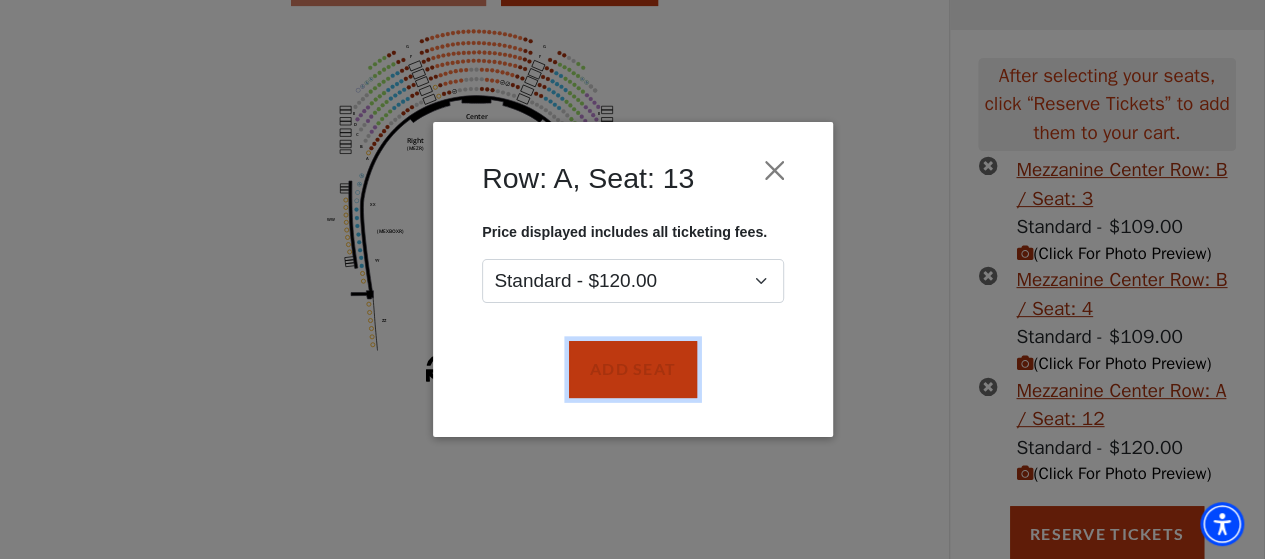 click on "Add Seat" at bounding box center [632, 370] 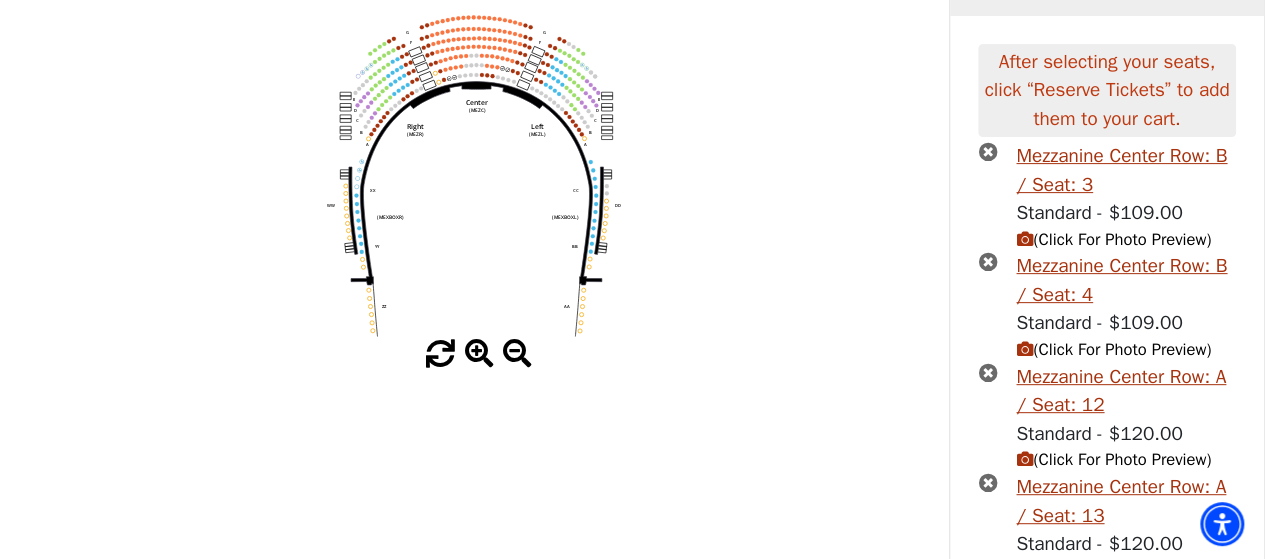 scroll, scrollTop: 288, scrollLeft: 0, axis: vertical 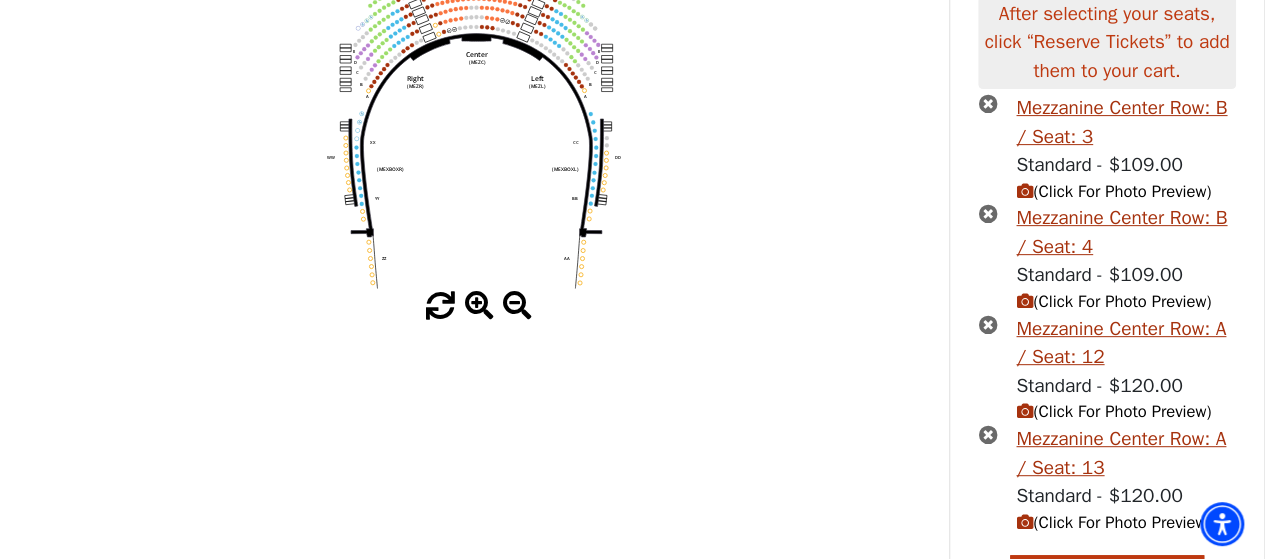 click at bounding box center (987, 103) 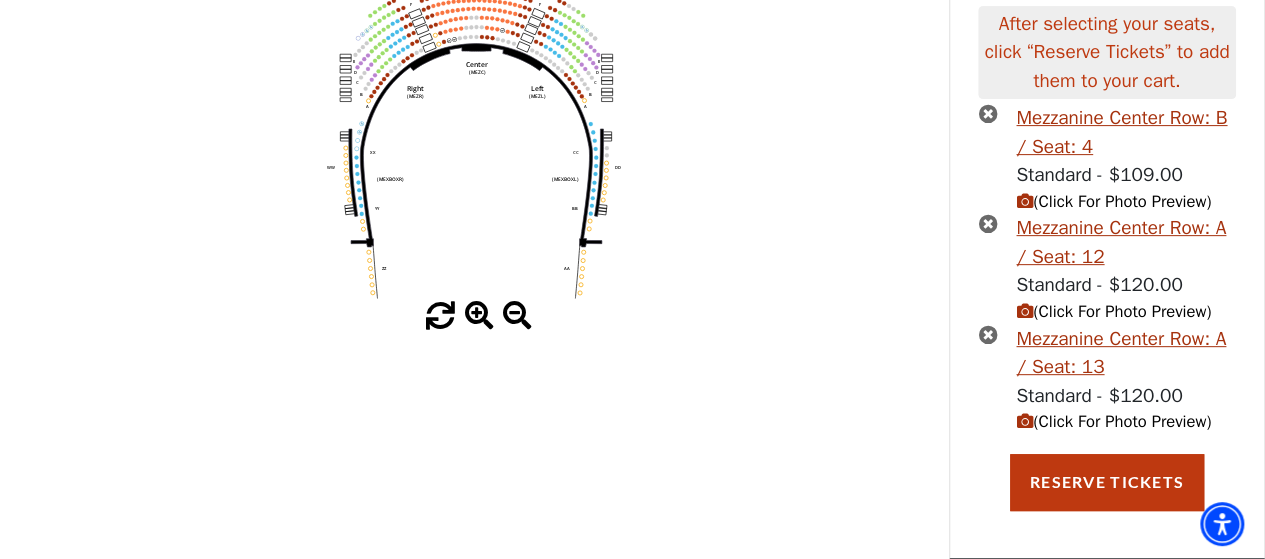 scroll, scrollTop: 274, scrollLeft: 0, axis: vertical 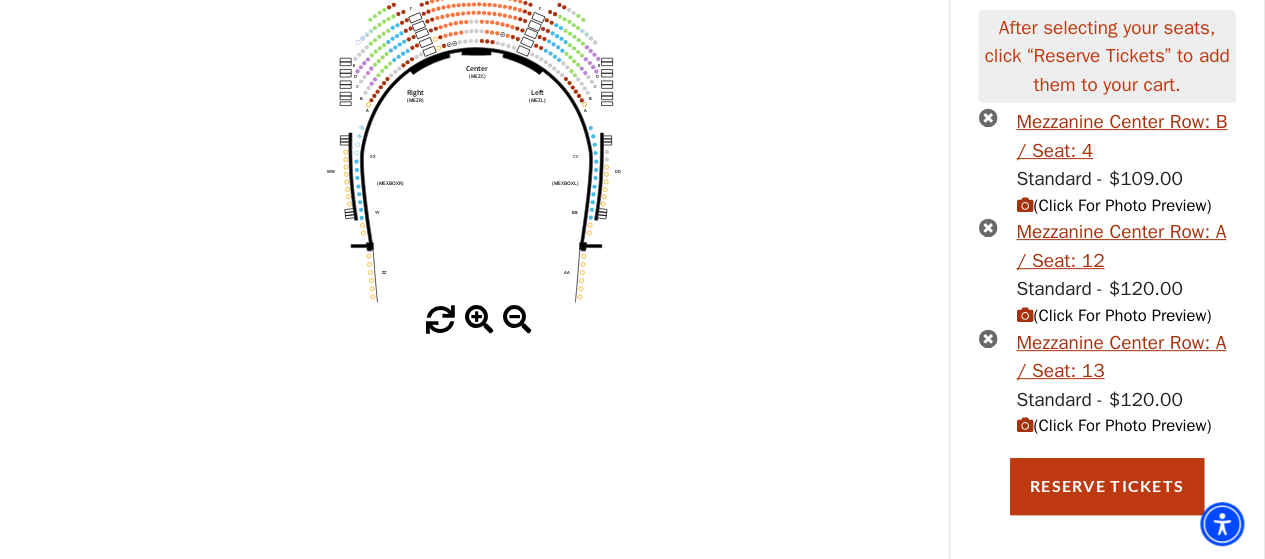 click at bounding box center (987, 117) 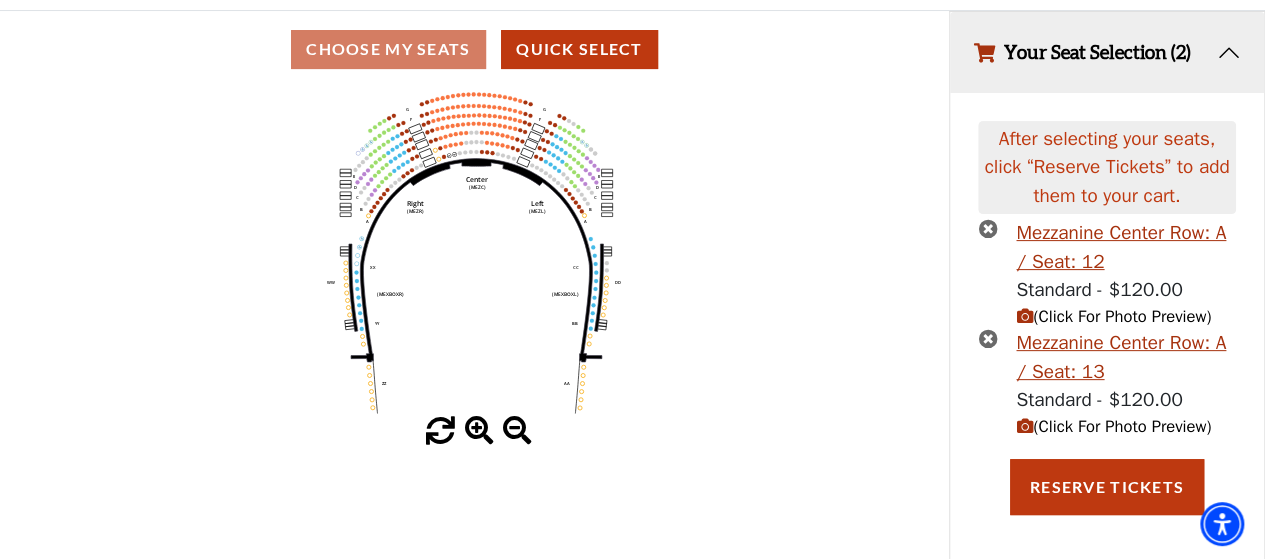 scroll, scrollTop: 164, scrollLeft: 0, axis: vertical 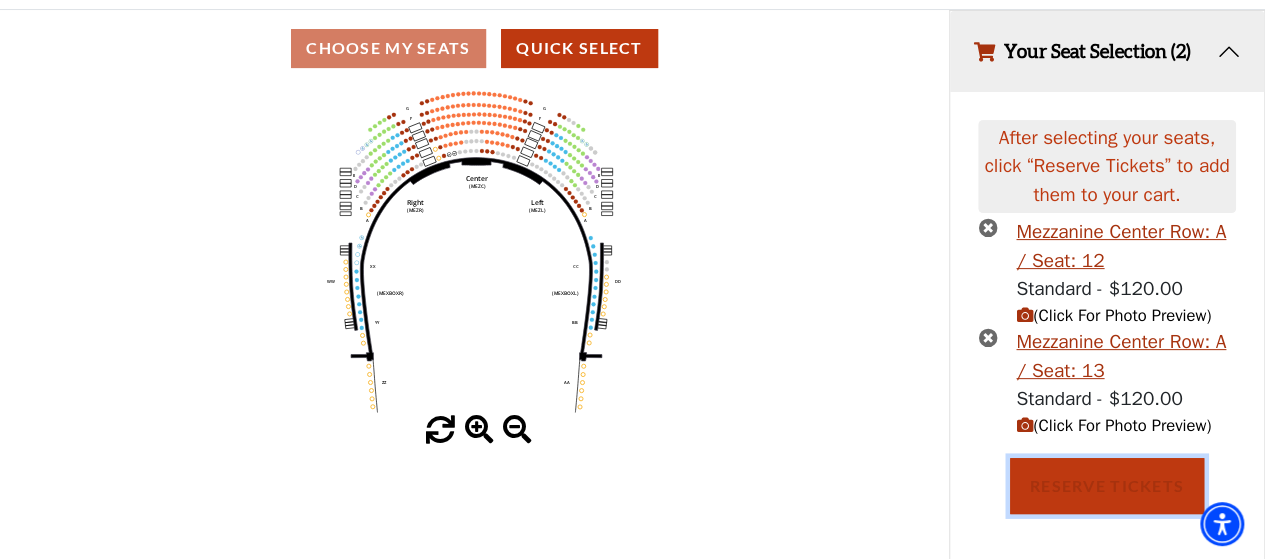 click on "Reserve Tickets" at bounding box center (1107, 486) 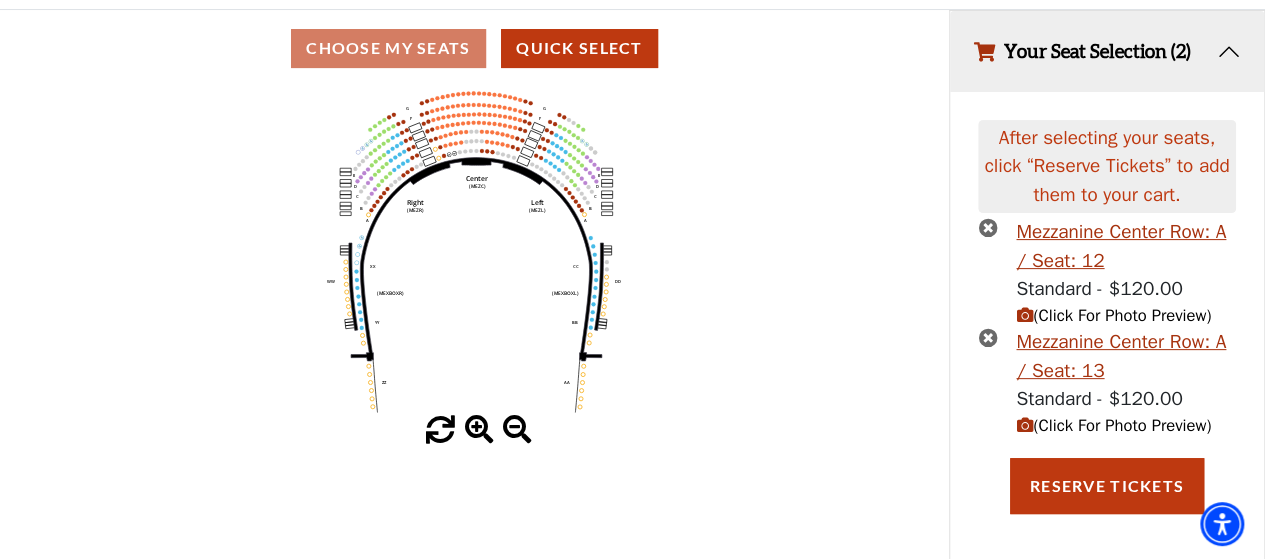 scroll, scrollTop: 163, scrollLeft: 0, axis: vertical 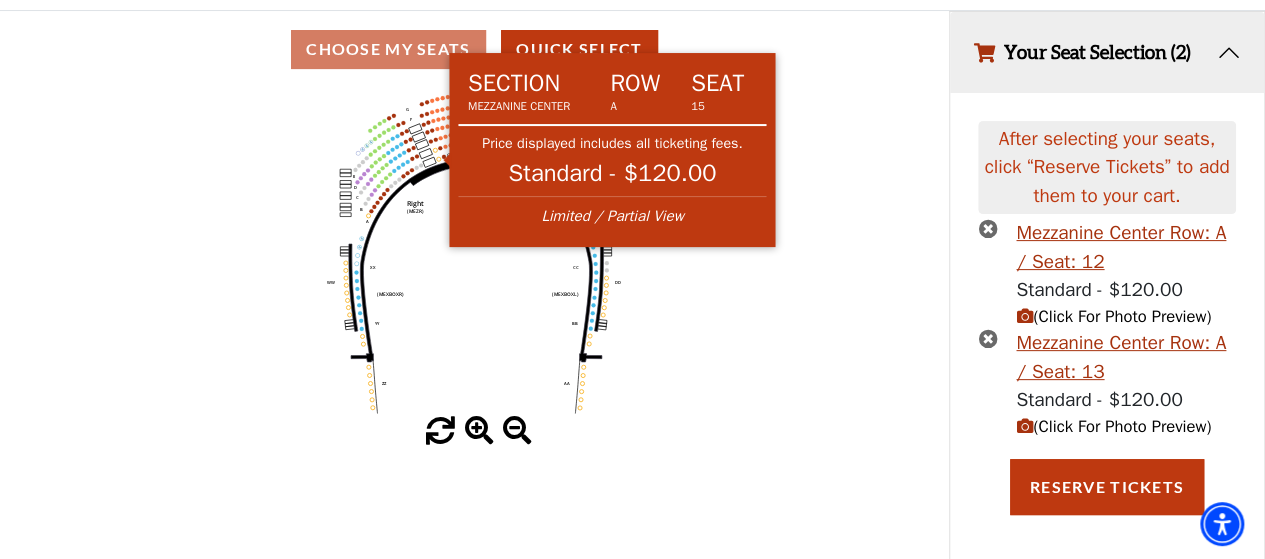 click 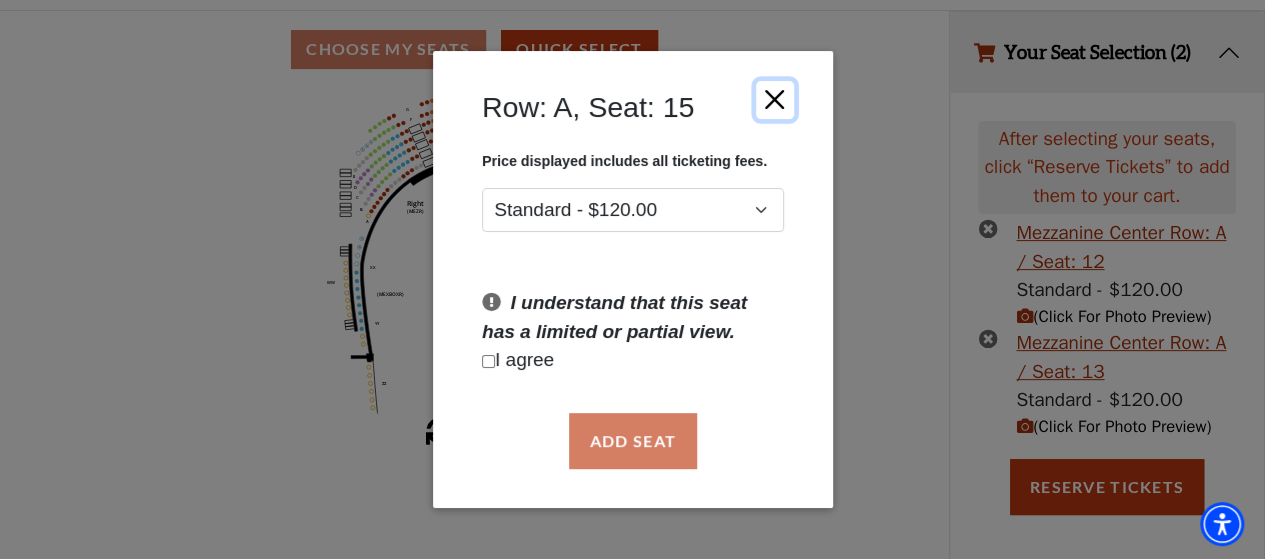 click at bounding box center (774, 99) 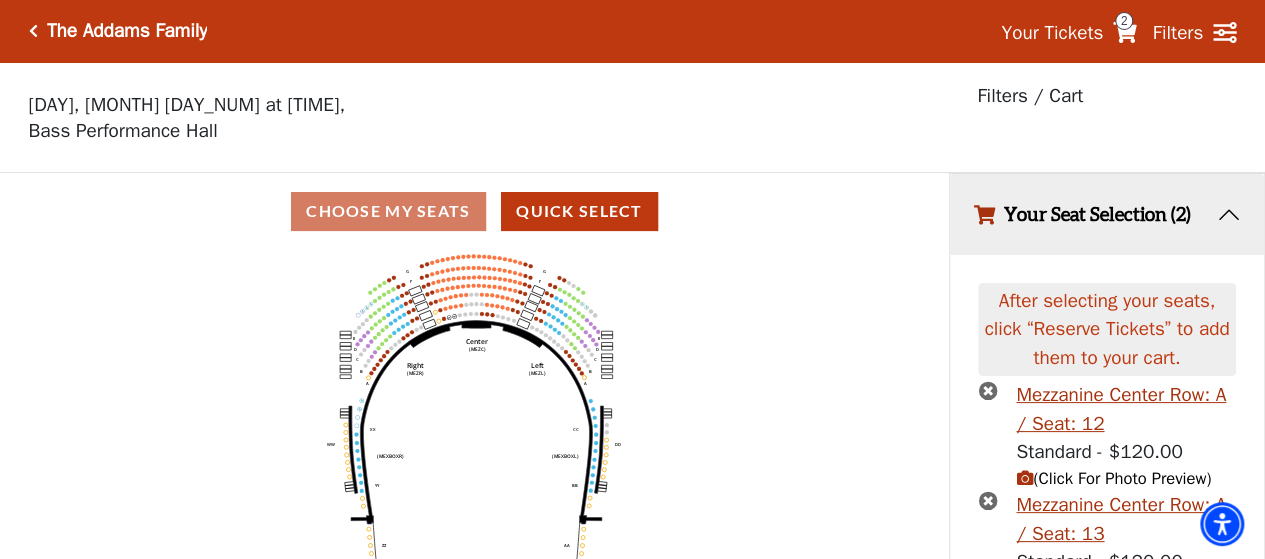 scroll, scrollTop: 164, scrollLeft: 0, axis: vertical 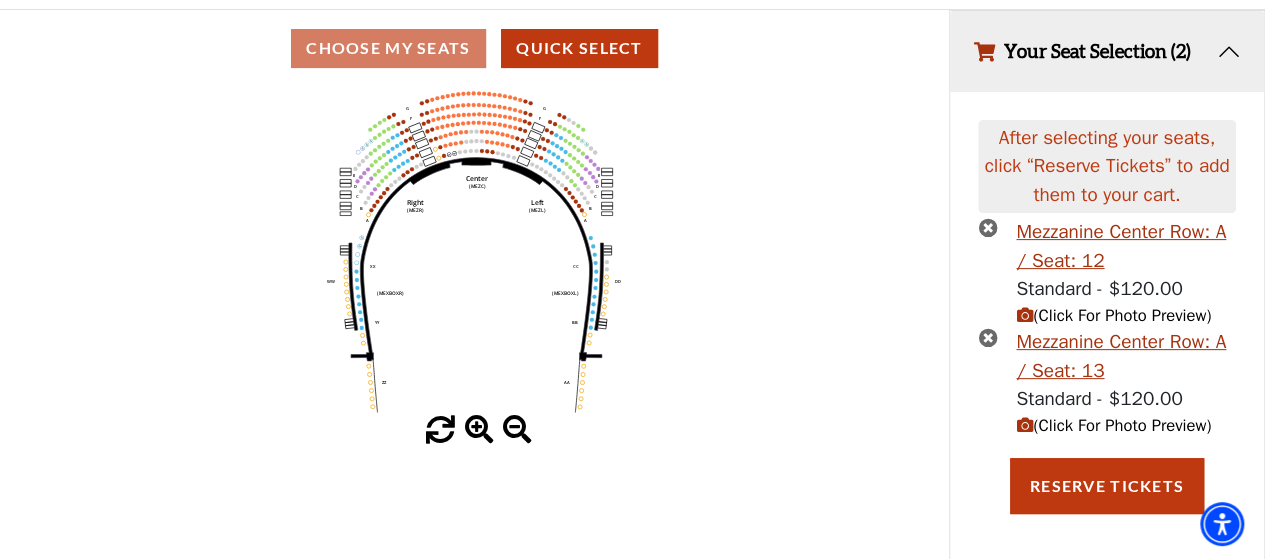 click at bounding box center [987, 227] 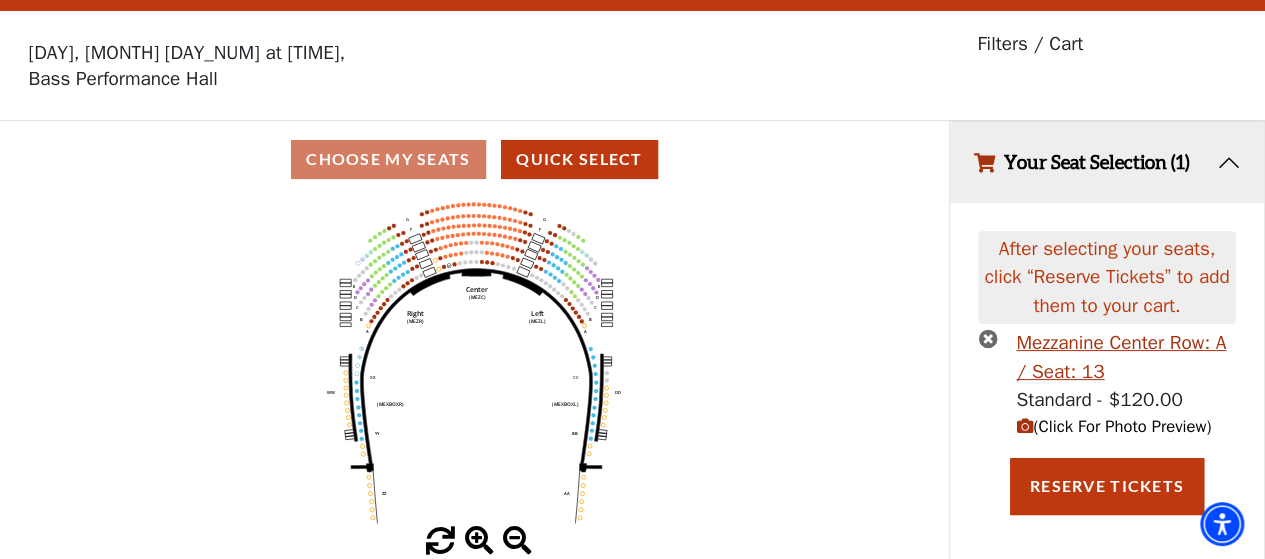click at bounding box center (987, 338) 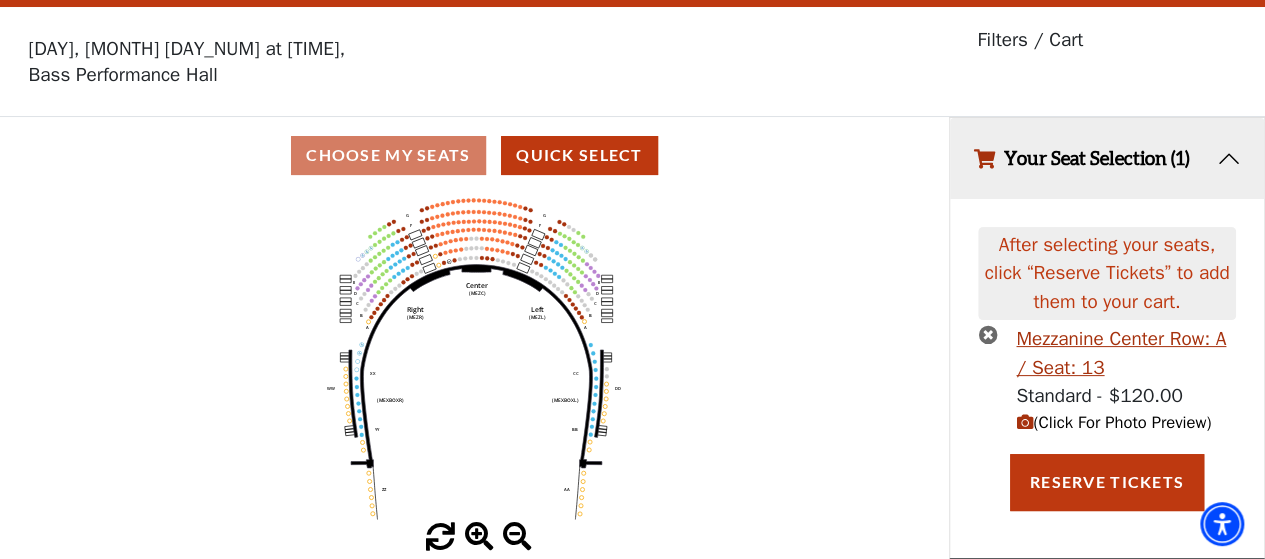 select on "6292" 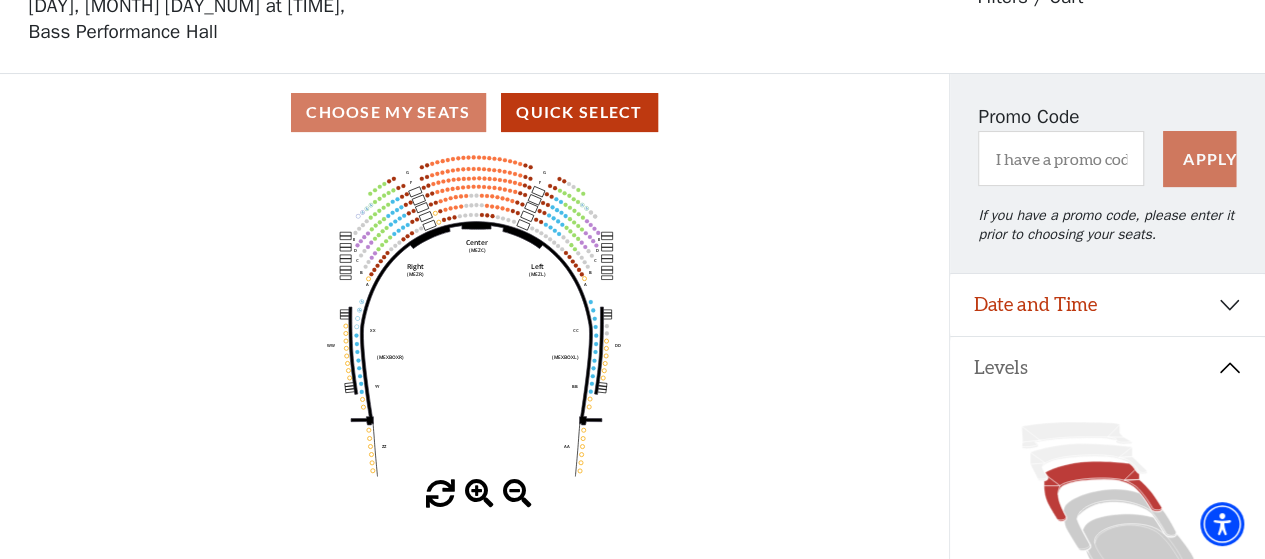scroll, scrollTop: 98, scrollLeft: 0, axis: vertical 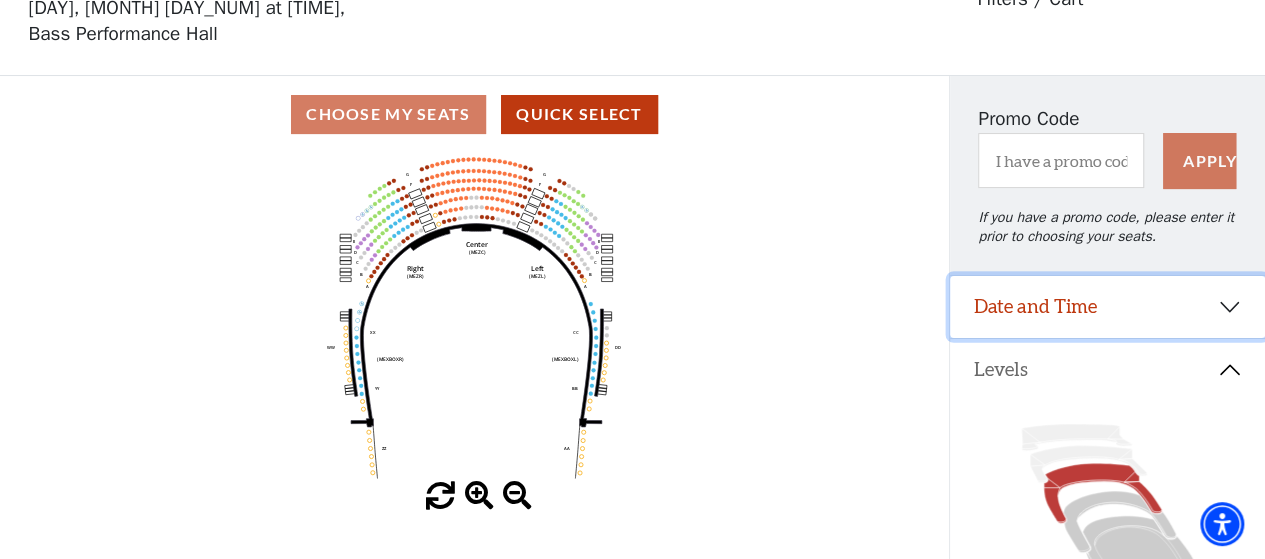 click on "Date and Time" at bounding box center (1107, 307) 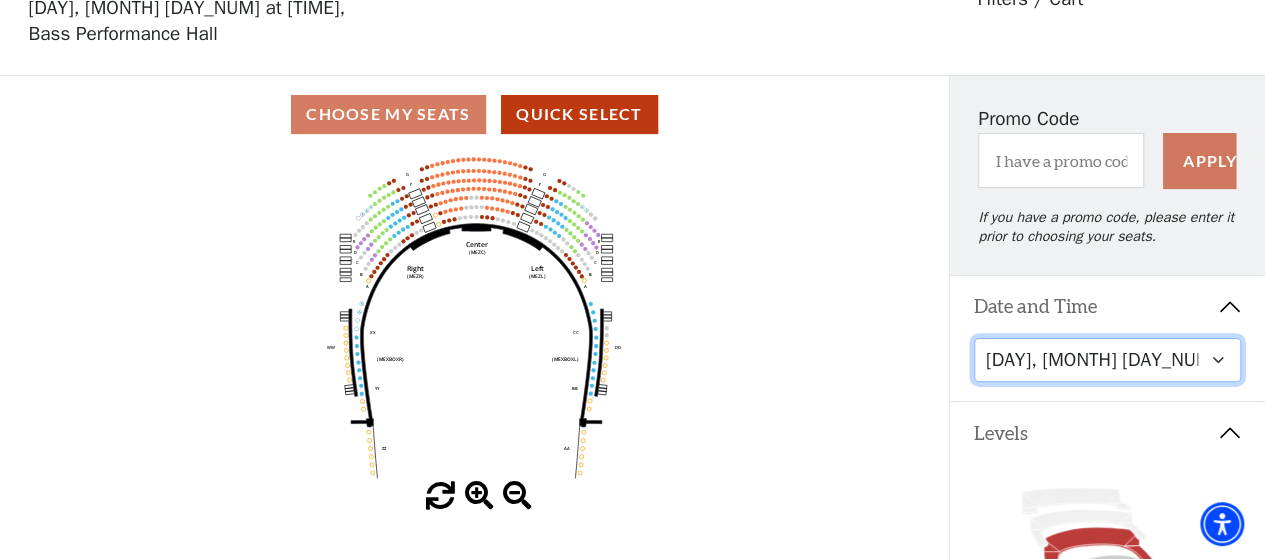 click on "Friday, October 24 at 7:30 PM Saturday, October 25 at 1:30 PM Saturday, October 25 at 7:30 PM Sunday, October 26 at 1:30 PM Sunday, October 26 at 6:30 PM" at bounding box center [1108, 360] 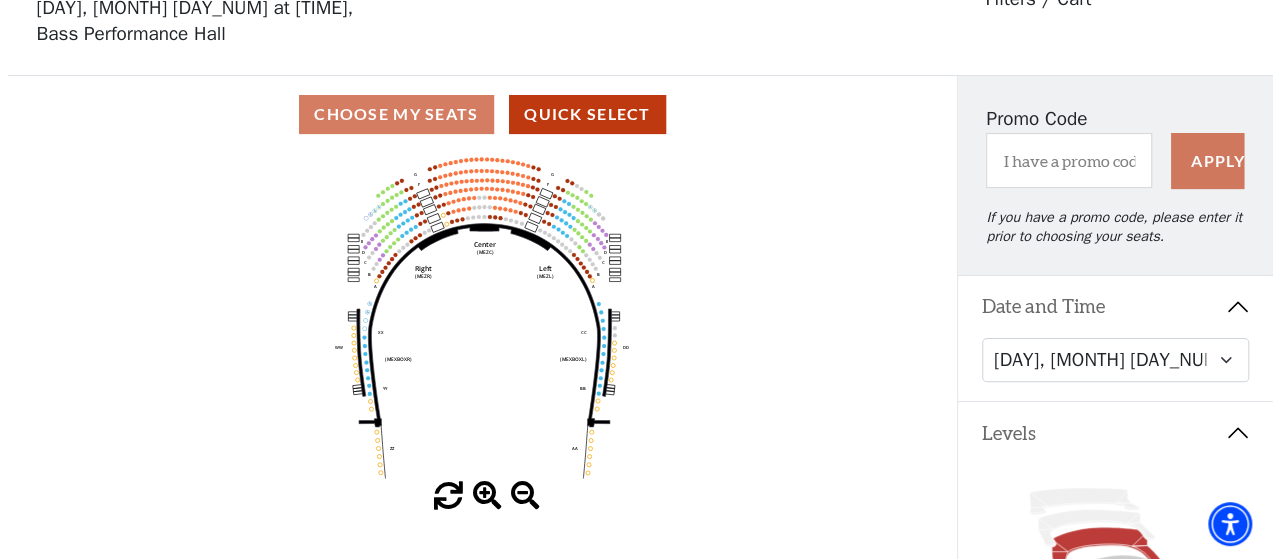 scroll, scrollTop: 0, scrollLeft: 0, axis: both 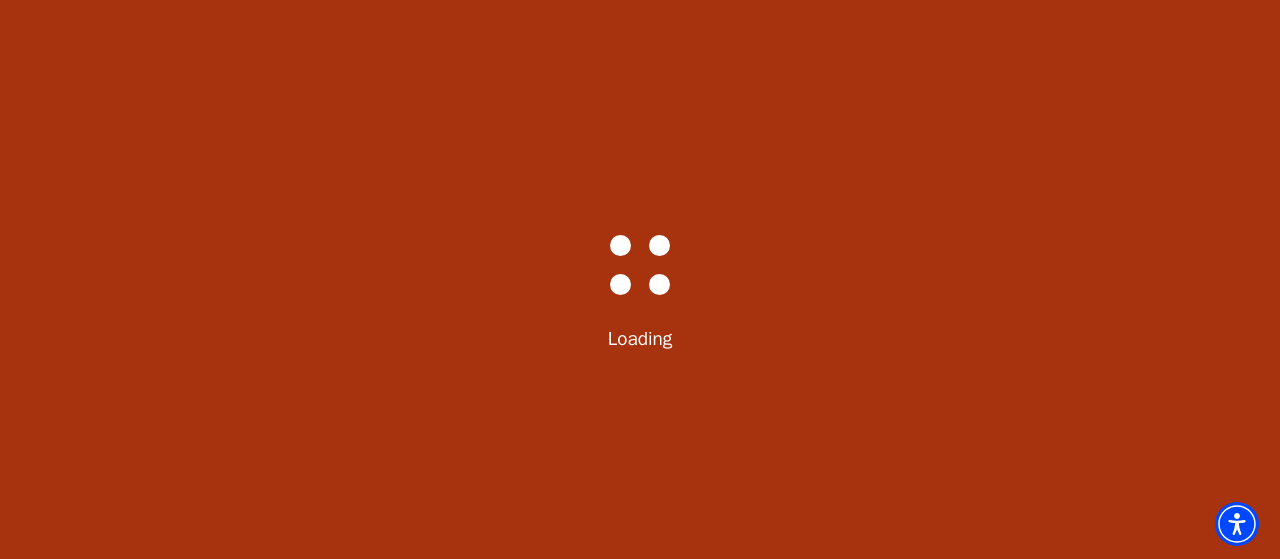 select on "6291" 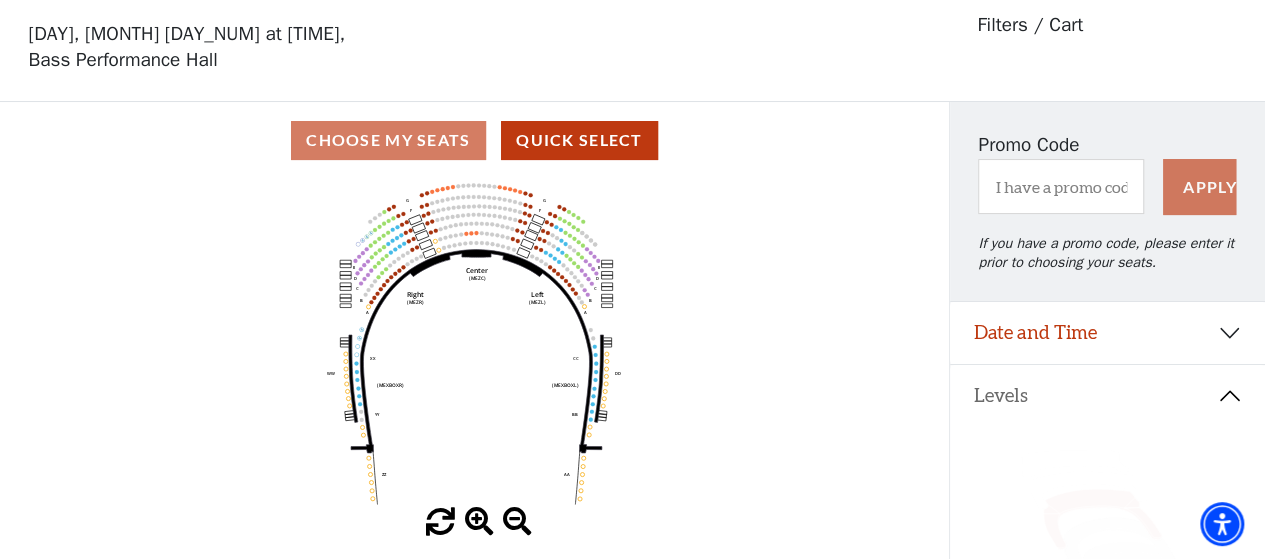 scroll, scrollTop: 92, scrollLeft: 0, axis: vertical 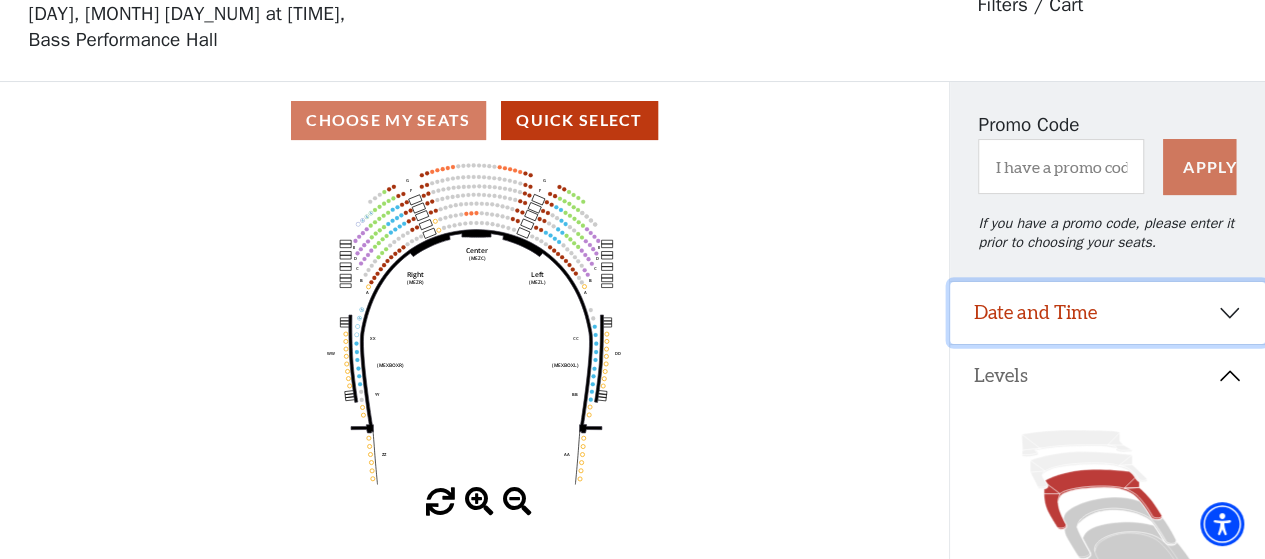 click on "Date and Time" at bounding box center [1107, 313] 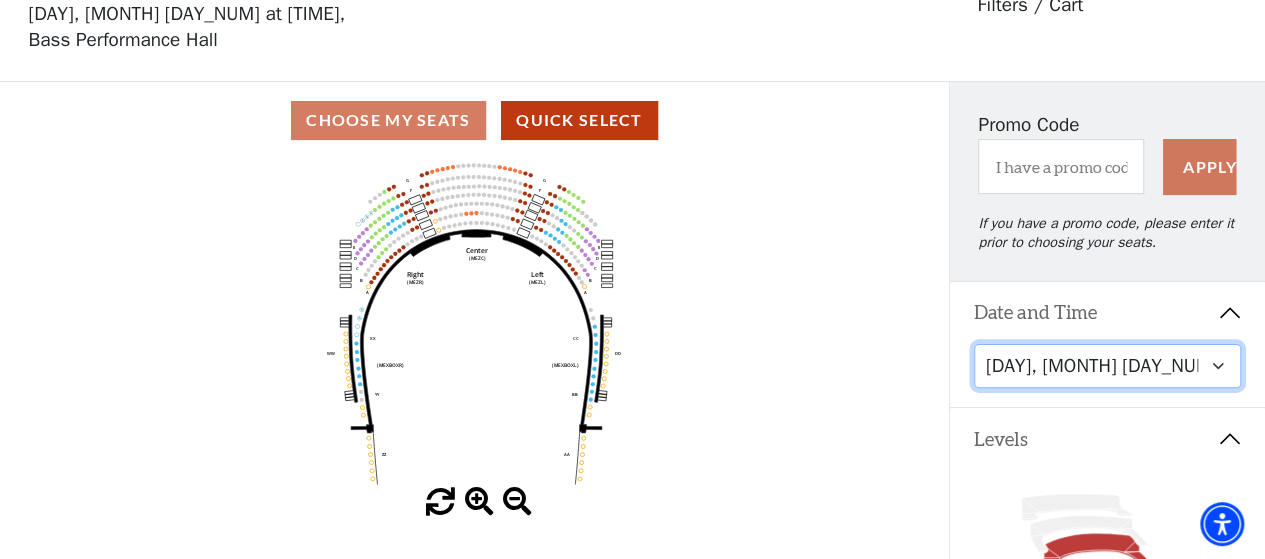 click on "Friday, October 24 at 7:30 PM Saturday, October 25 at 1:30 PM Saturday, October 25 at 7:30 PM Sunday, October 26 at 1:30 PM Sunday, October 26 at 6:30 PM" at bounding box center (1108, 366) 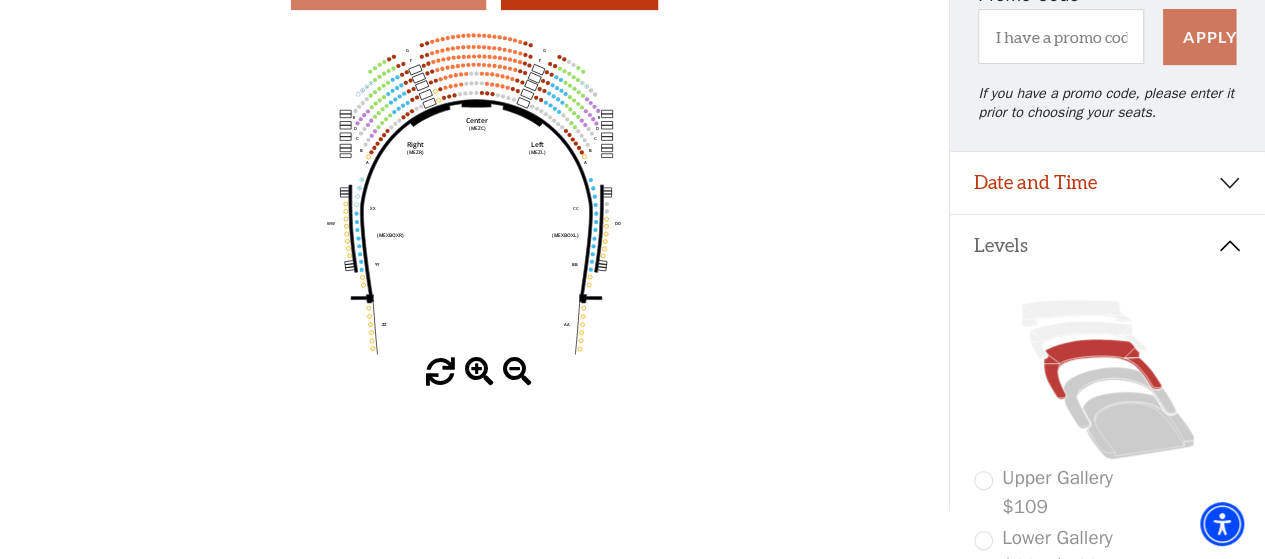 scroll, scrollTop: 188, scrollLeft: 0, axis: vertical 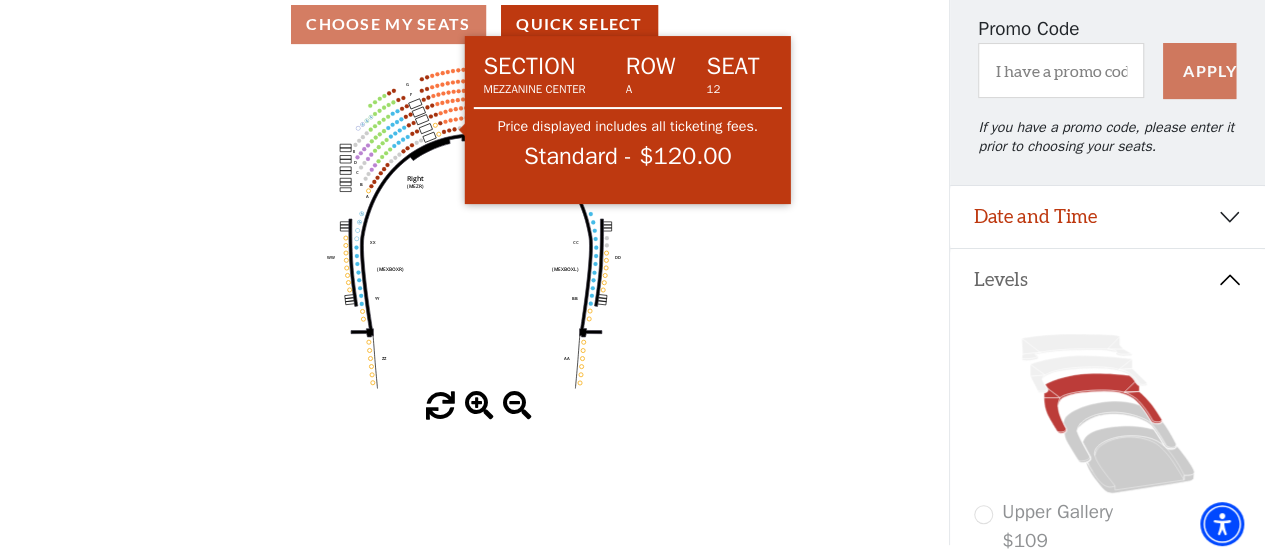 click 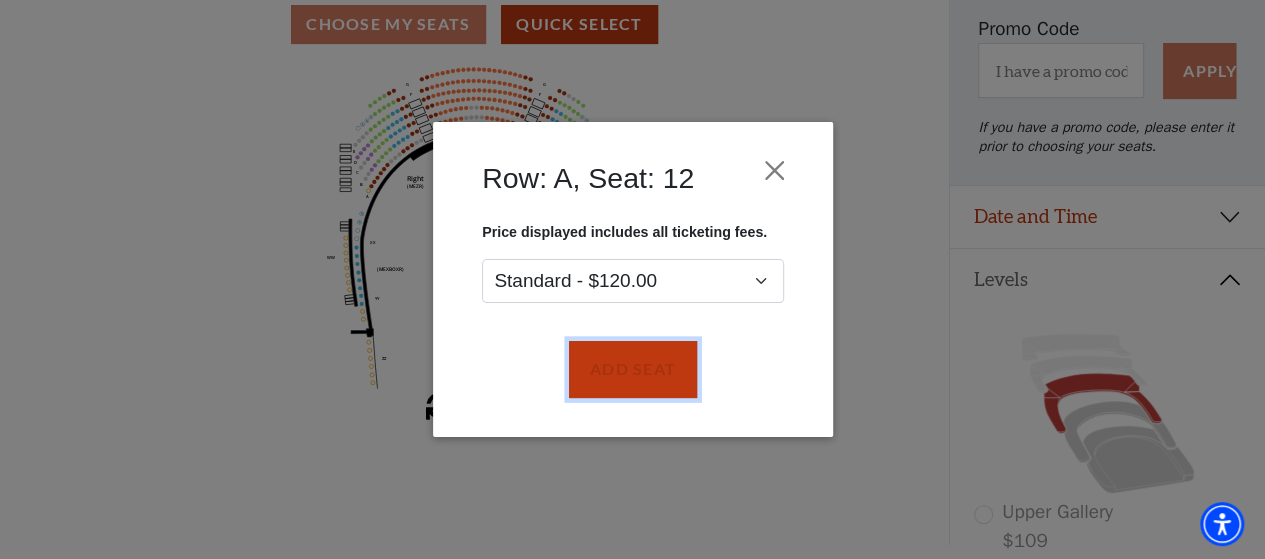 click on "Add Seat" at bounding box center [632, 370] 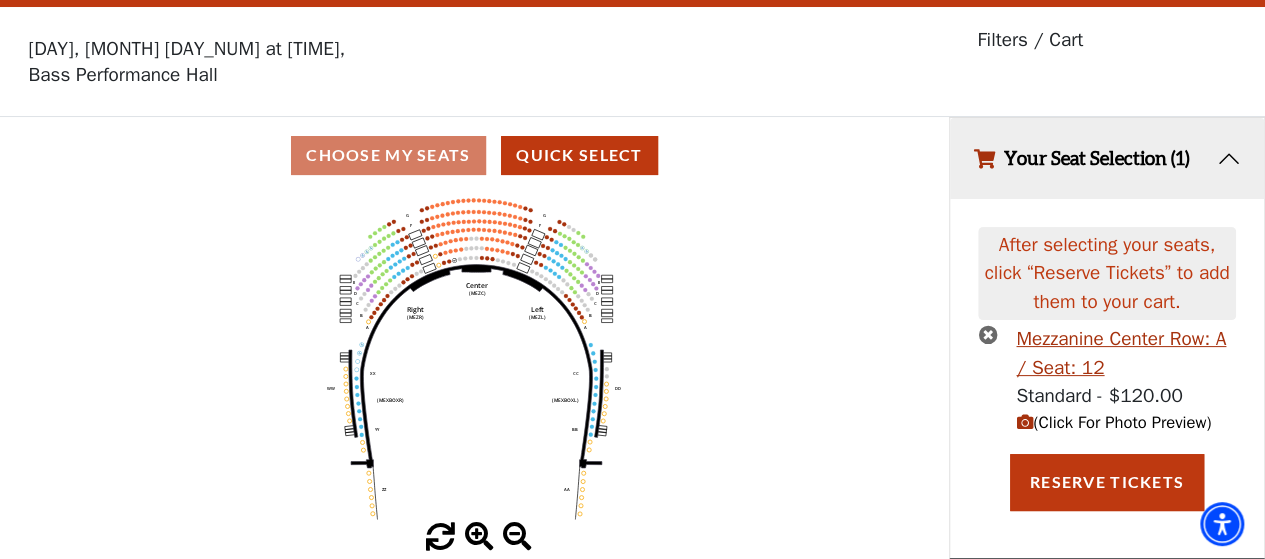 scroll, scrollTop: 5, scrollLeft: 0, axis: vertical 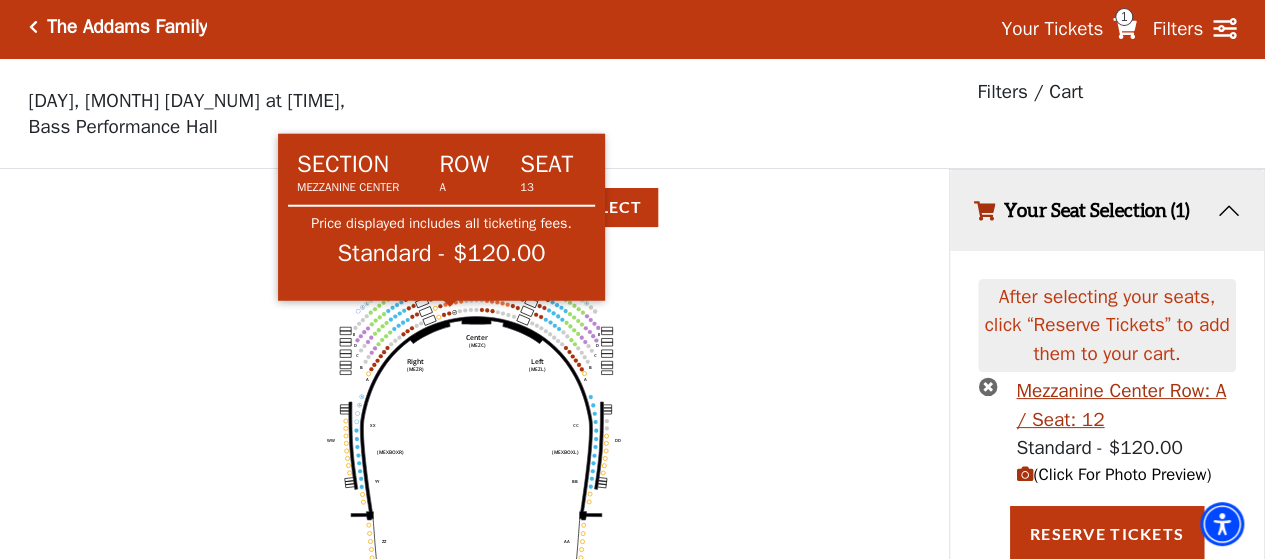 click 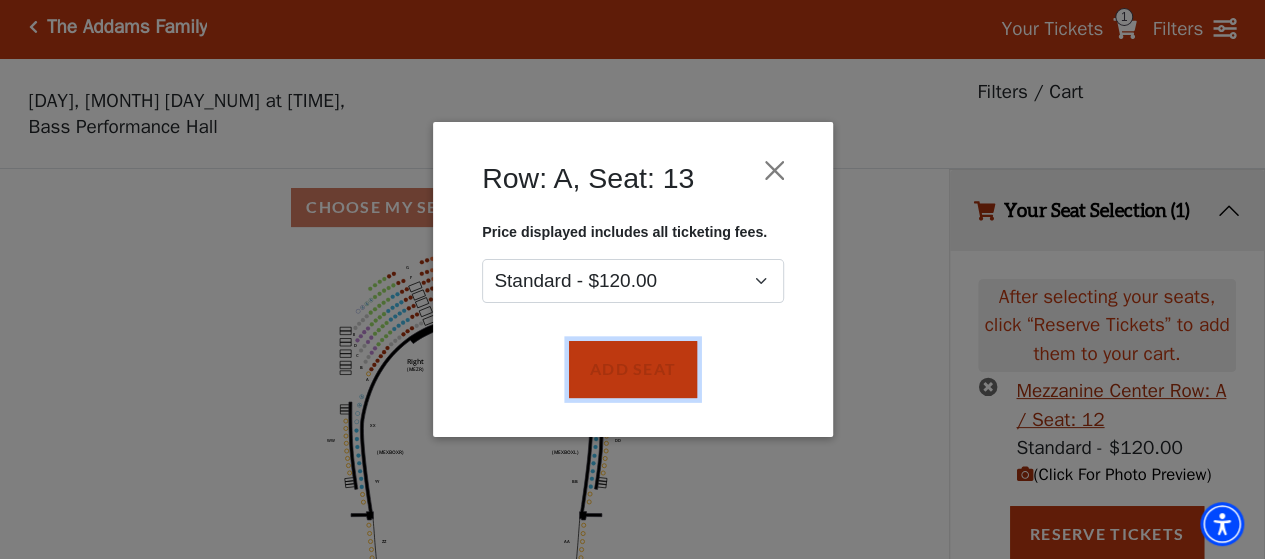 click on "Add Seat" at bounding box center [632, 370] 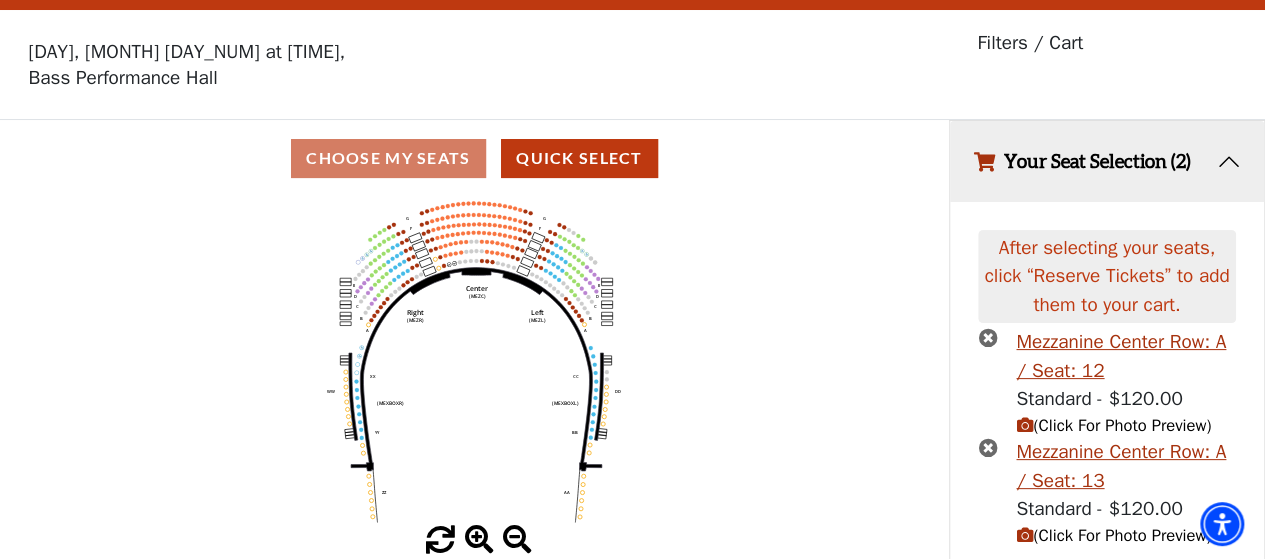 scroll, scrollTop: 115, scrollLeft: 0, axis: vertical 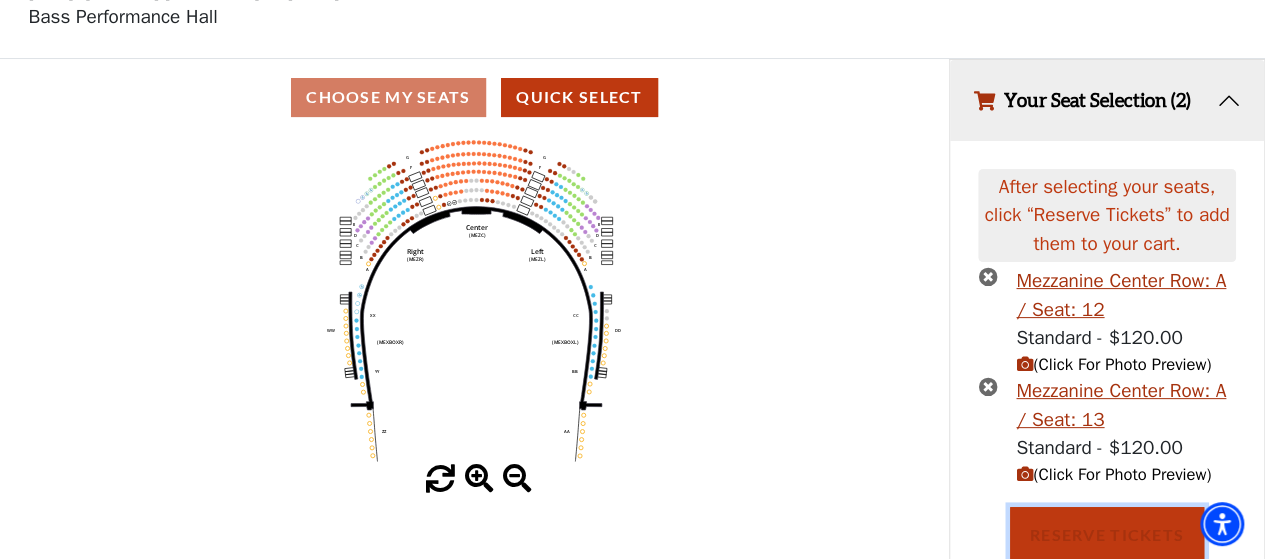 click on "Reserve Tickets" at bounding box center (1107, 535) 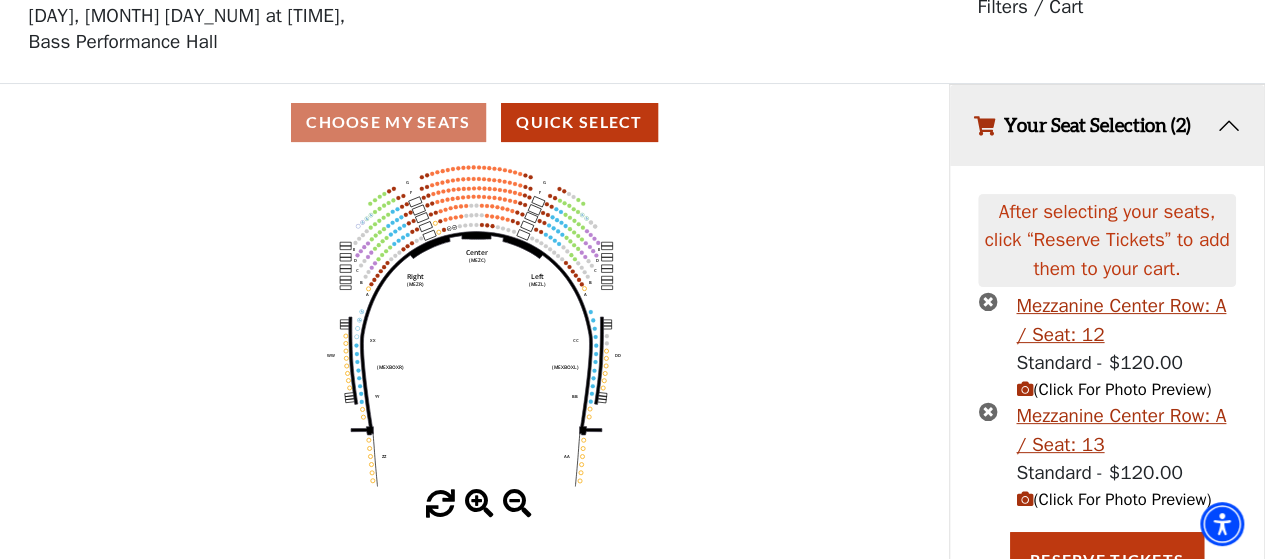 scroll, scrollTop: 88, scrollLeft: 0, axis: vertical 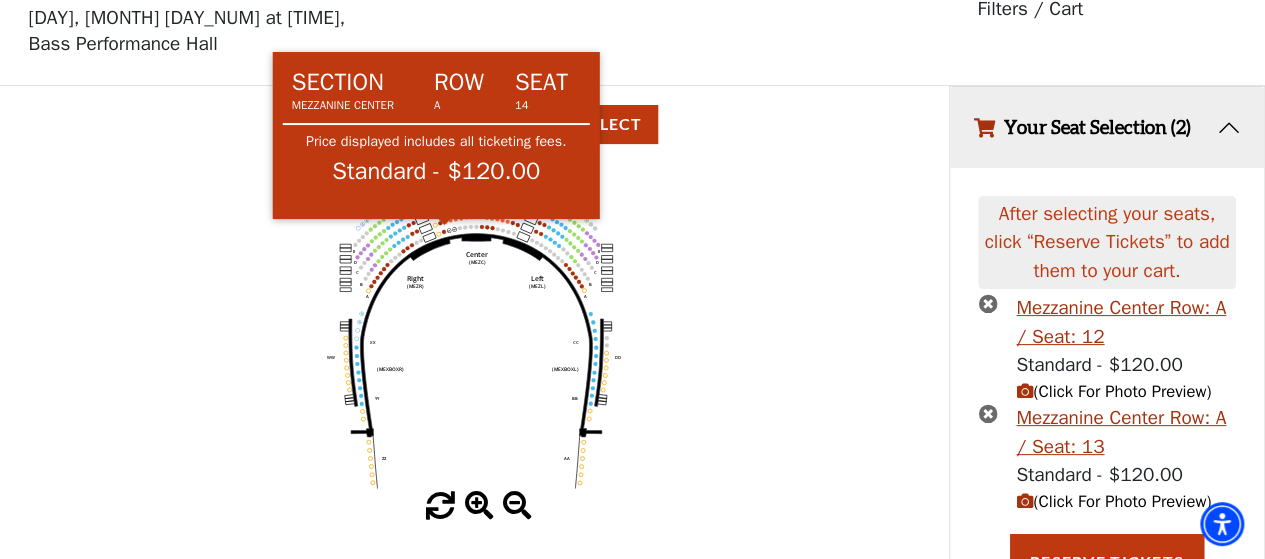 click 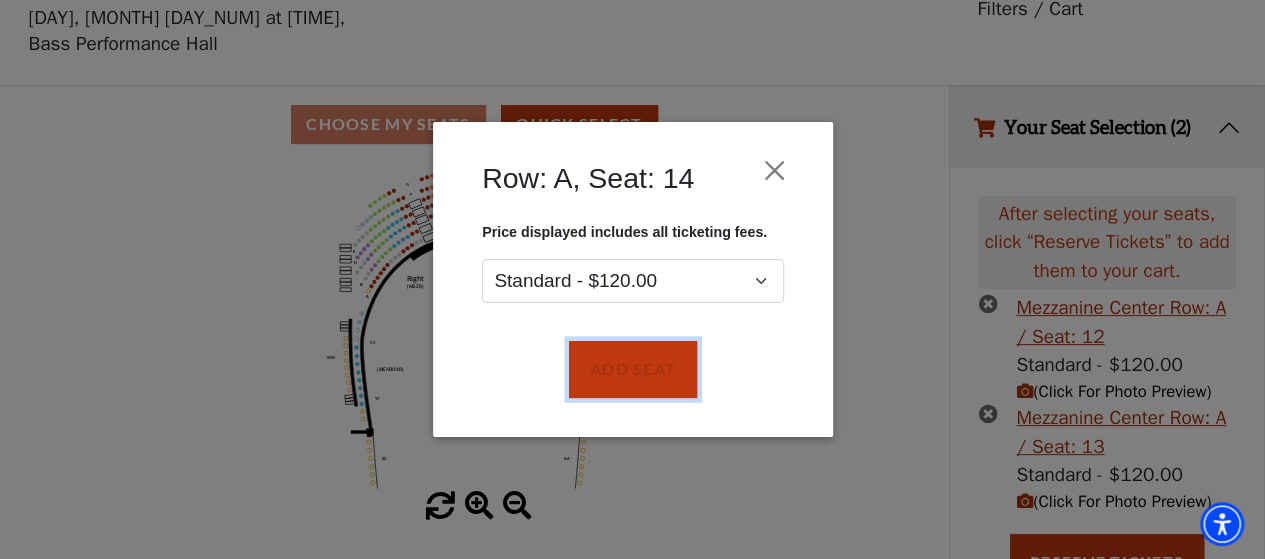 click on "Add Seat" at bounding box center (632, 370) 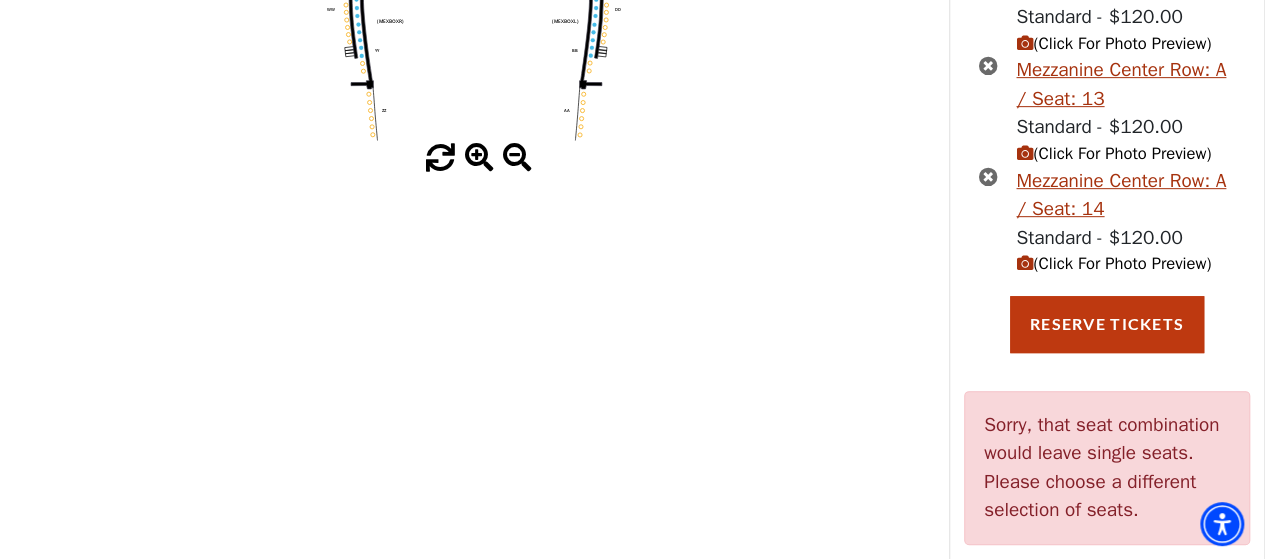 scroll, scrollTop: 444, scrollLeft: 0, axis: vertical 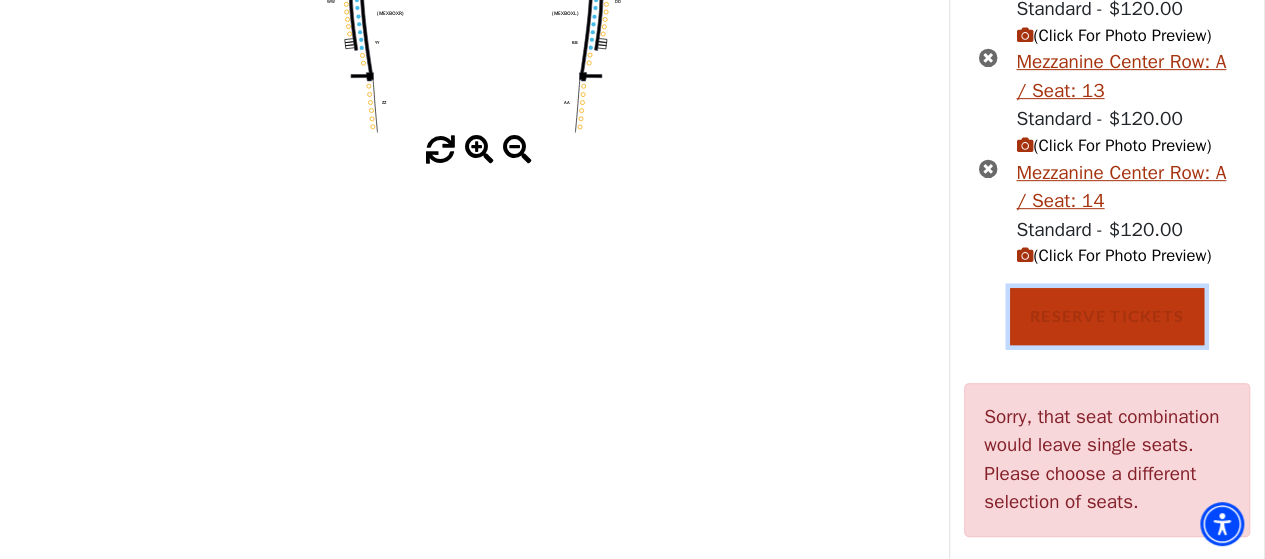 click on "Reserve Tickets" at bounding box center [1107, 316] 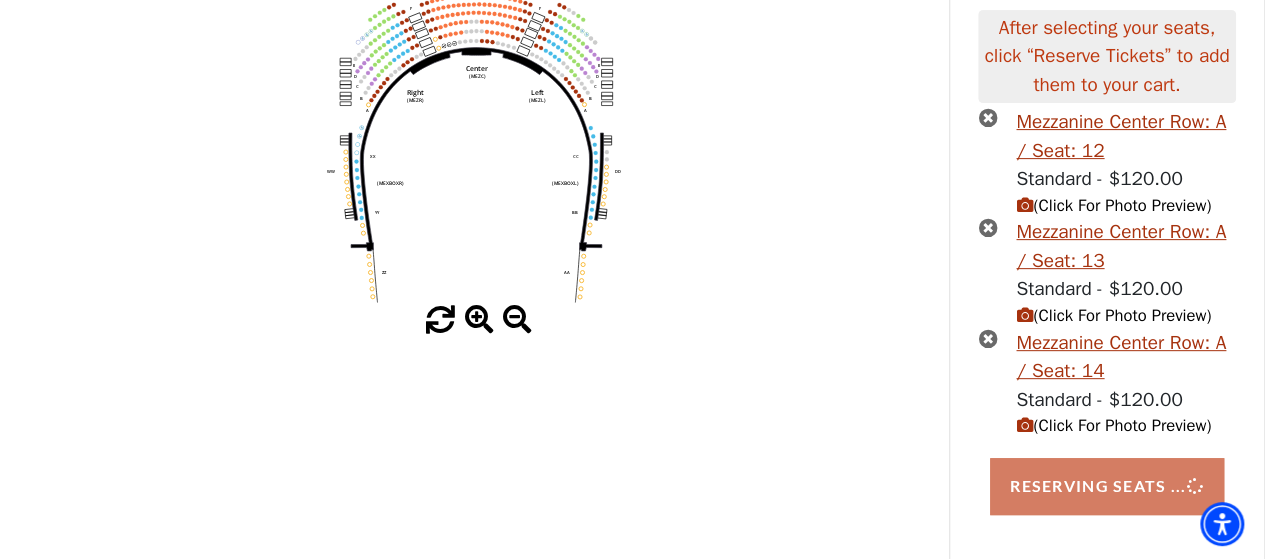scroll, scrollTop: 389, scrollLeft: 0, axis: vertical 